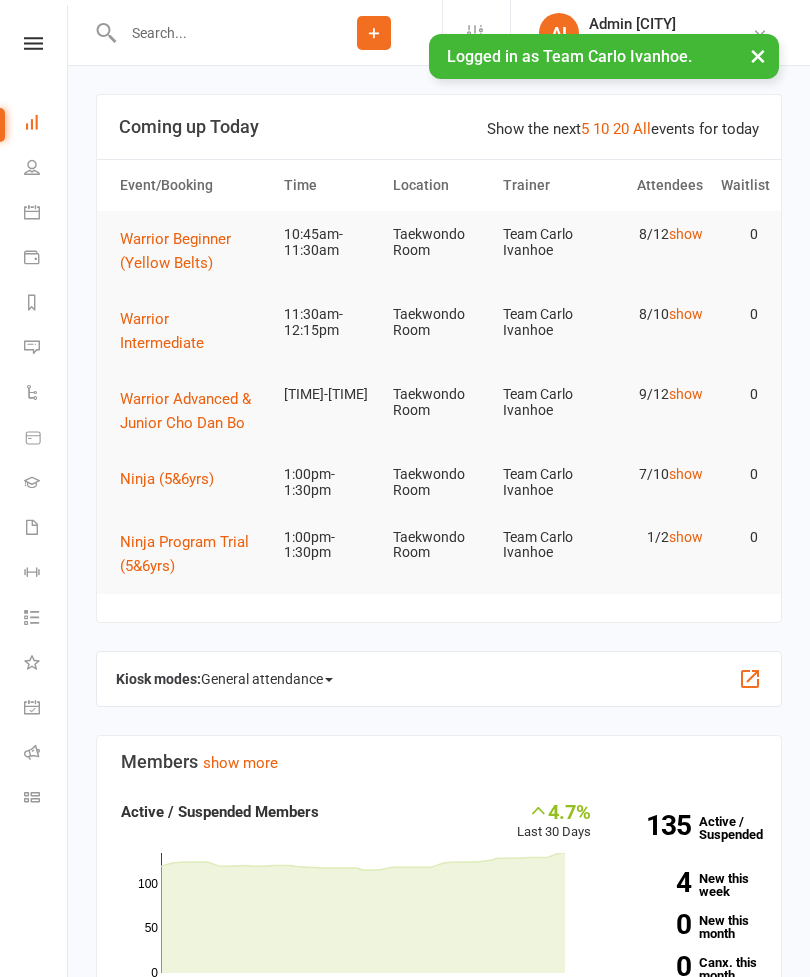 click on "Clubworx" at bounding box center (33, 69) 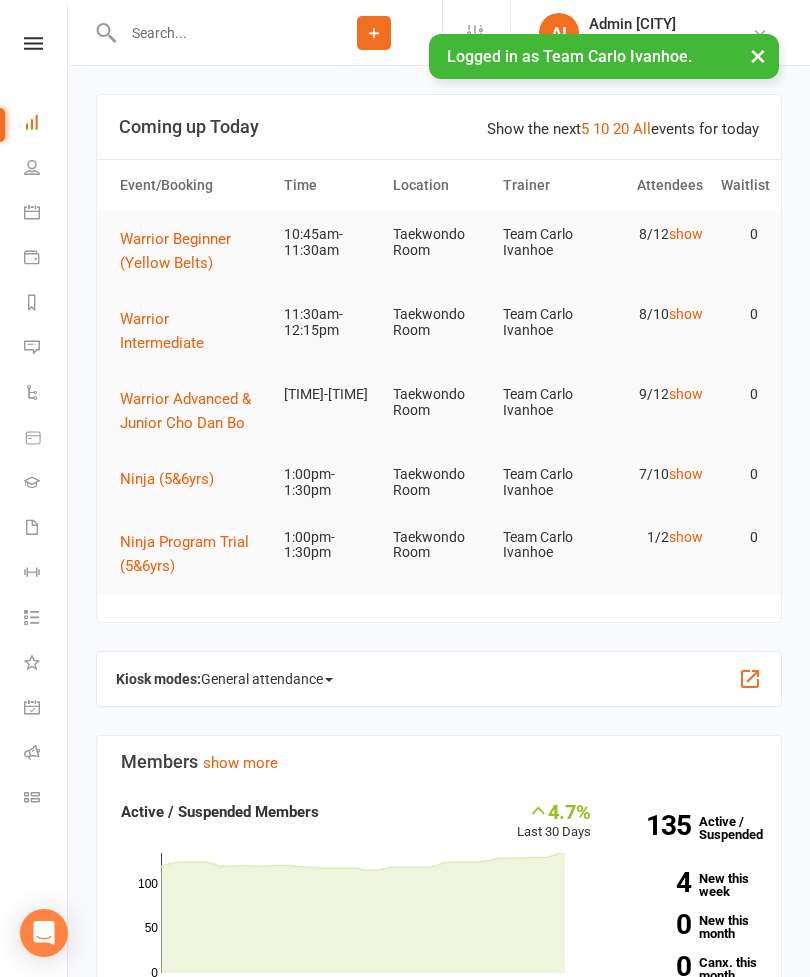 click at bounding box center [33, 43] 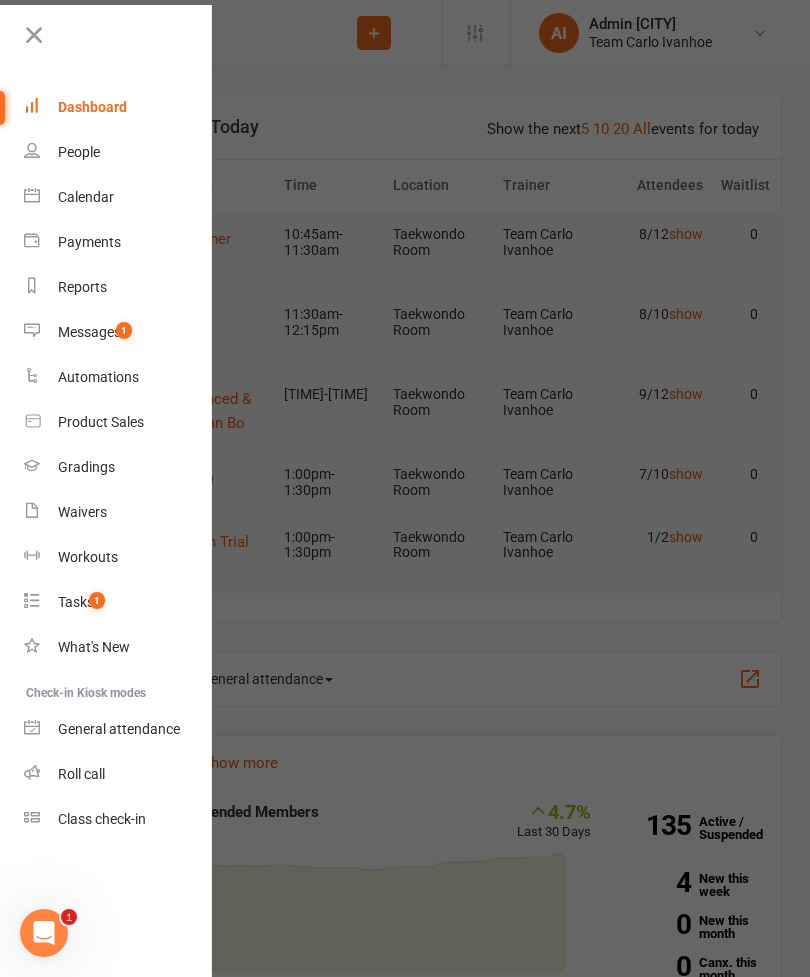 scroll, scrollTop: 0, scrollLeft: 0, axis: both 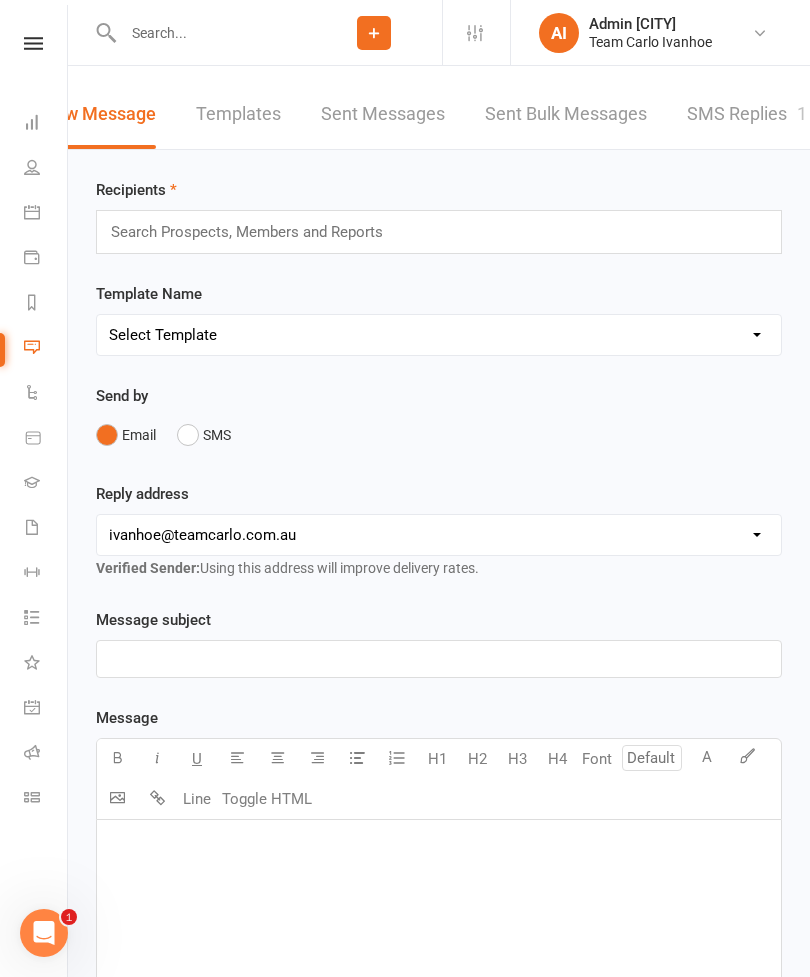 click on "SMS Replies  1" at bounding box center (747, 114) 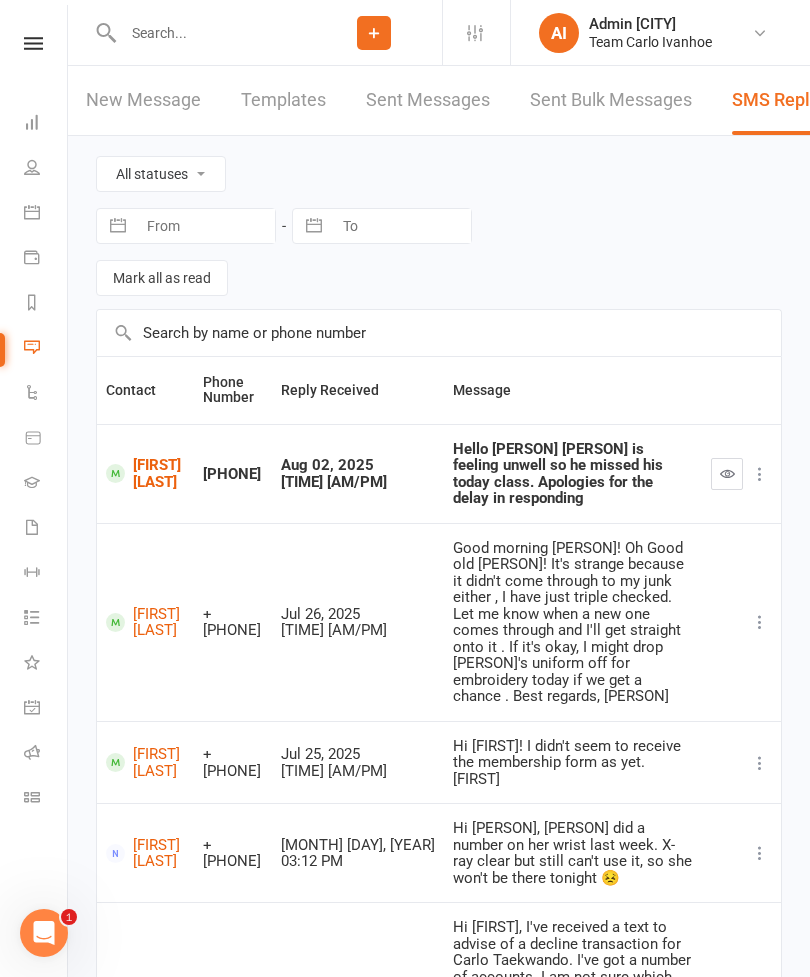 click at bounding box center [727, 473] 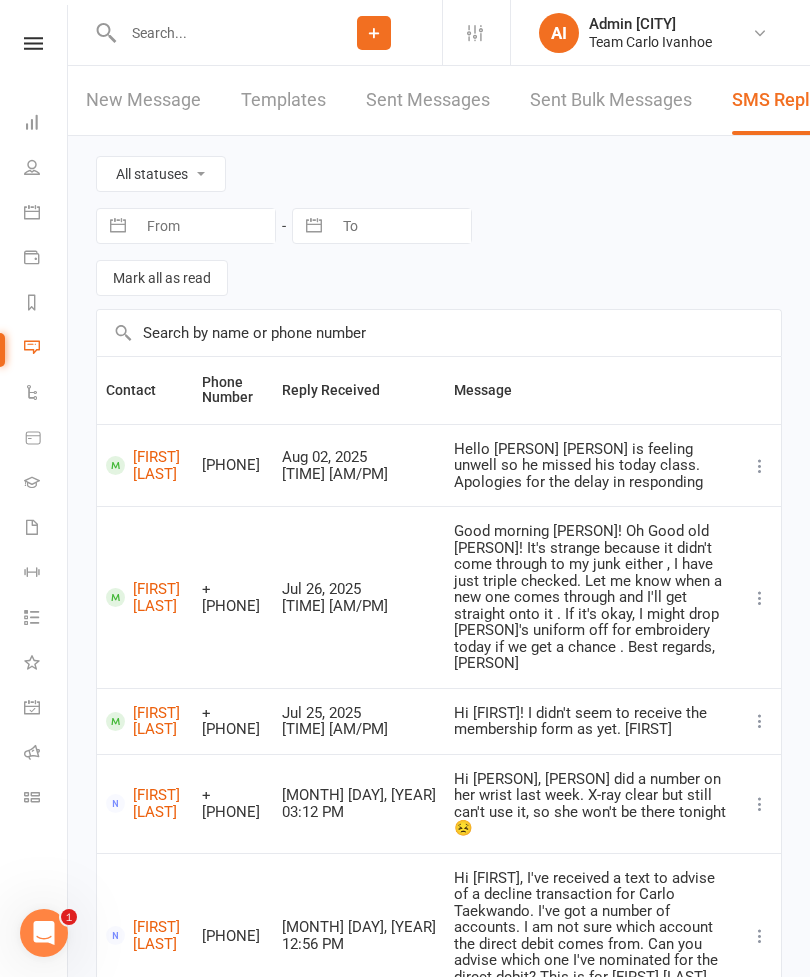 click on "Aaron Poudel" at bounding box center [145, 465] 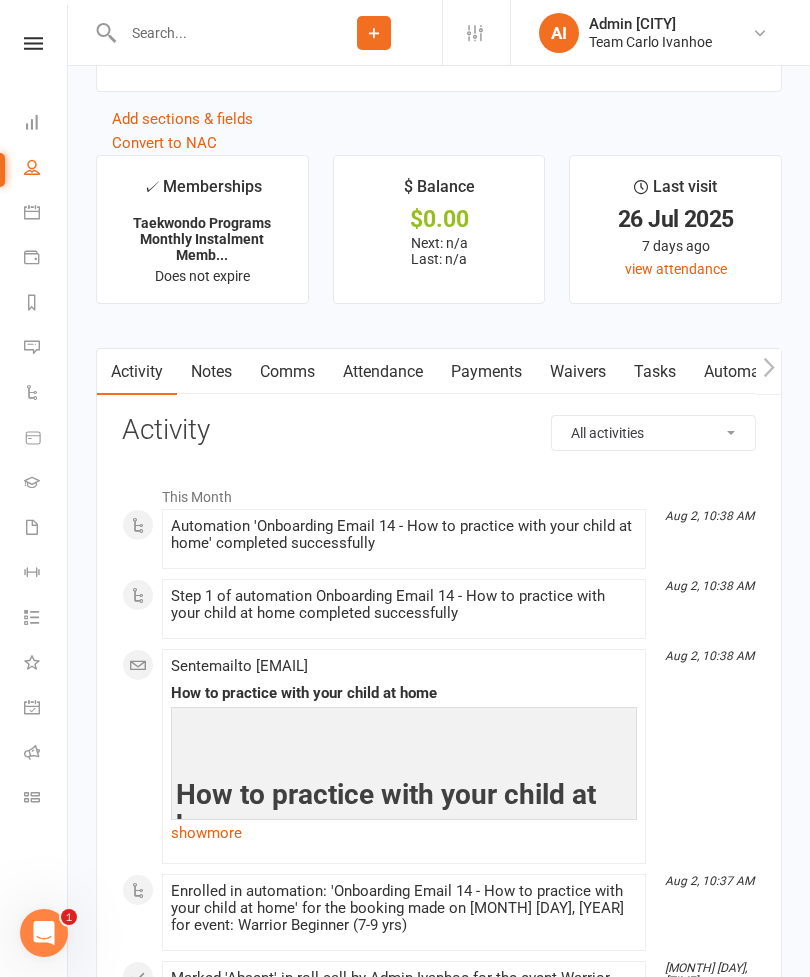 click on "Comms" at bounding box center [287, 372] 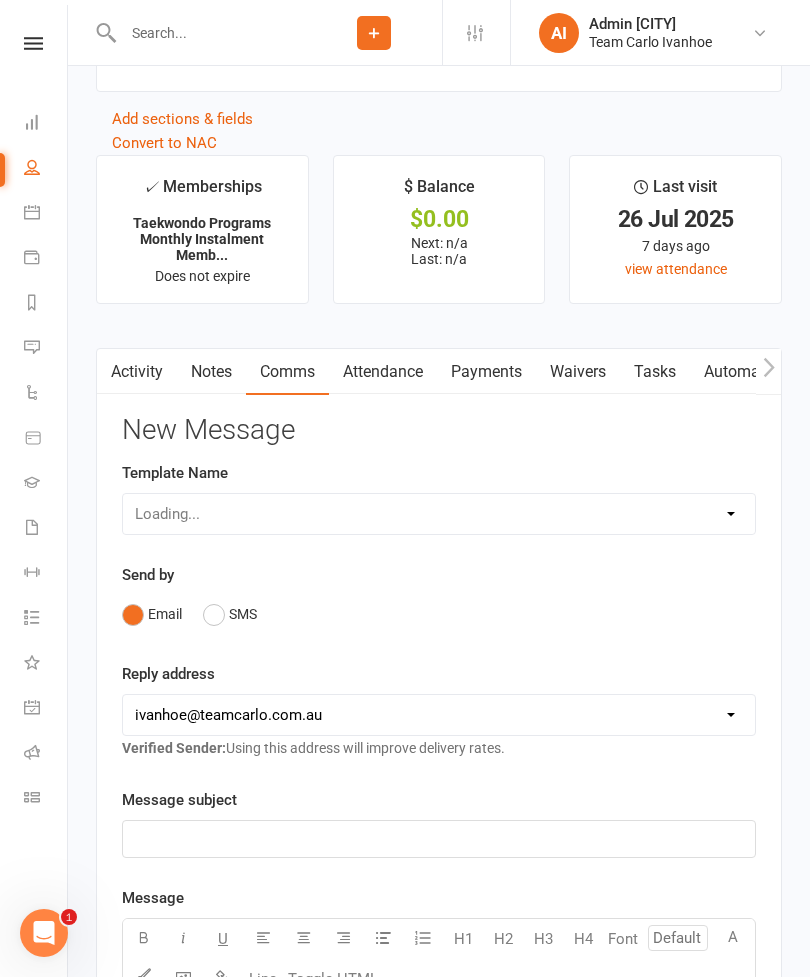 scroll, scrollTop: 2637, scrollLeft: 0, axis: vertical 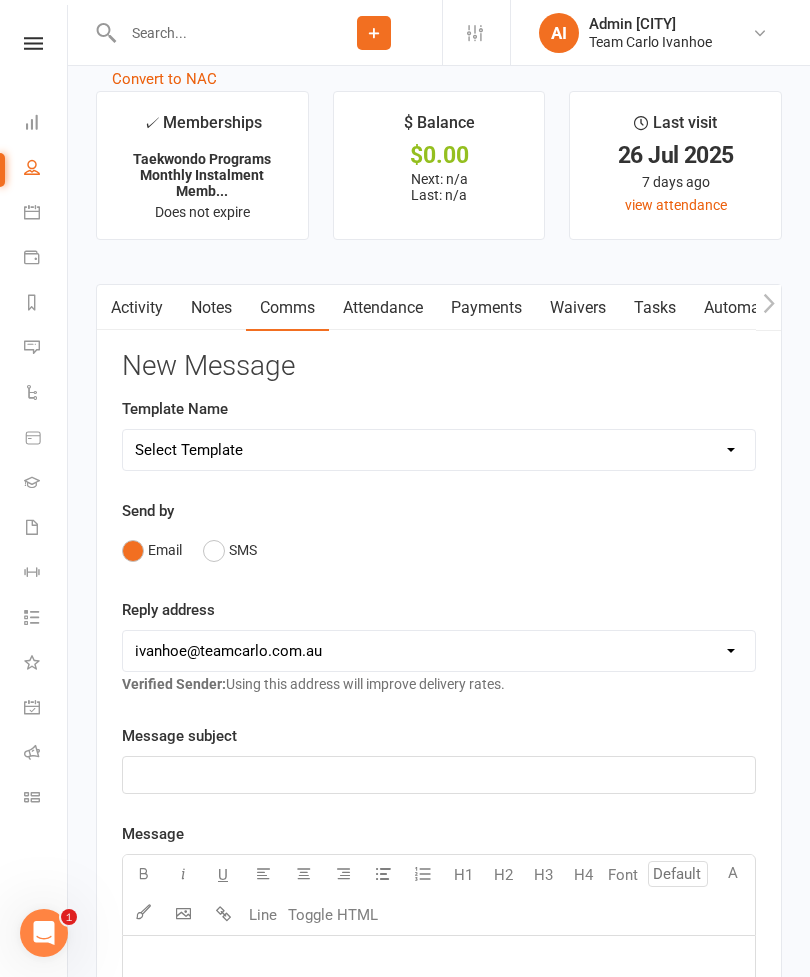 click on "SMS" at bounding box center (230, 550) 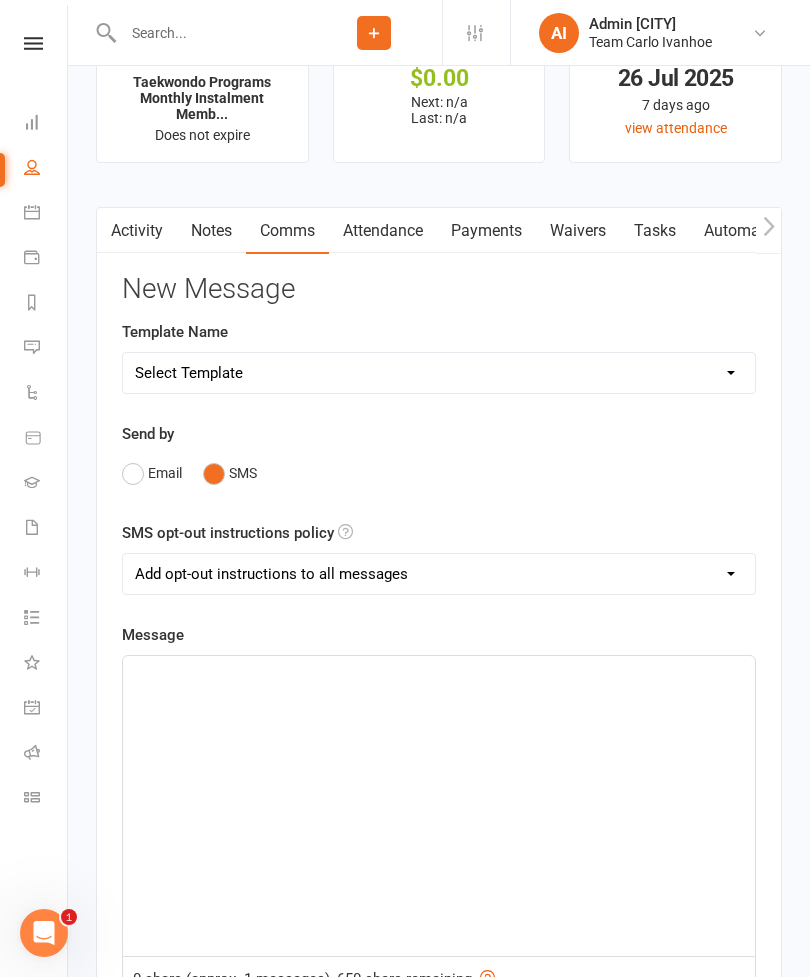 scroll, scrollTop: 2965, scrollLeft: 0, axis: vertical 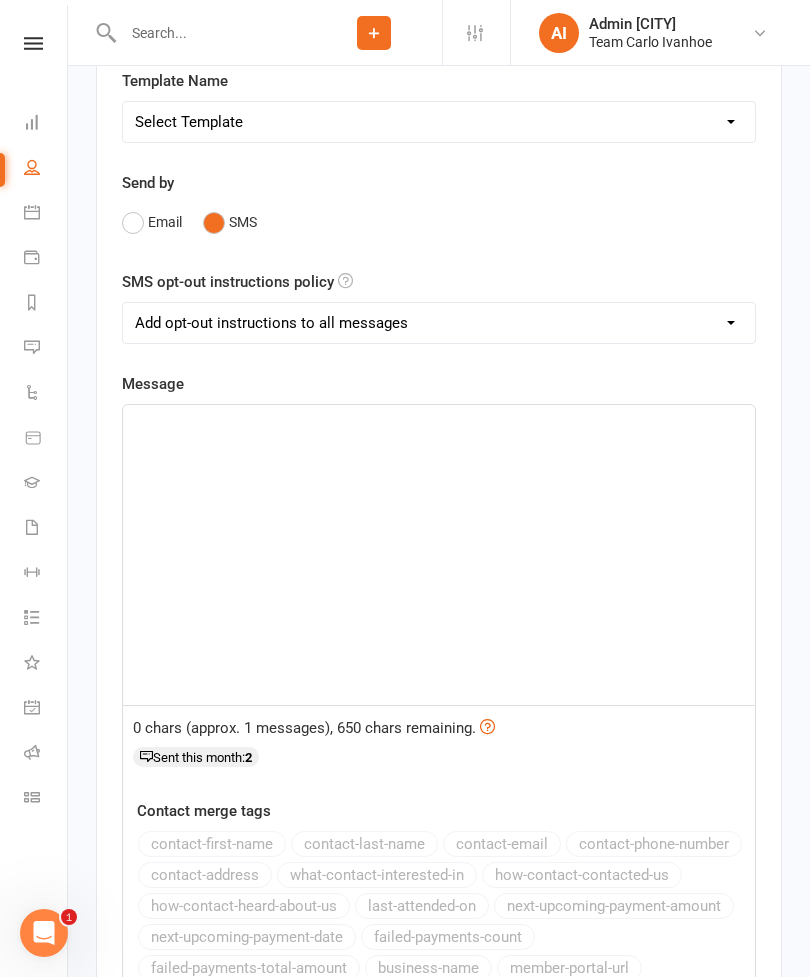 click on "﻿" 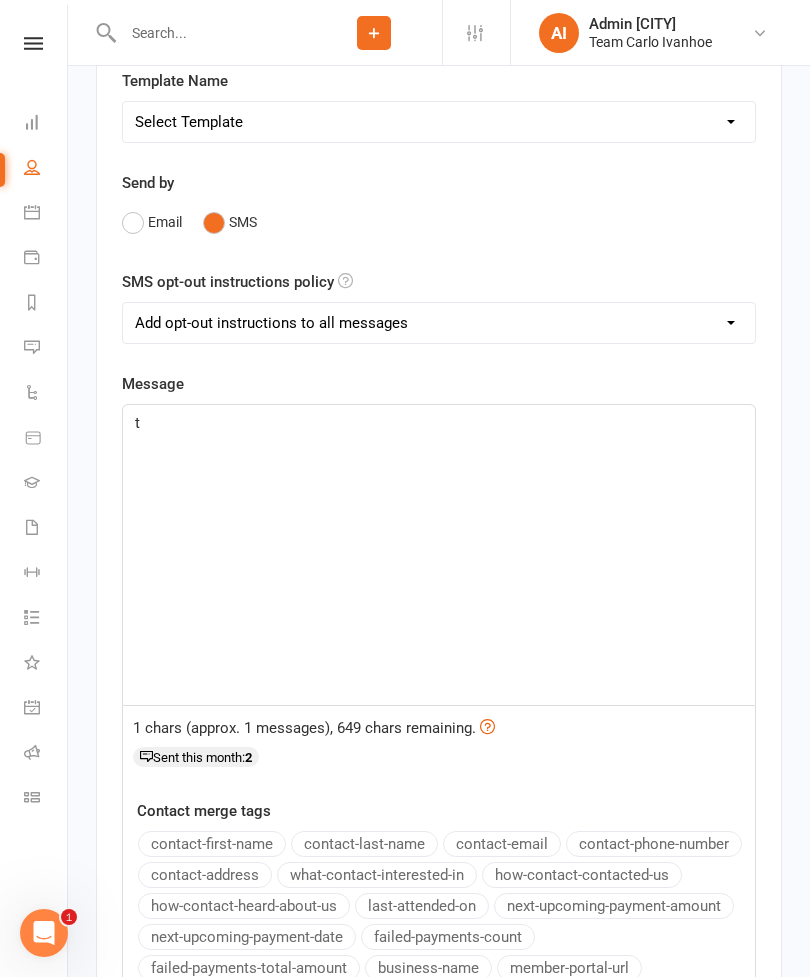 type 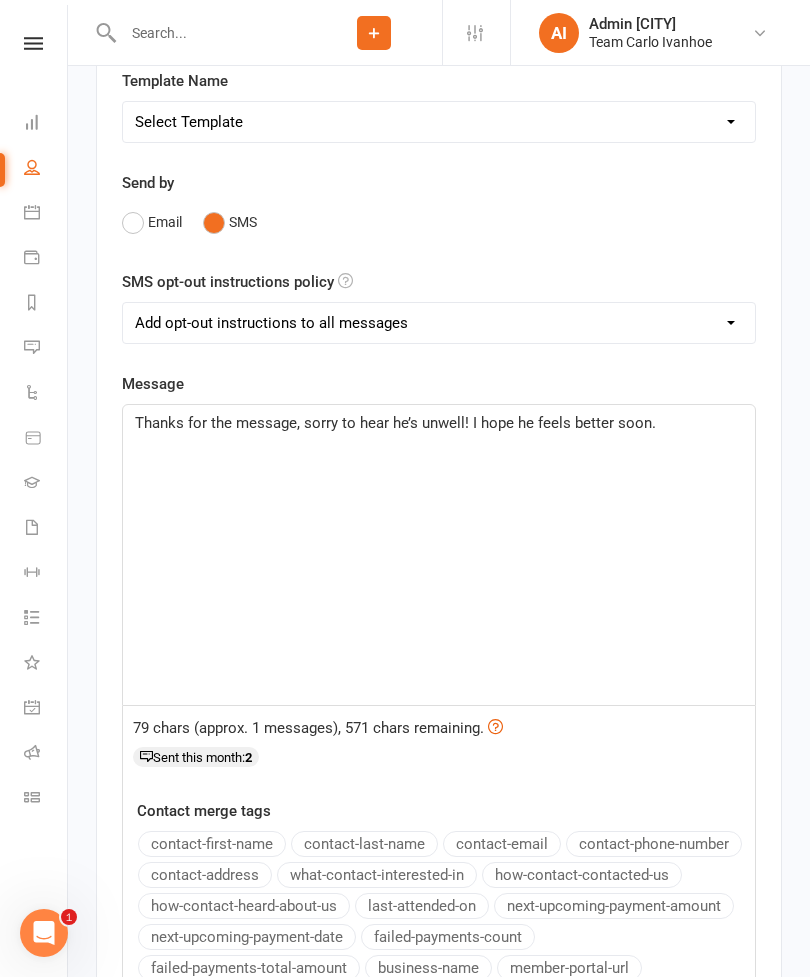click on "Thanks for the message, sorry to hear he’s unwell! I hope he feels better soon." 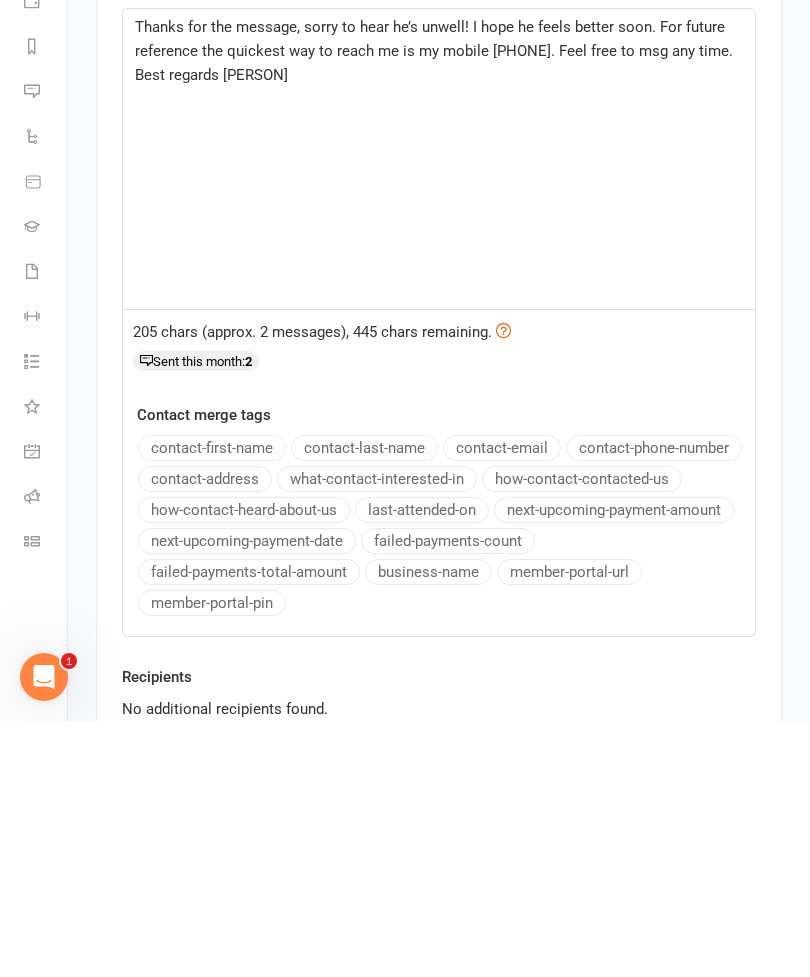 scroll, scrollTop: 3327, scrollLeft: 0, axis: vertical 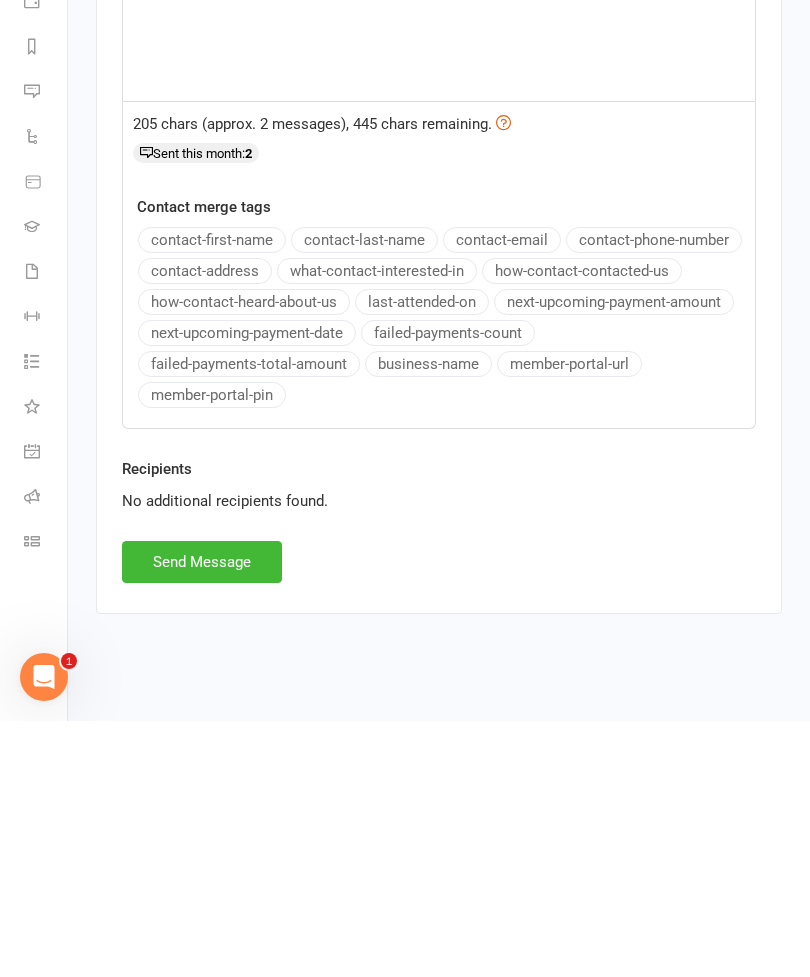 click on "Send Message" at bounding box center [202, 818] 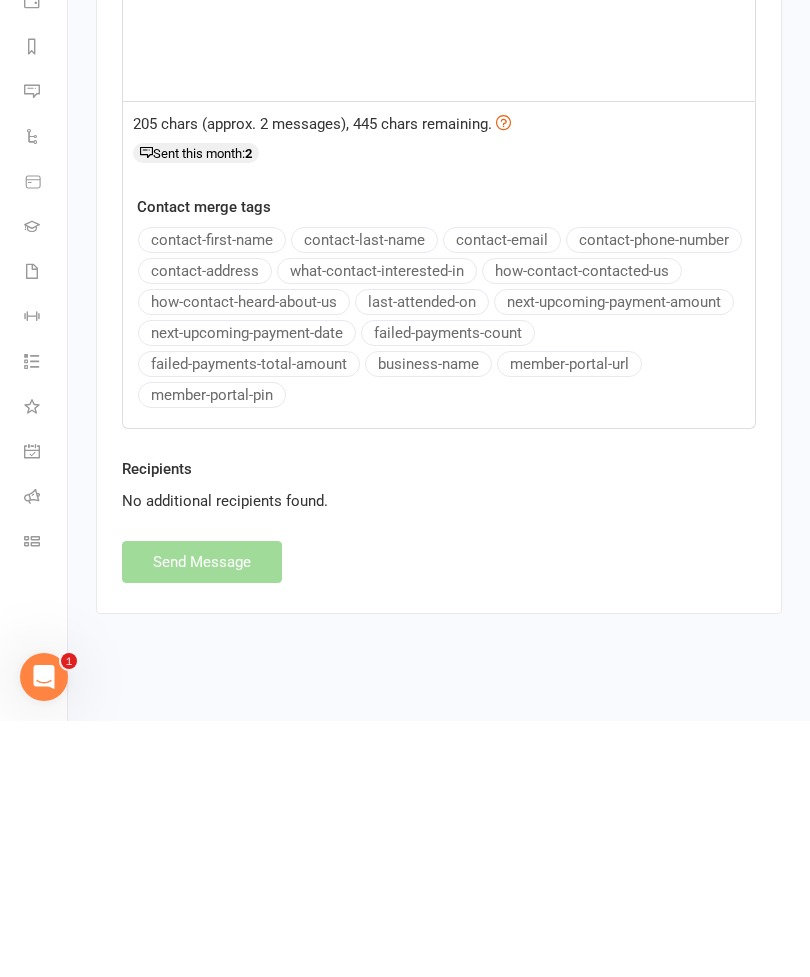 scroll, scrollTop: 3263, scrollLeft: 0, axis: vertical 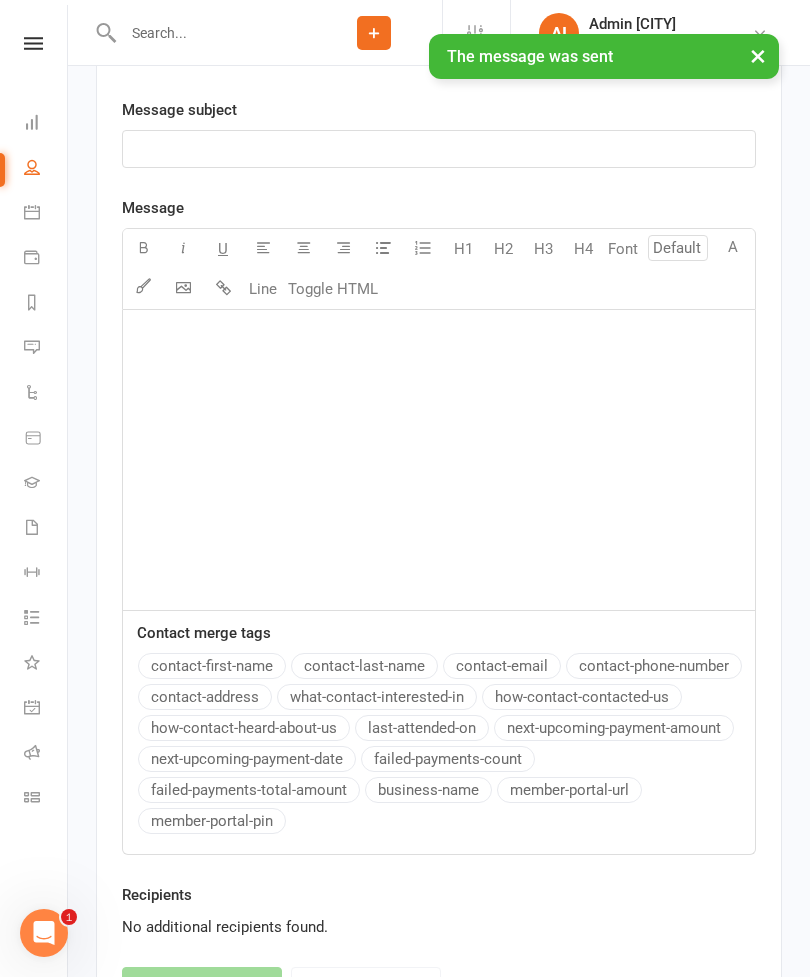 click on "× The message was sent" at bounding box center (392, 34) 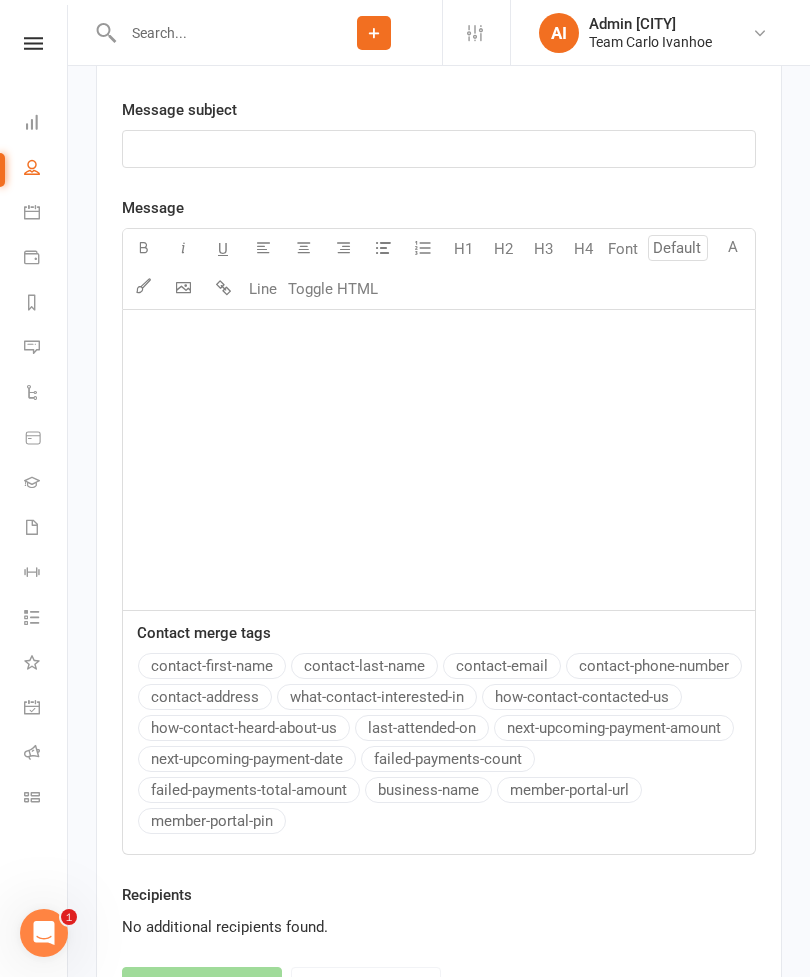 click at bounding box center [33, 43] 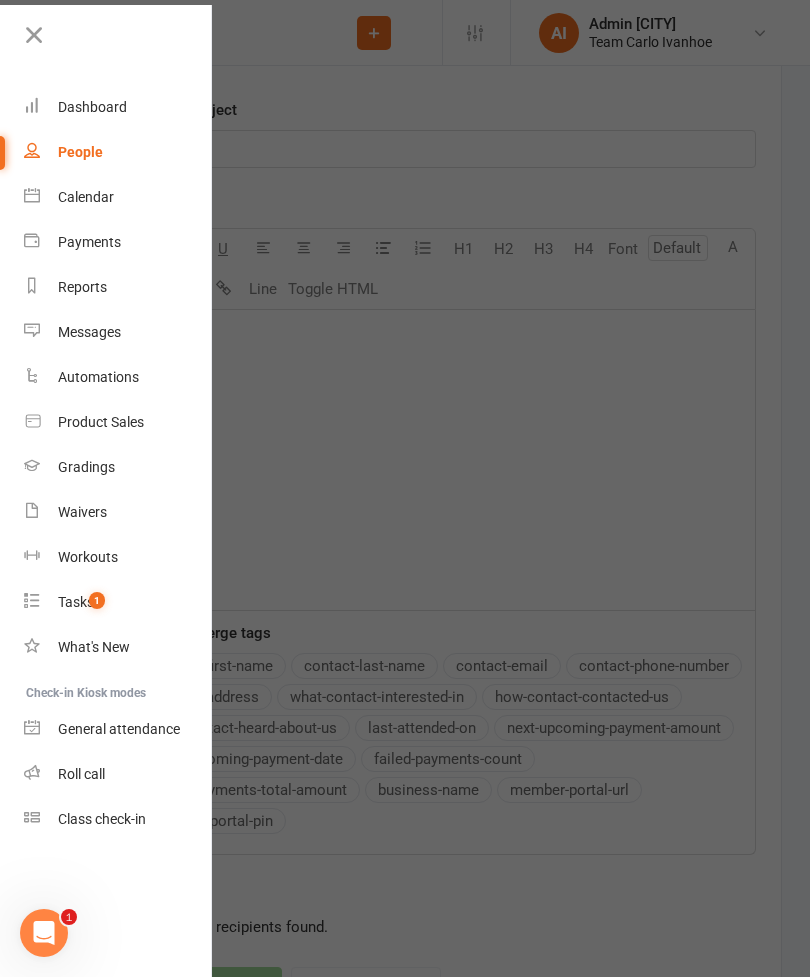 click on "Calendar" at bounding box center (86, 197) 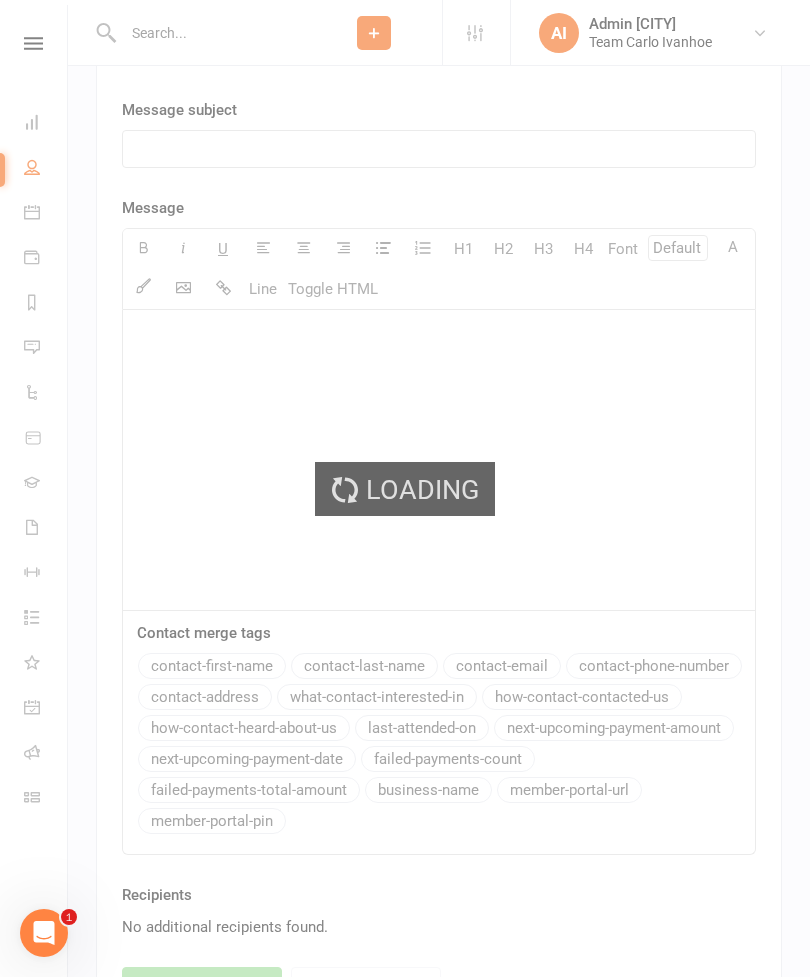 scroll, scrollTop: 0, scrollLeft: 0, axis: both 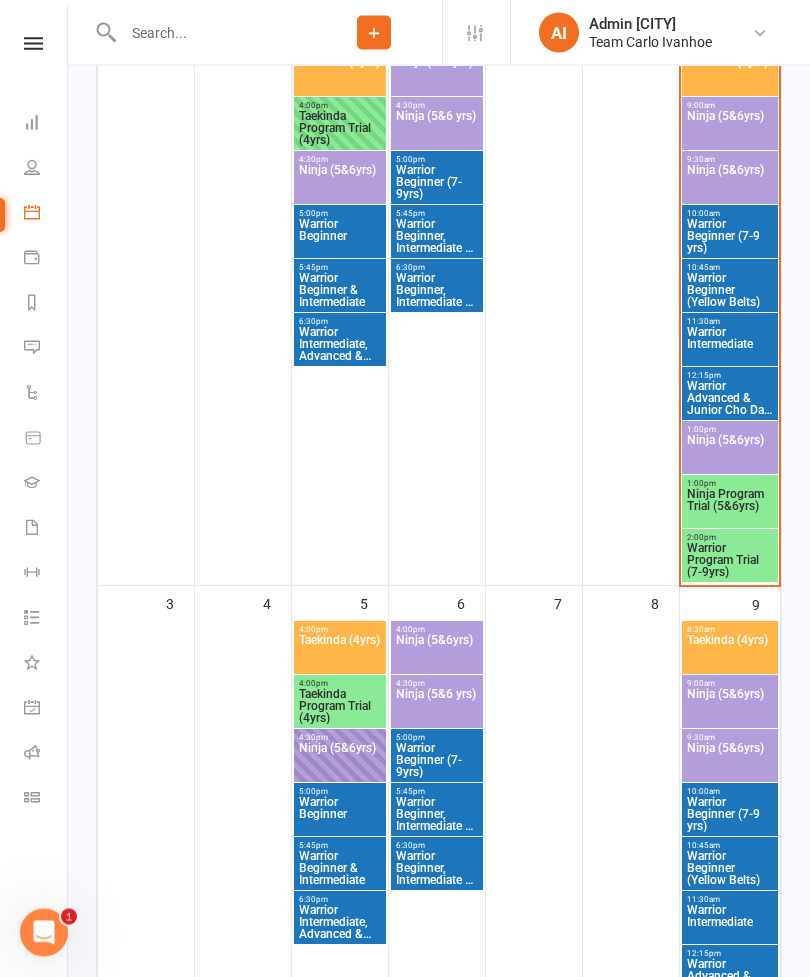 click on "Taekinda (4yrs)" at bounding box center [340, 653] 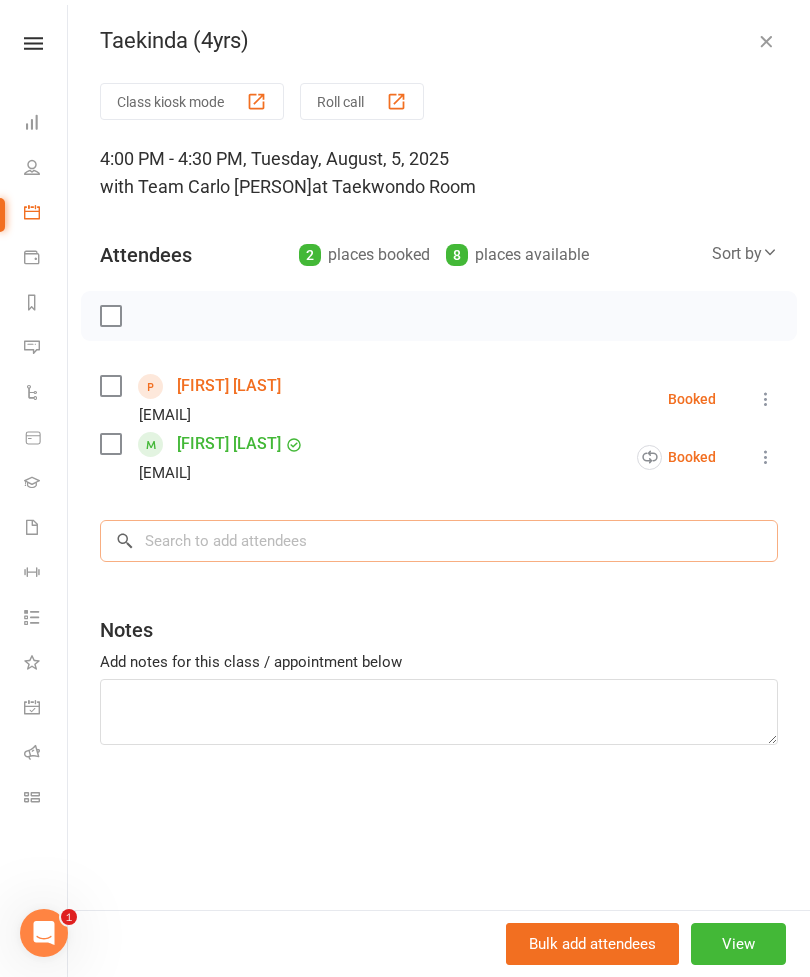 click at bounding box center [439, 541] 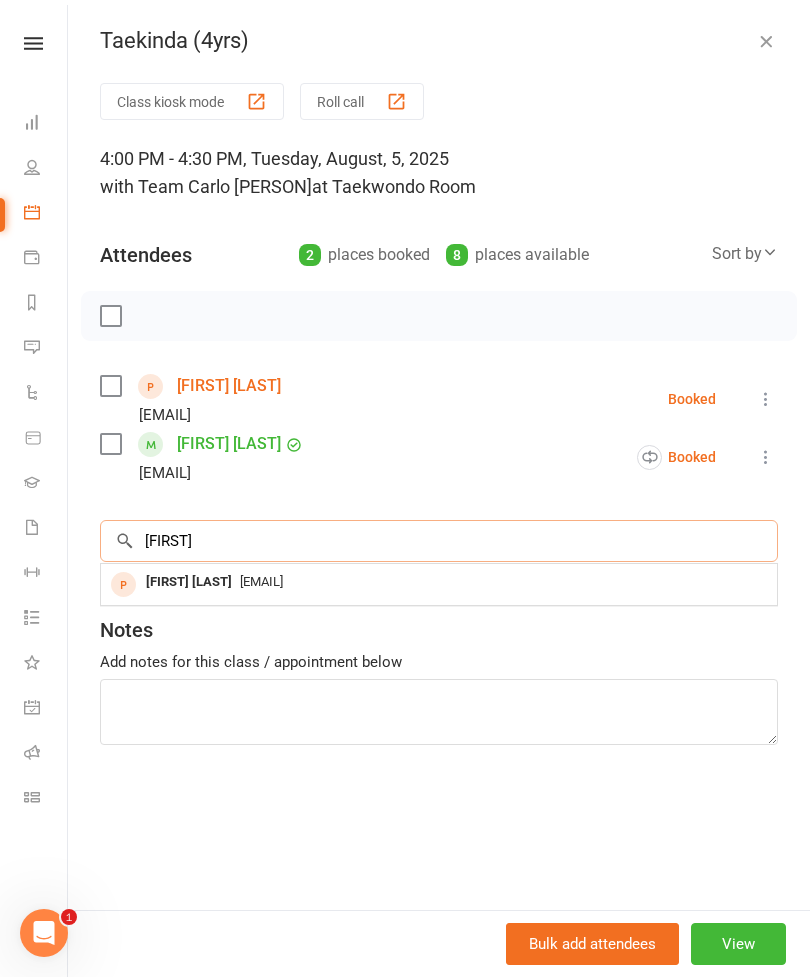 type on "Rashin" 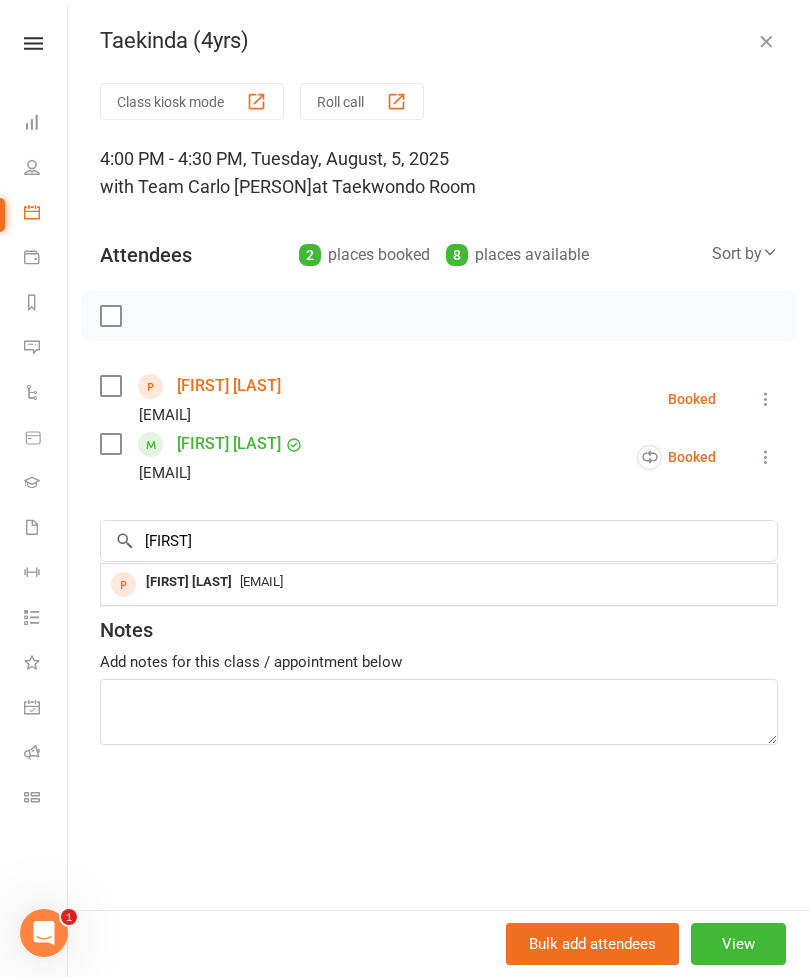 click on "Rashin Balali" at bounding box center [189, 582] 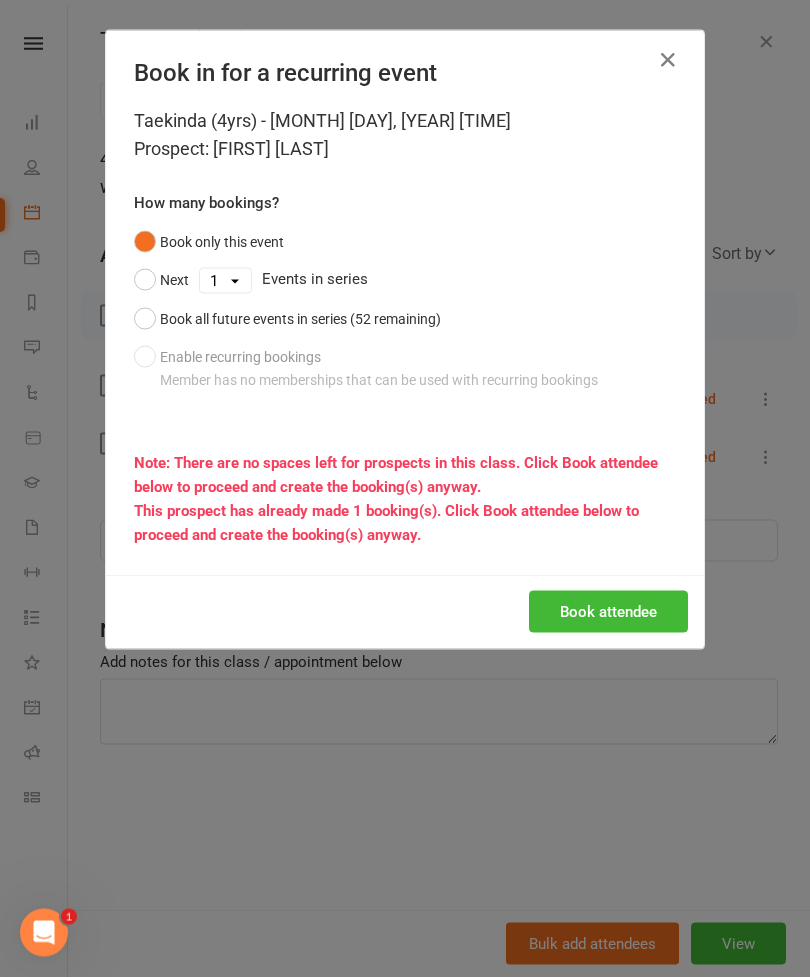 scroll, scrollTop: 434, scrollLeft: 0, axis: vertical 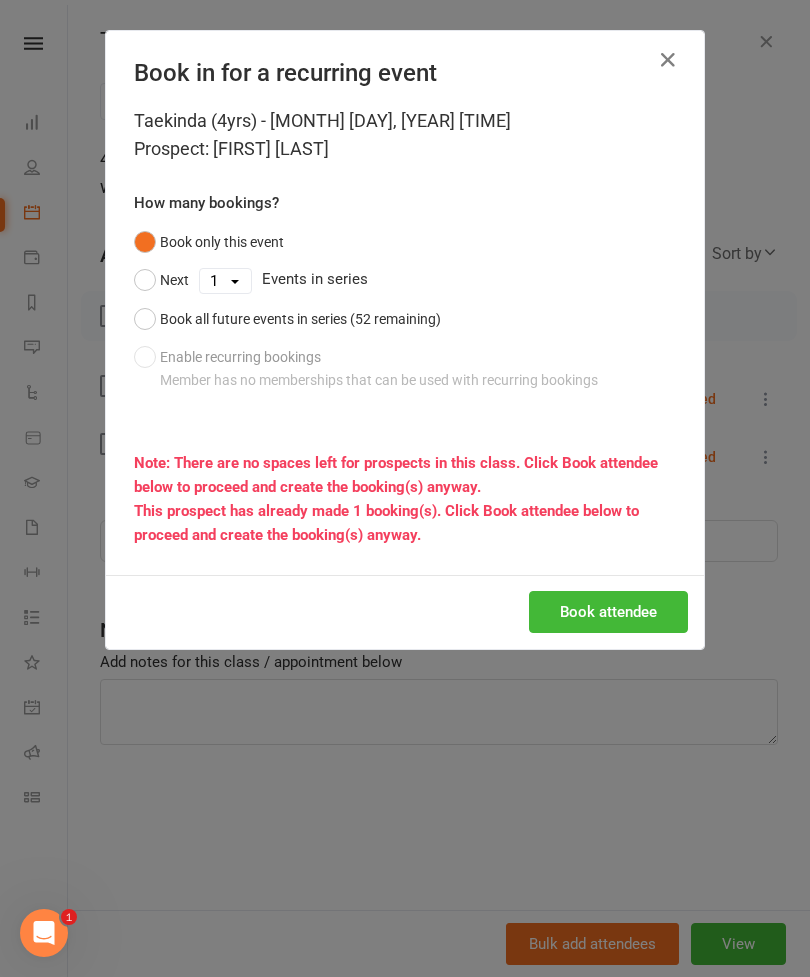 click on "Next" at bounding box center (161, 280) 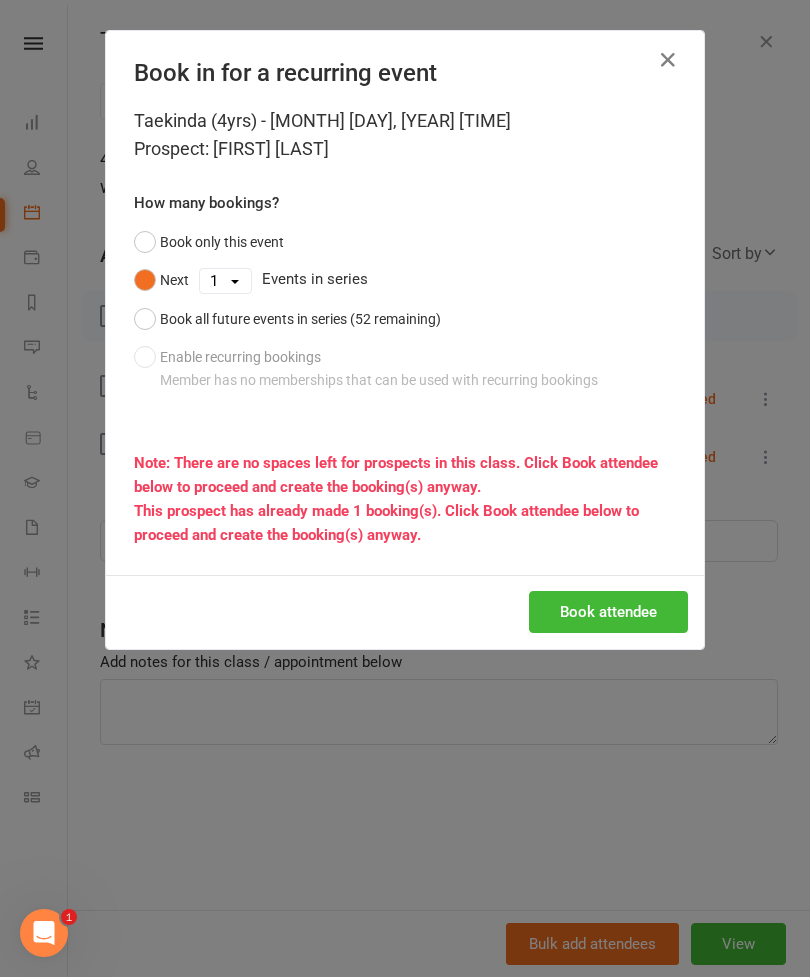 click on "1 2 3 4 5 6 7 8 9 10 11 12 13 14 15 16 17 18 19 20 21 22 23 24 25 26 27 28 29 30 31 32 33 34 35 36 37 38 39 40 41 42 43 44 45 46 47 48 49 50 51 52" at bounding box center (225, 281) 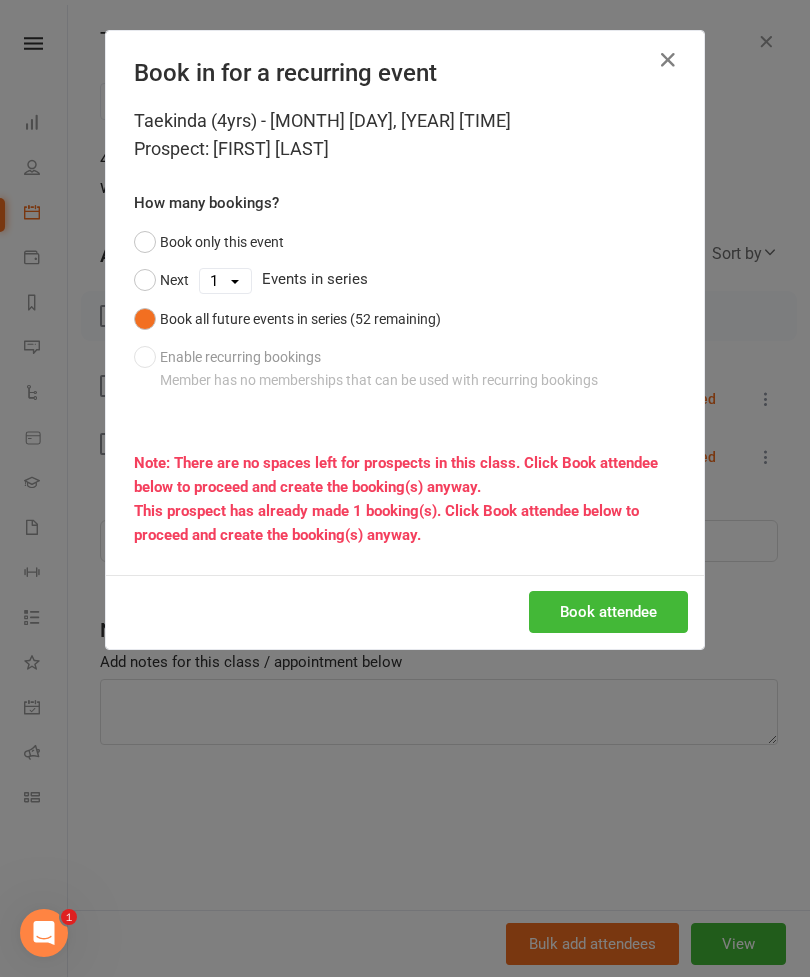 click on "Book attendee" at bounding box center (608, 612) 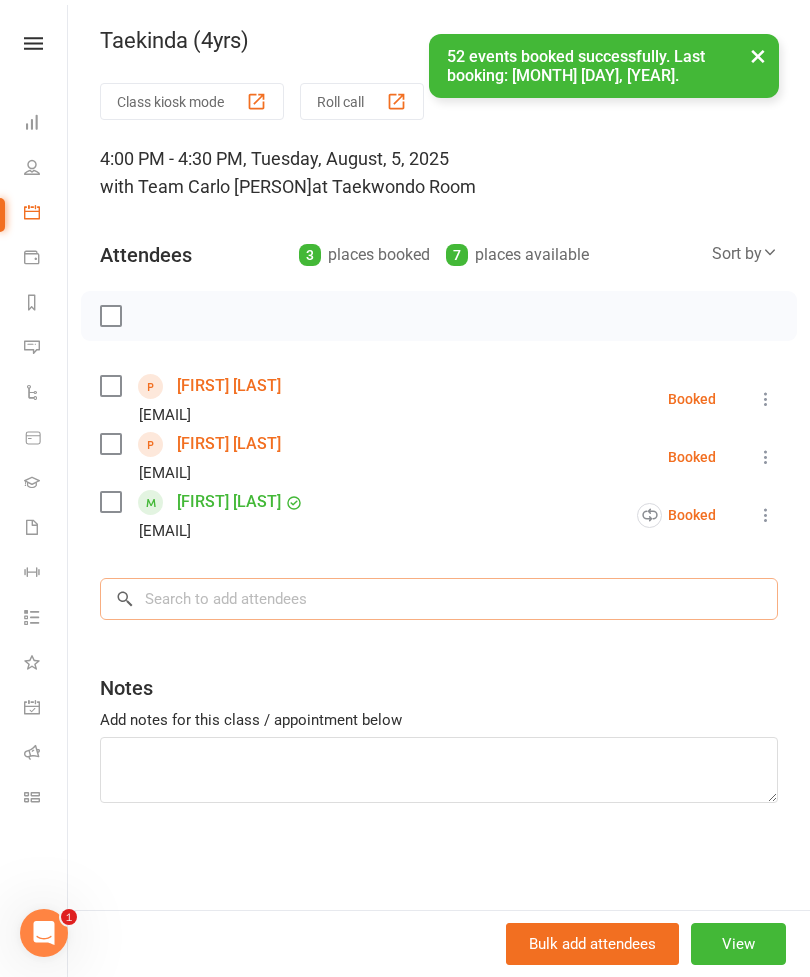 click at bounding box center (439, 599) 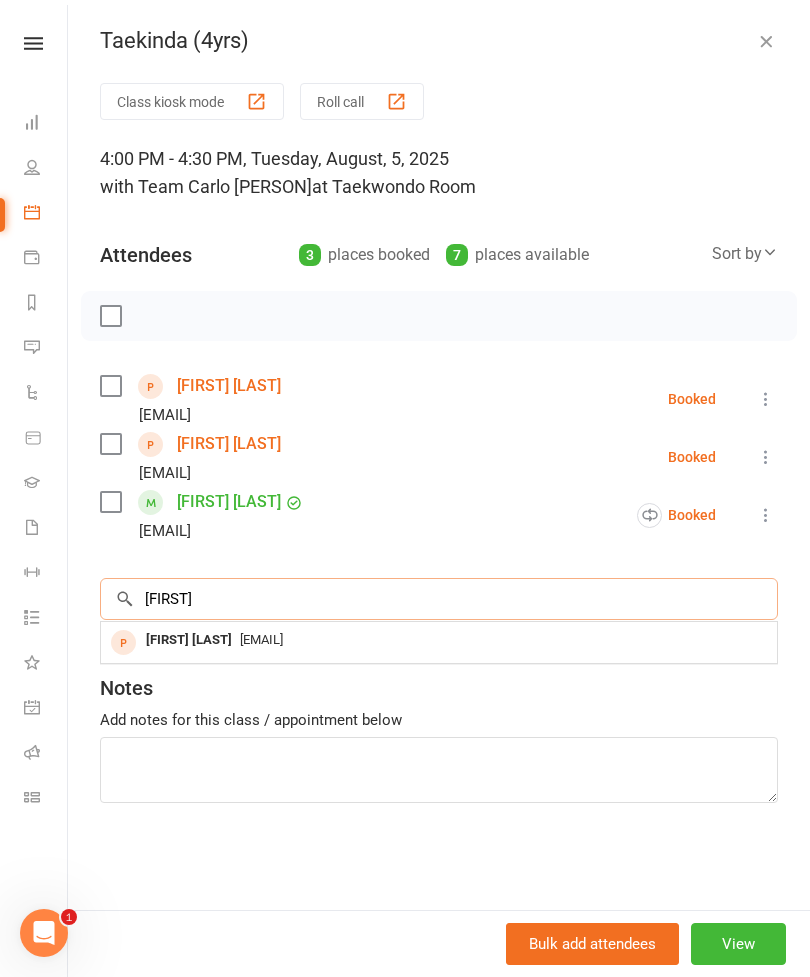 type on "Rosha" 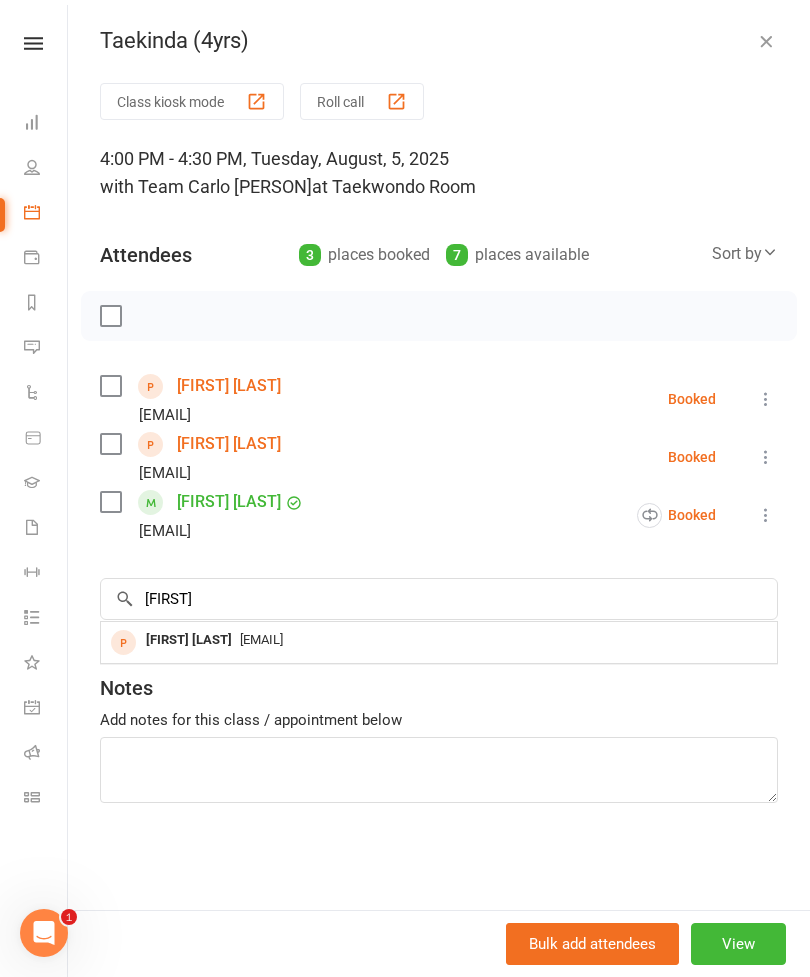 click on "[EMAIL]" at bounding box center (439, 640) 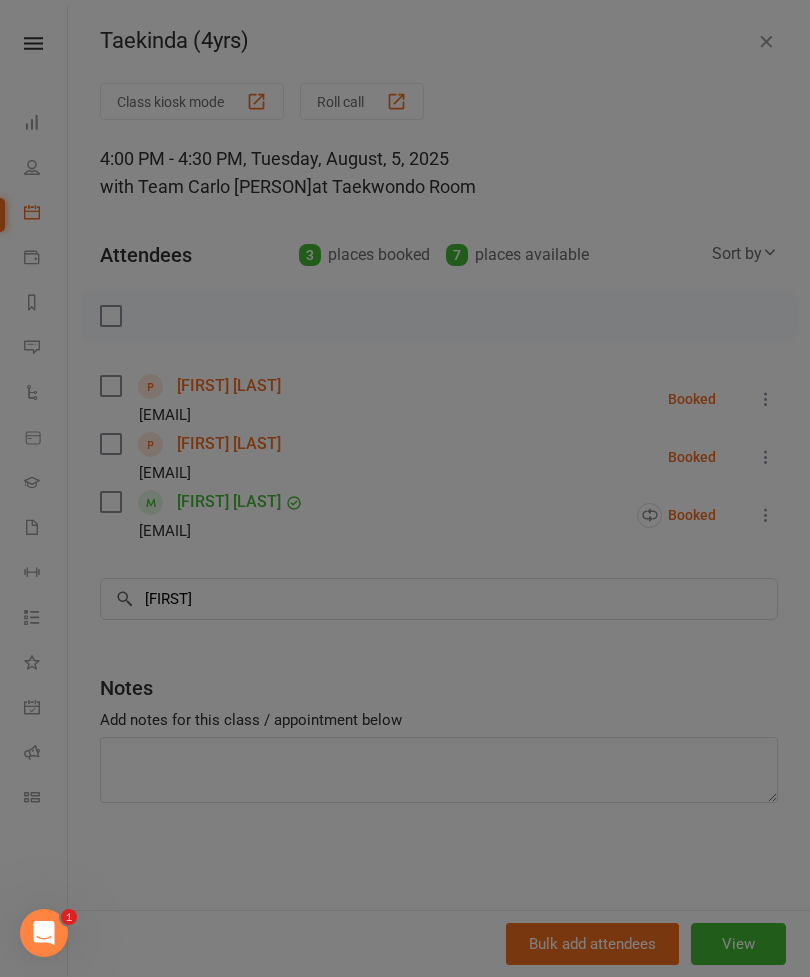 type 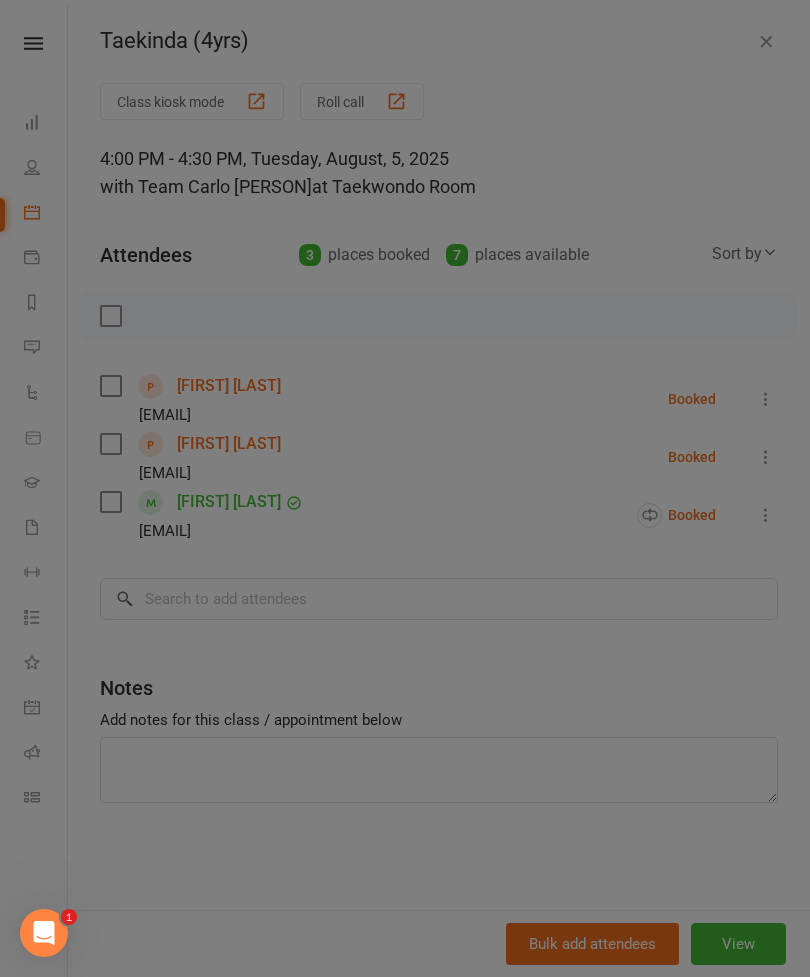 scroll, scrollTop: 434, scrollLeft: 0, axis: vertical 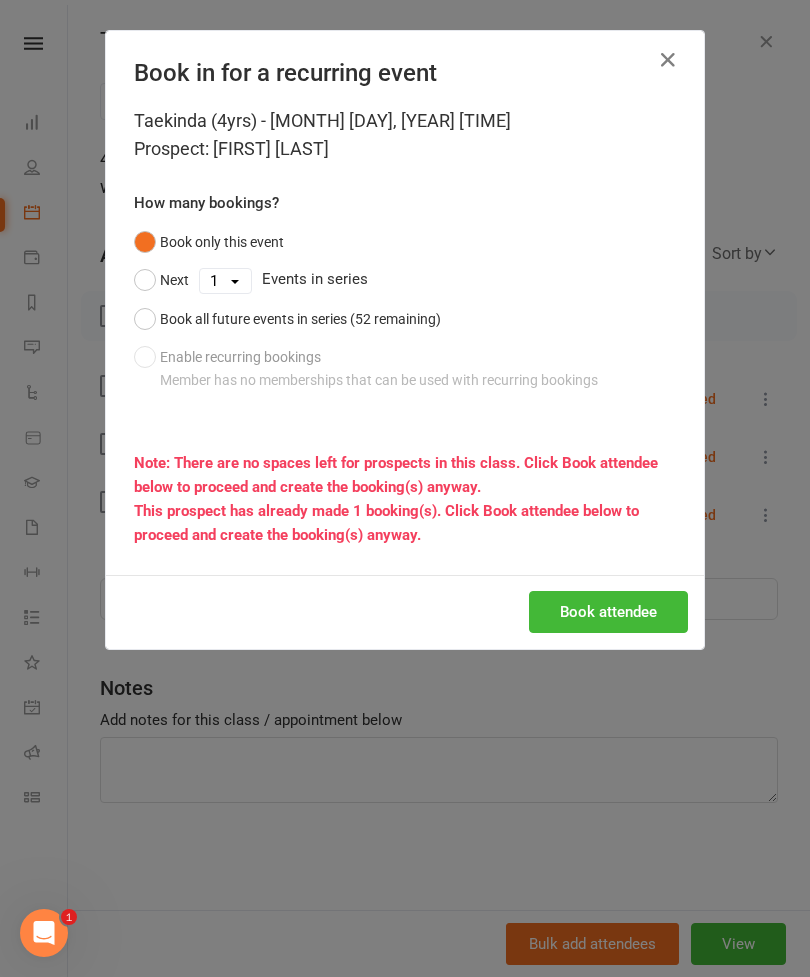 click on "Book all future events in series (52 remaining)" at bounding box center [300, 319] 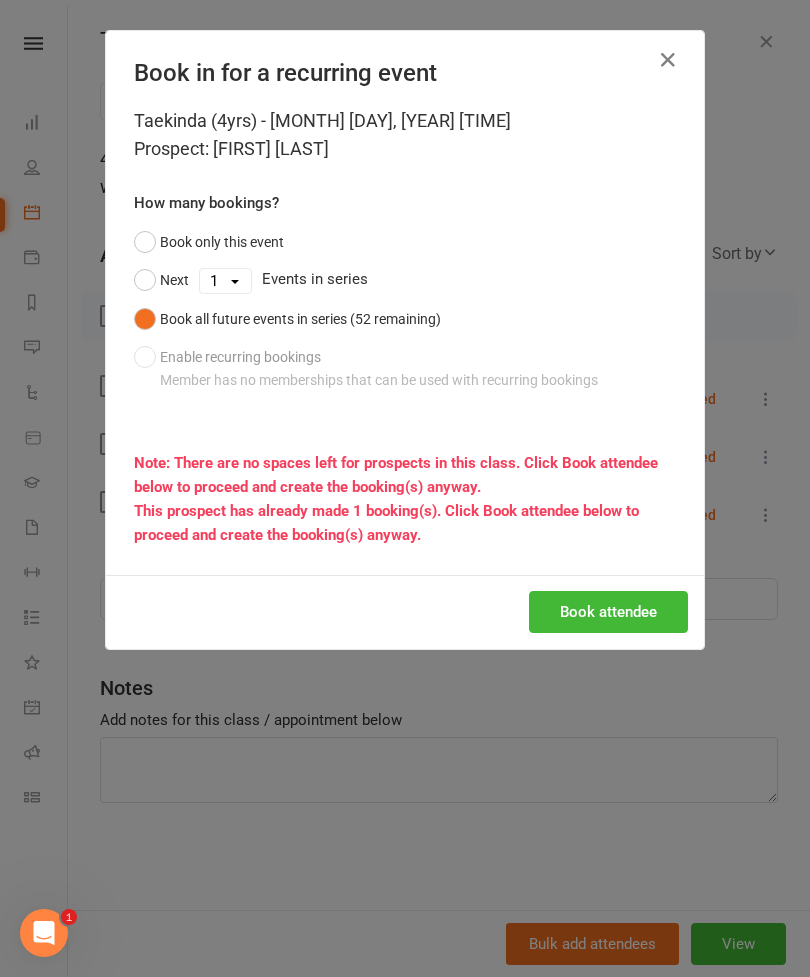 click on "Book attendee" at bounding box center [608, 612] 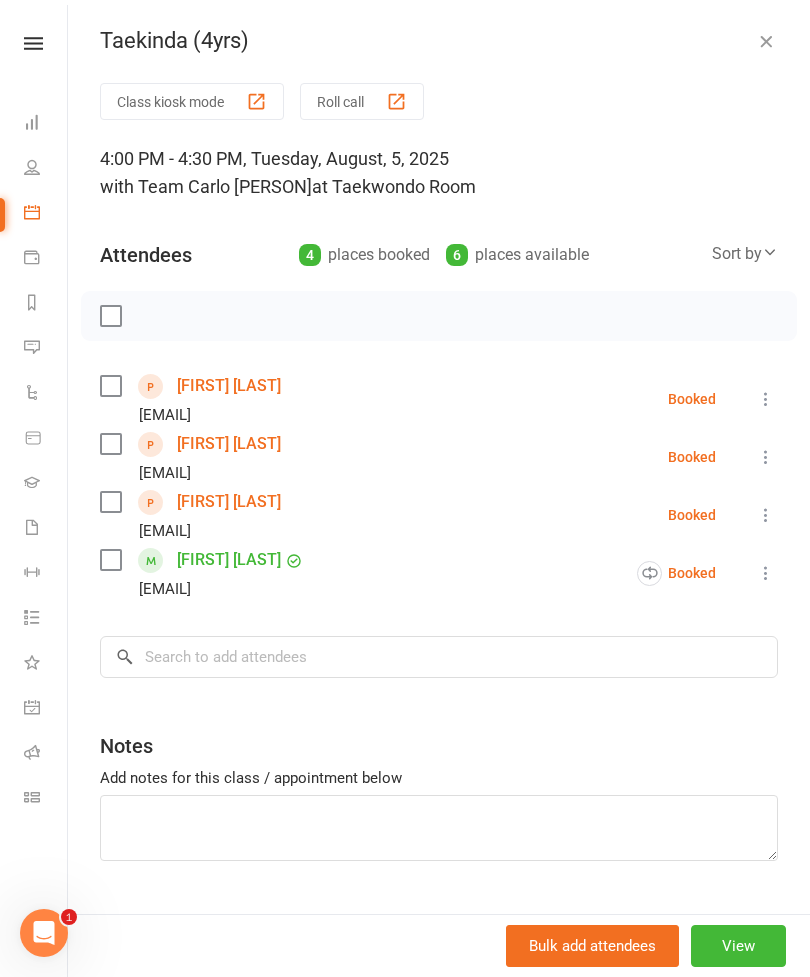 click at bounding box center [33, 43] 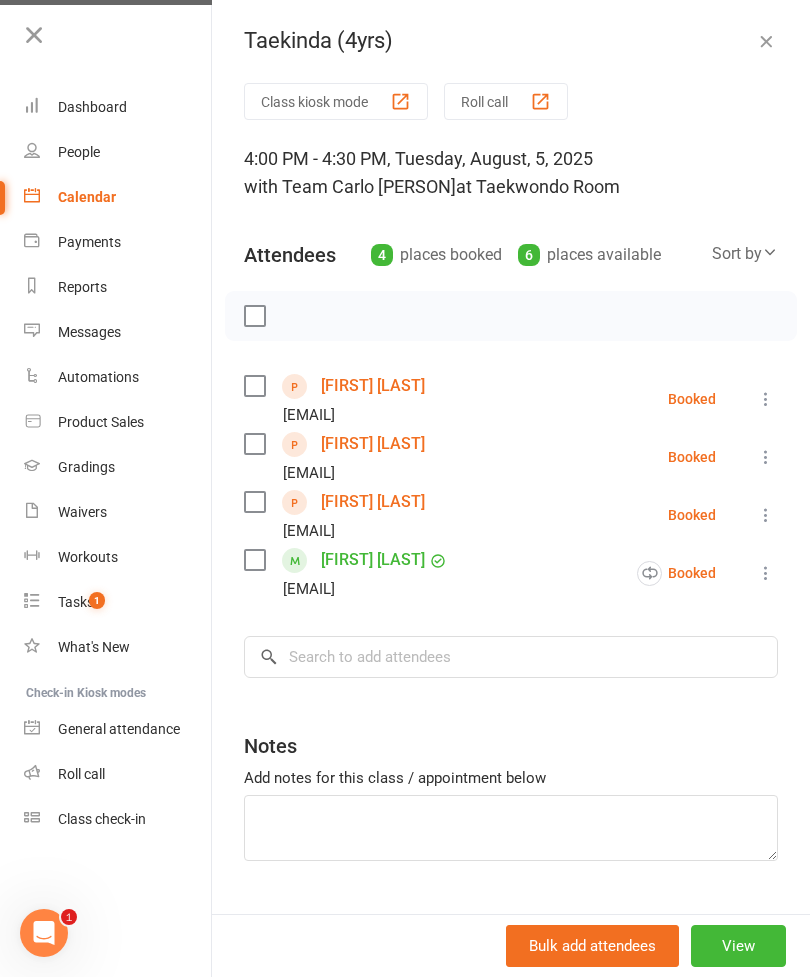 click at bounding box center (766, 41) 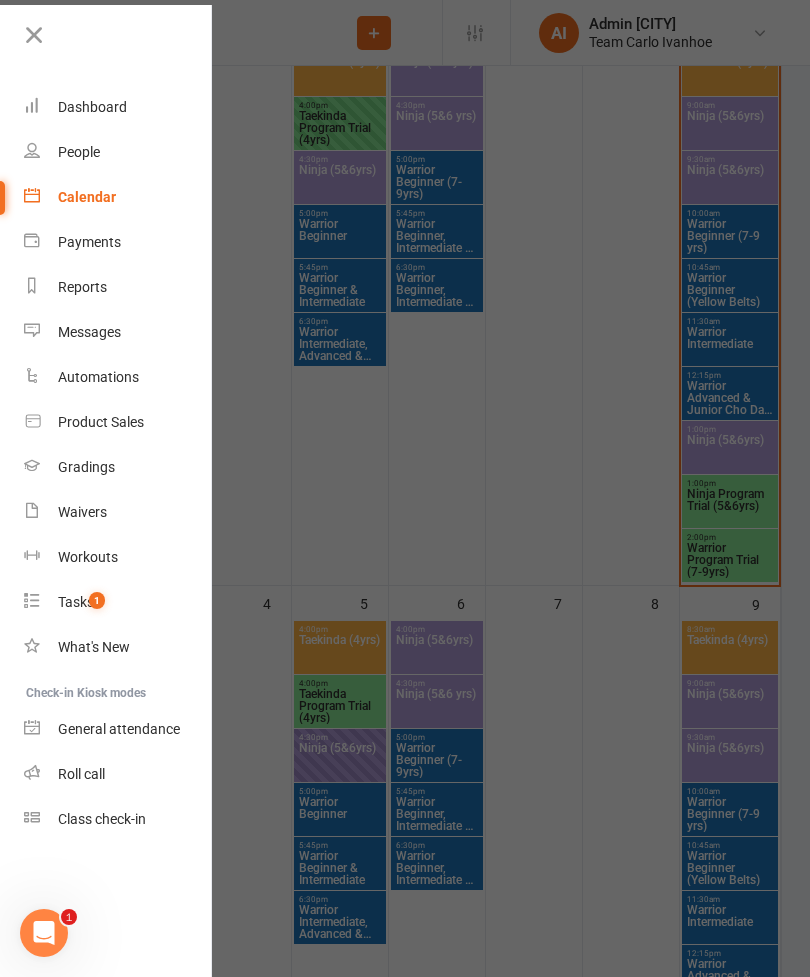 click at bounding box center [405, 488] 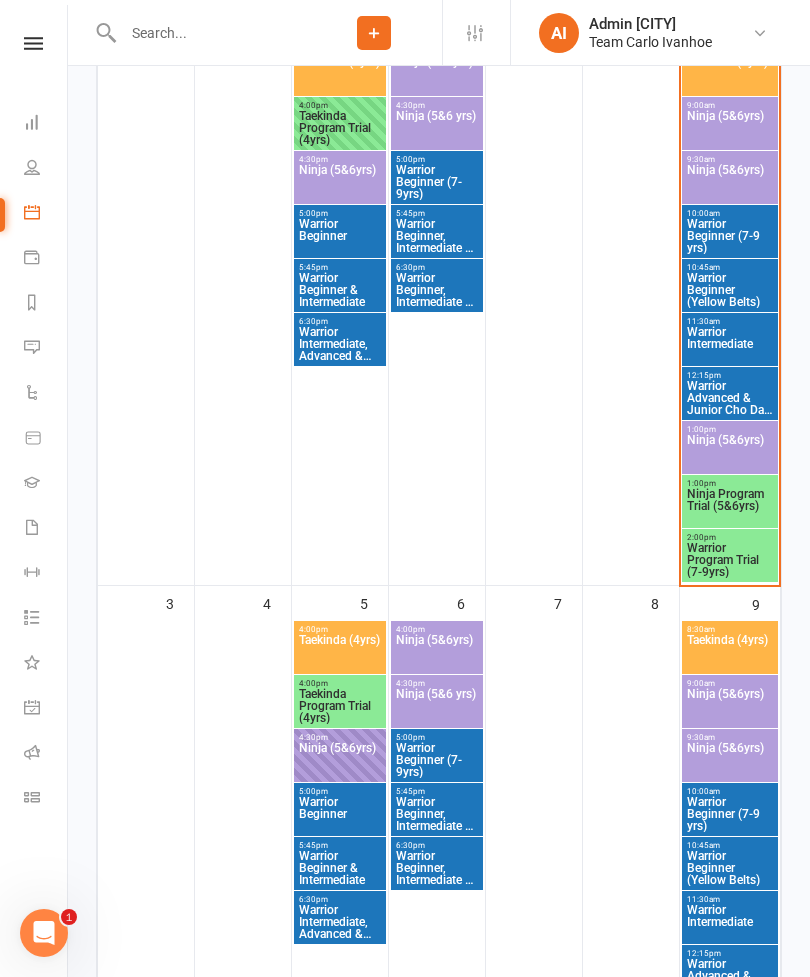 click on "Taekinda Program Trial (4yrs)" at bounding box center (340, 706) 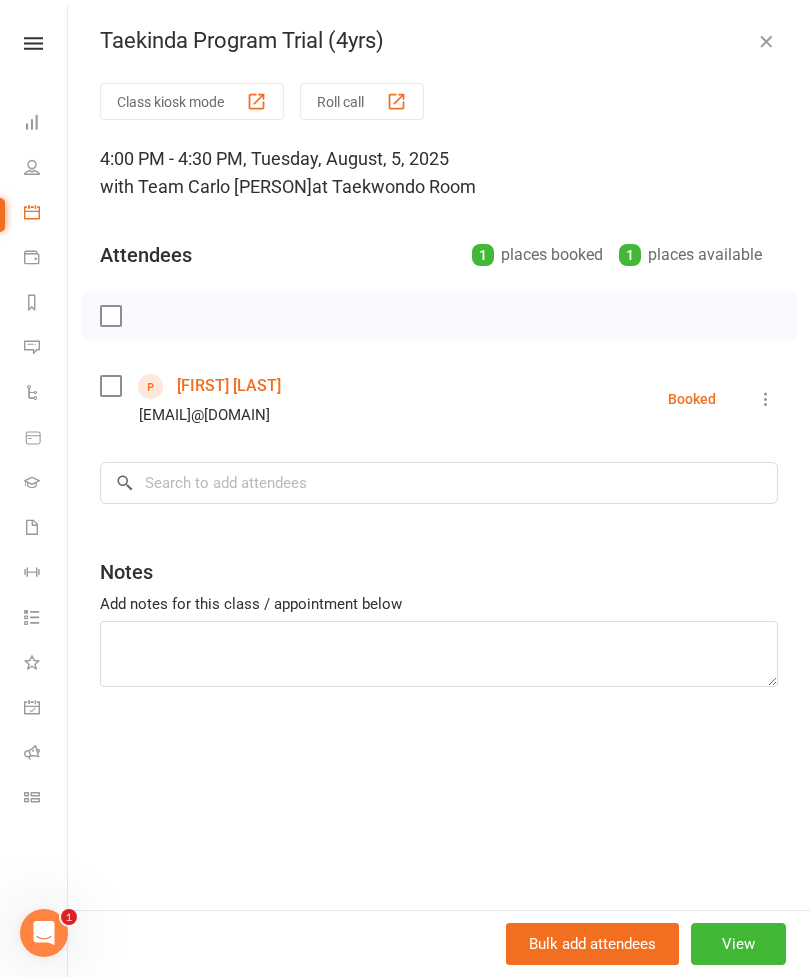click on "Christian Nesci" at bounding box center [229, 386] 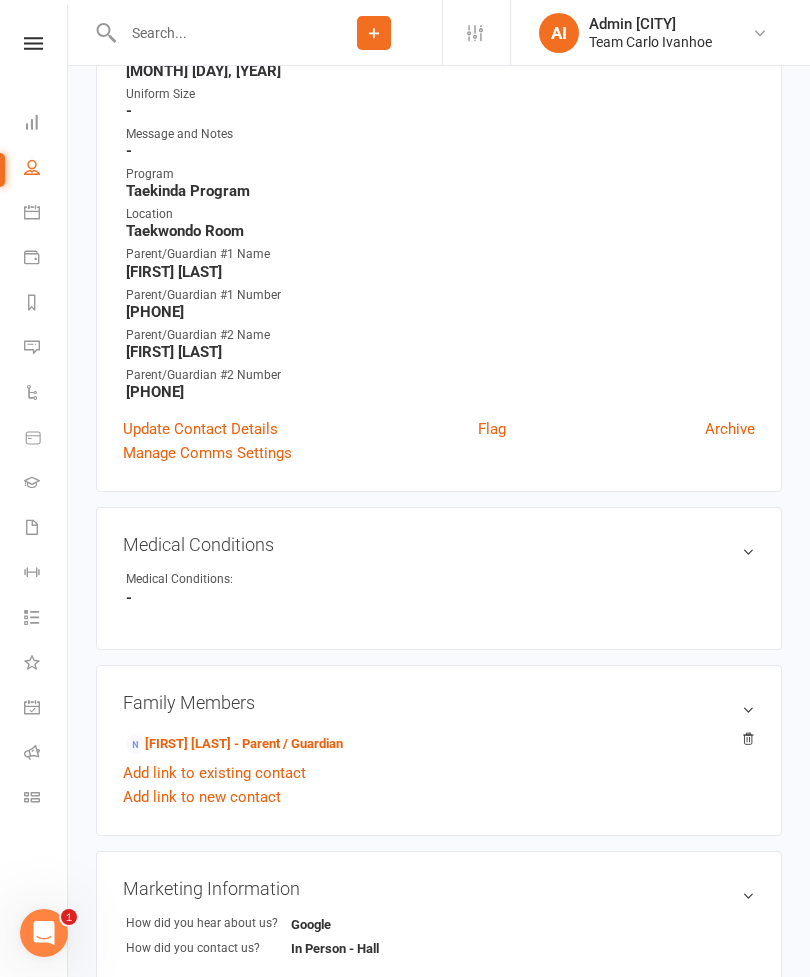 scroll, scrollTop: 0, scrollLeft: 0, axis: both 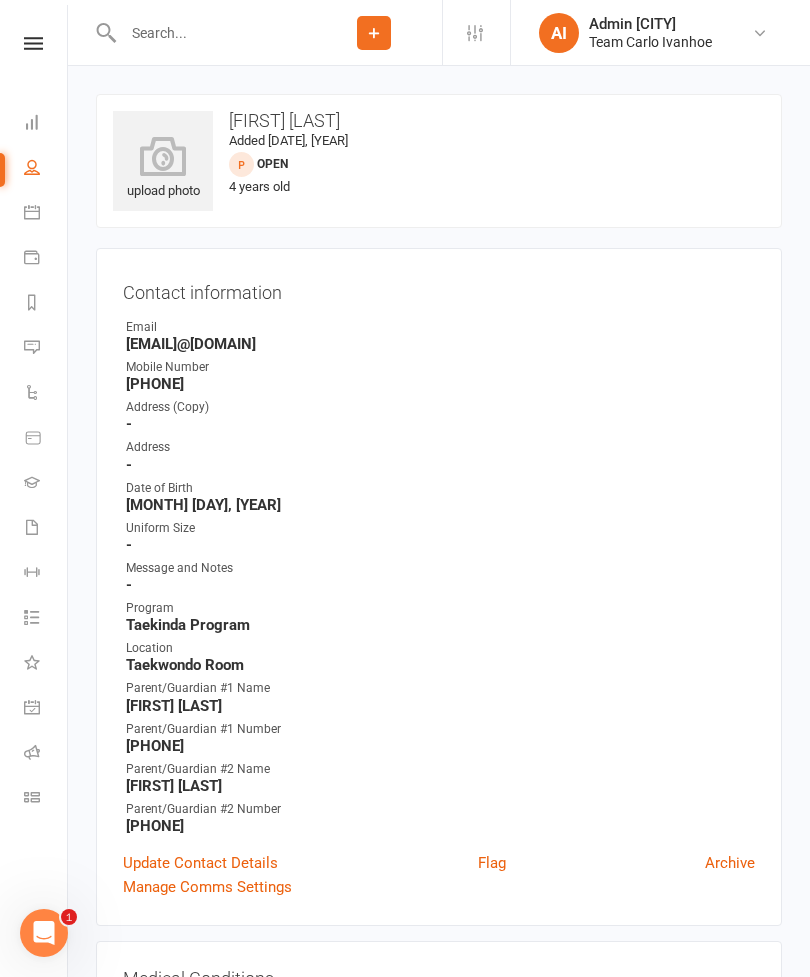 click on "Clubworx Dashboard People Calendar Payments Reports Messages   Automations   Product Sales Gradings   Waivers   Workouts   Tasks   1 What's New Check-in Kiosk modes General attendance Roll call Class check-in" at bounding box center (34, 493) 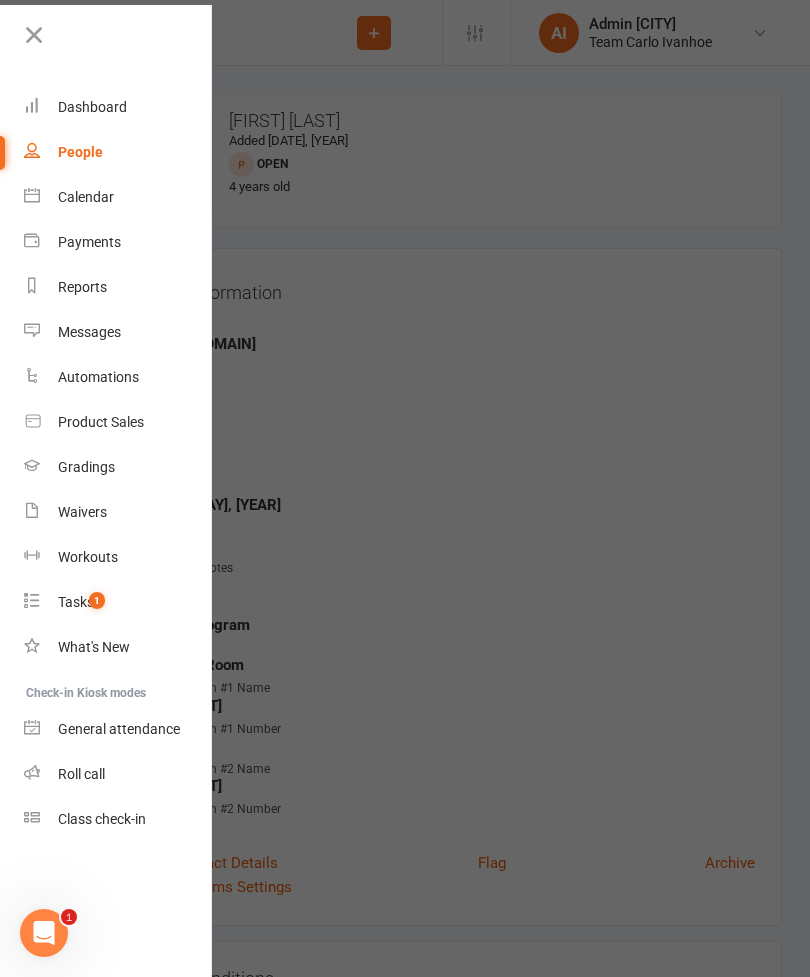 click on "Calendar" at bounding box center [118, 197] 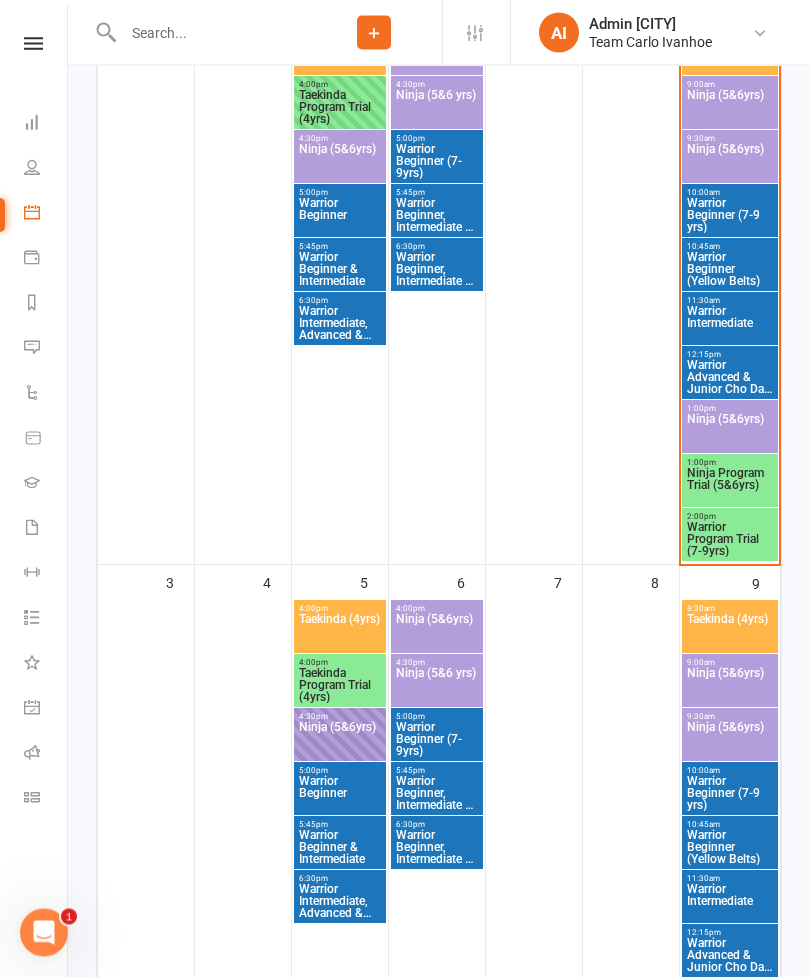 click on "Ninja (5&6yrs)" at bounding box center [340, 740] 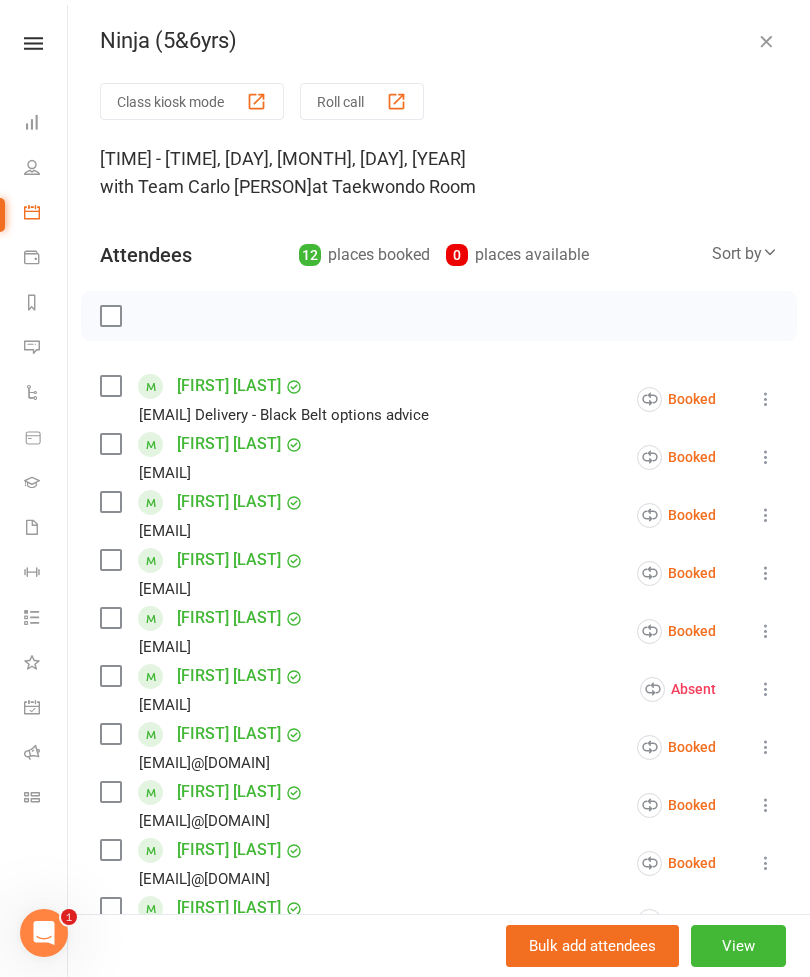 click at bounding box center (396, 101) 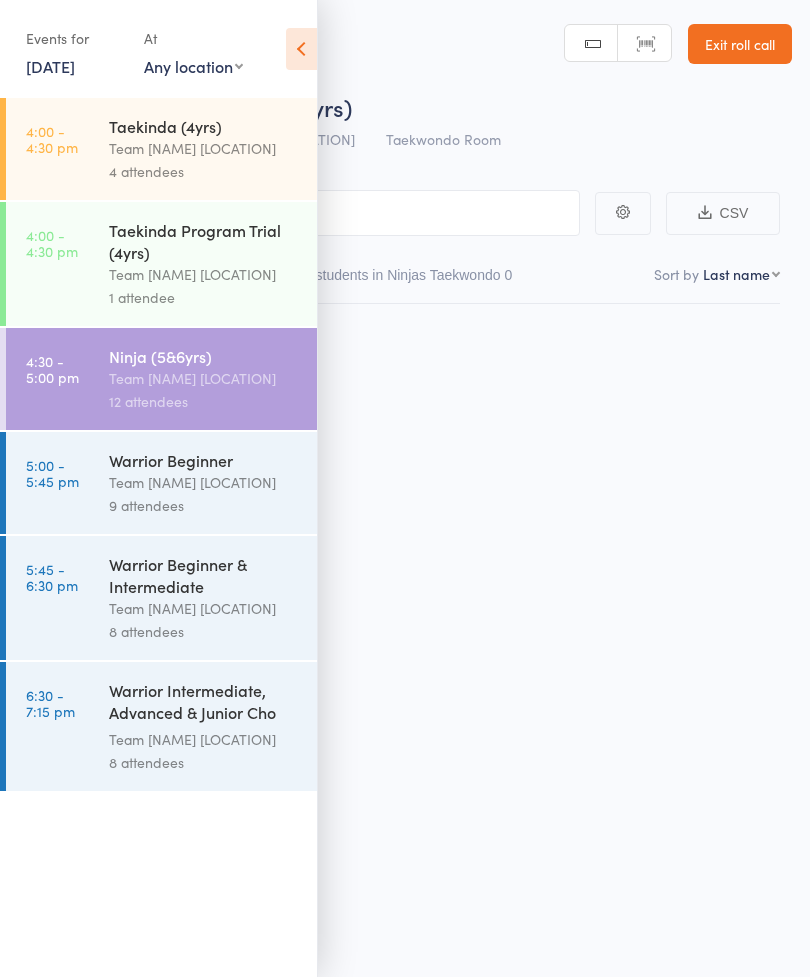scroll, scrollTop: 0, scrollLeft: 0, axis: both 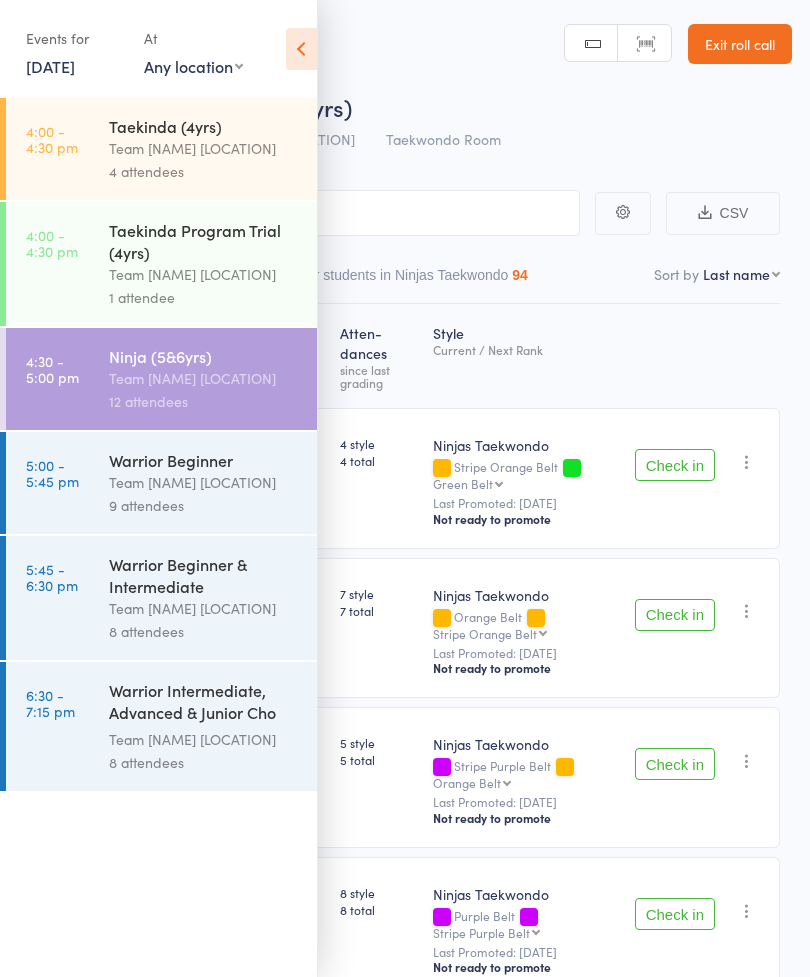 click on "First name Last name Birthday today? Behind on payments? Check in time Next payment date Next payment amount Membership name Membership expires Ready to grade Style and Rank Style attendance count All attendance count Last Promoted" at bounding box center [741, 274] 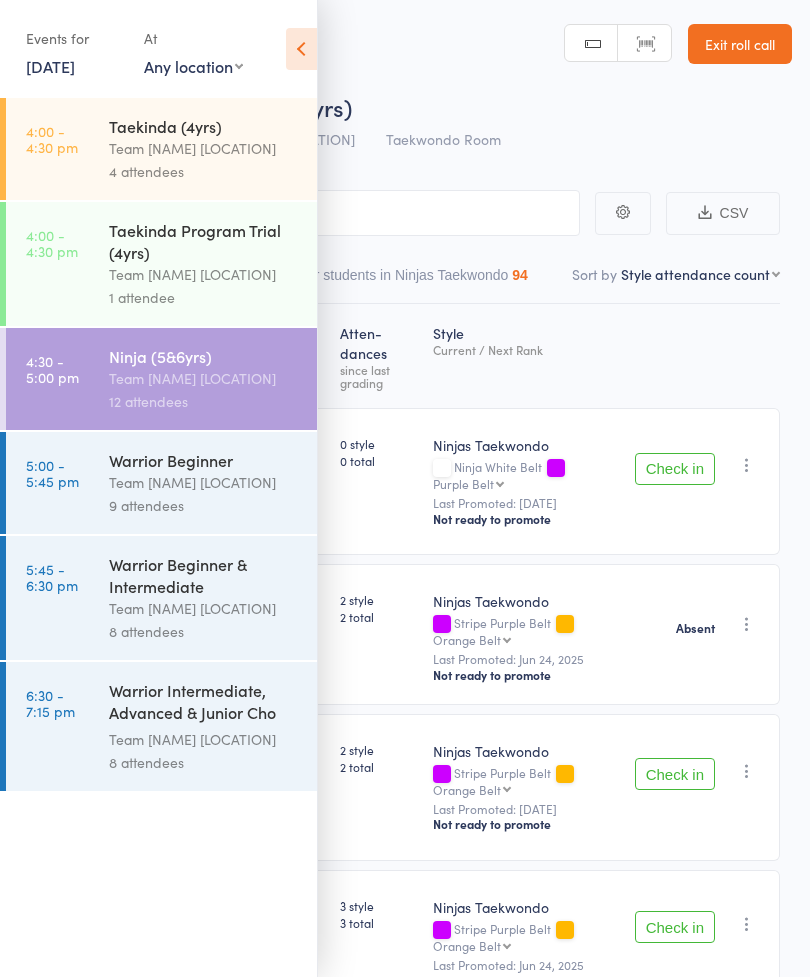 click at bounding box center [301, 49] 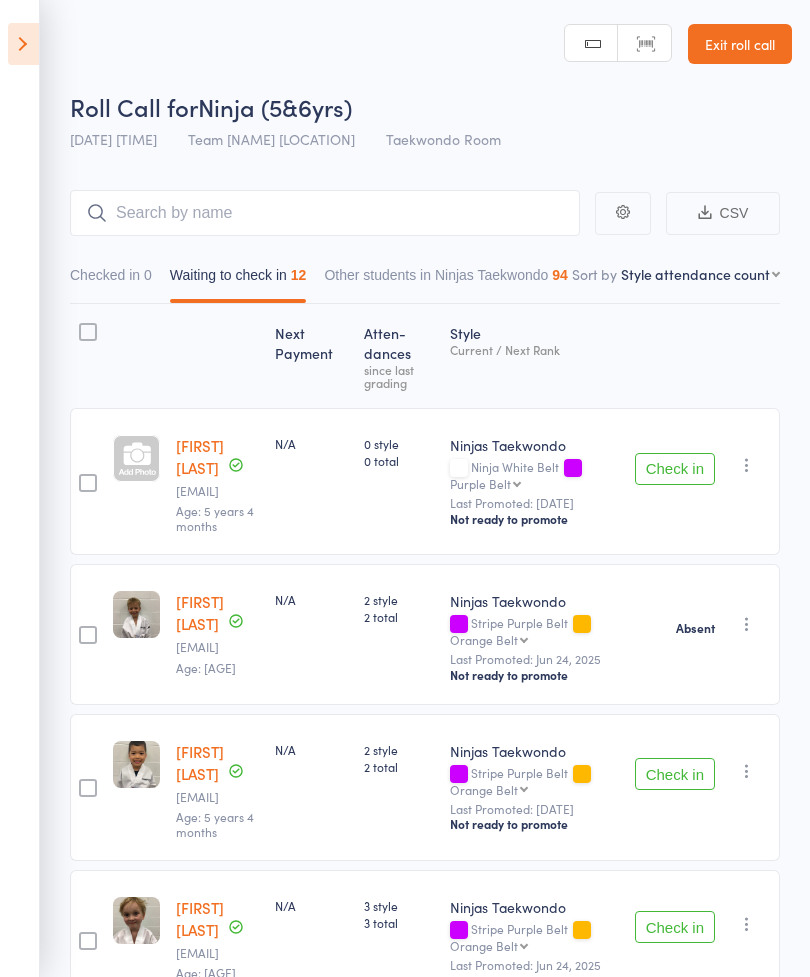 click on "[FIRST] [LAST]" at bounding box center (200, 456) 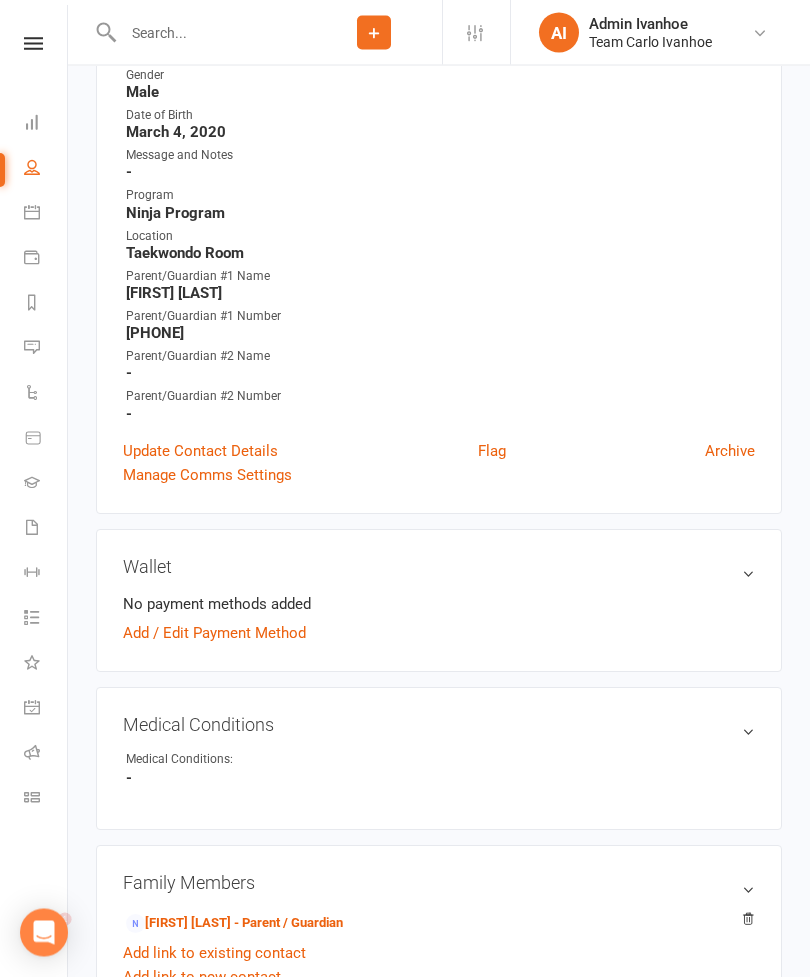 scroll, scrollTop: 0, scrollLeft: 0, axis: both 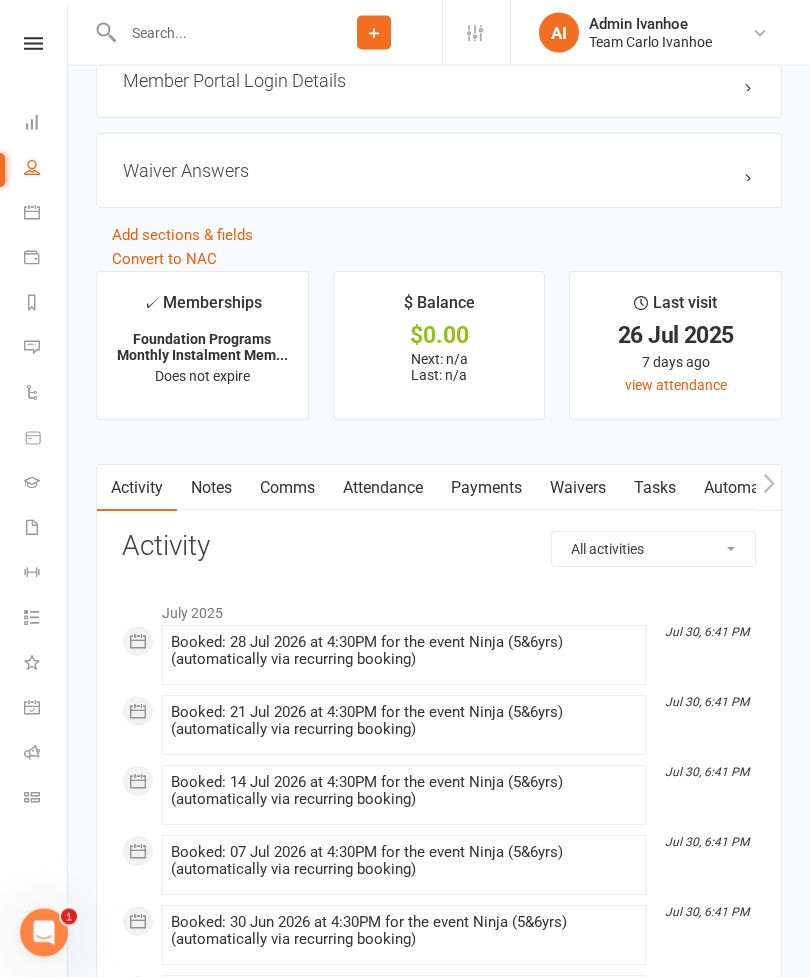 click on "Notes" at bounding box center (211, 489) 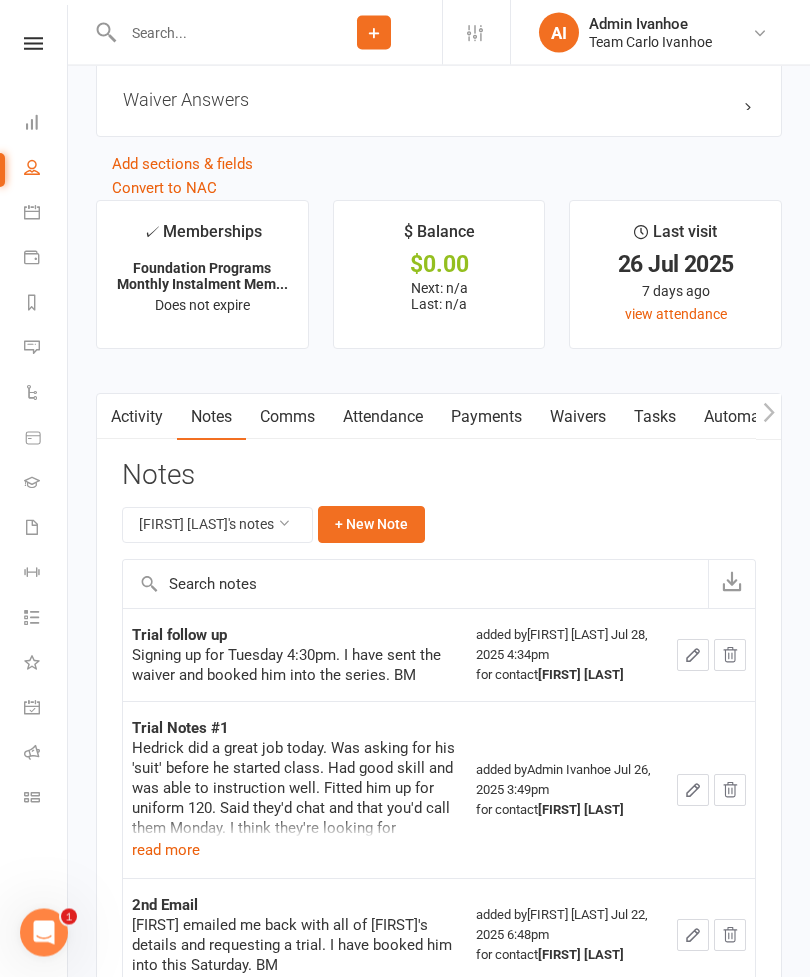 scroll, scrollTop: 2625, scrollLeft: 0, axis: vertical 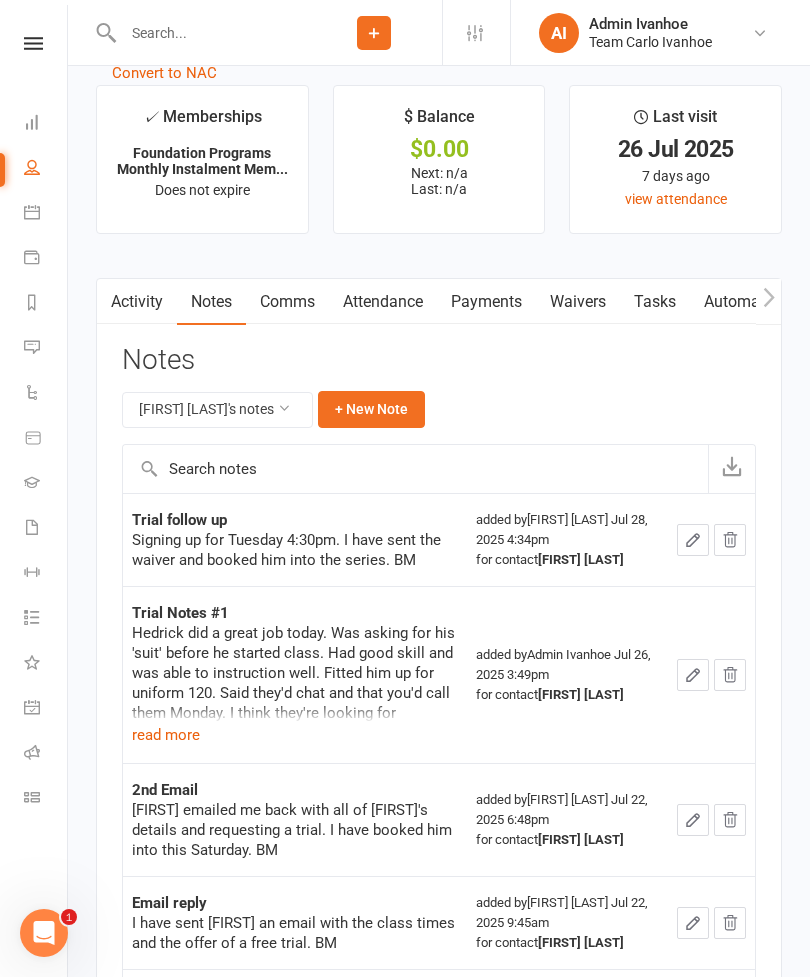 click on "read more" at bounding box center (166, 735) 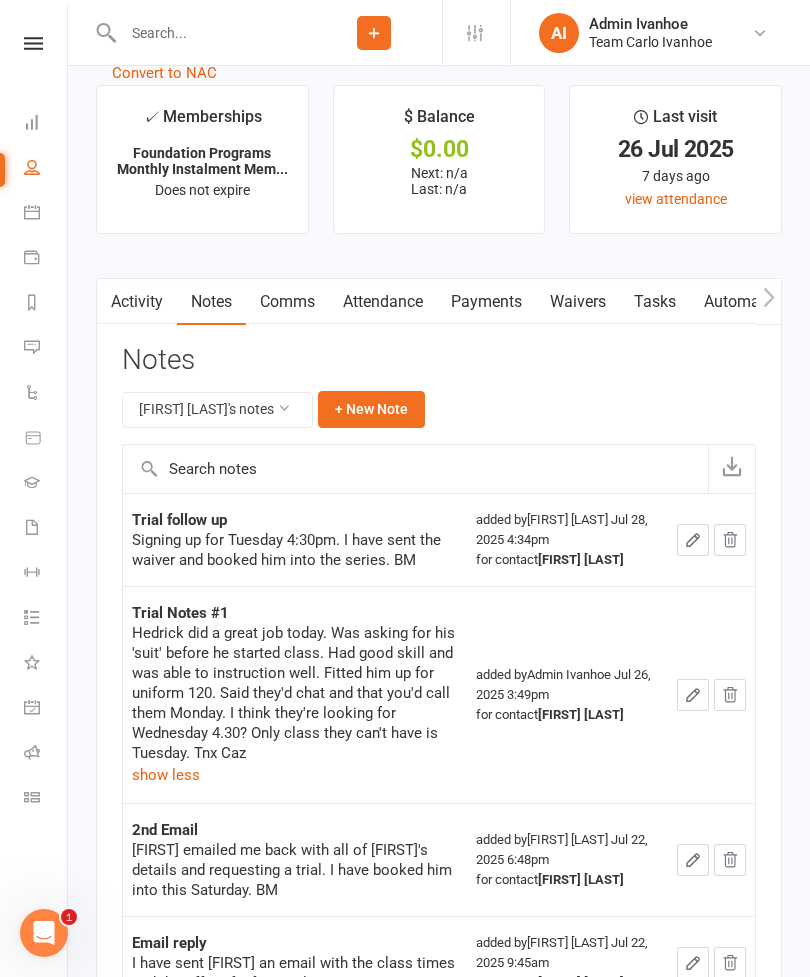 click on "Clubworx Dashboard People Calendar Payments Reports Messages   Automations   Product Sales Gradings   Waivers   Workouts   Tasks   1 What's New Check-in Kiosk modes General attendance Roll call Class check-in" at bounding box center (34, 493) 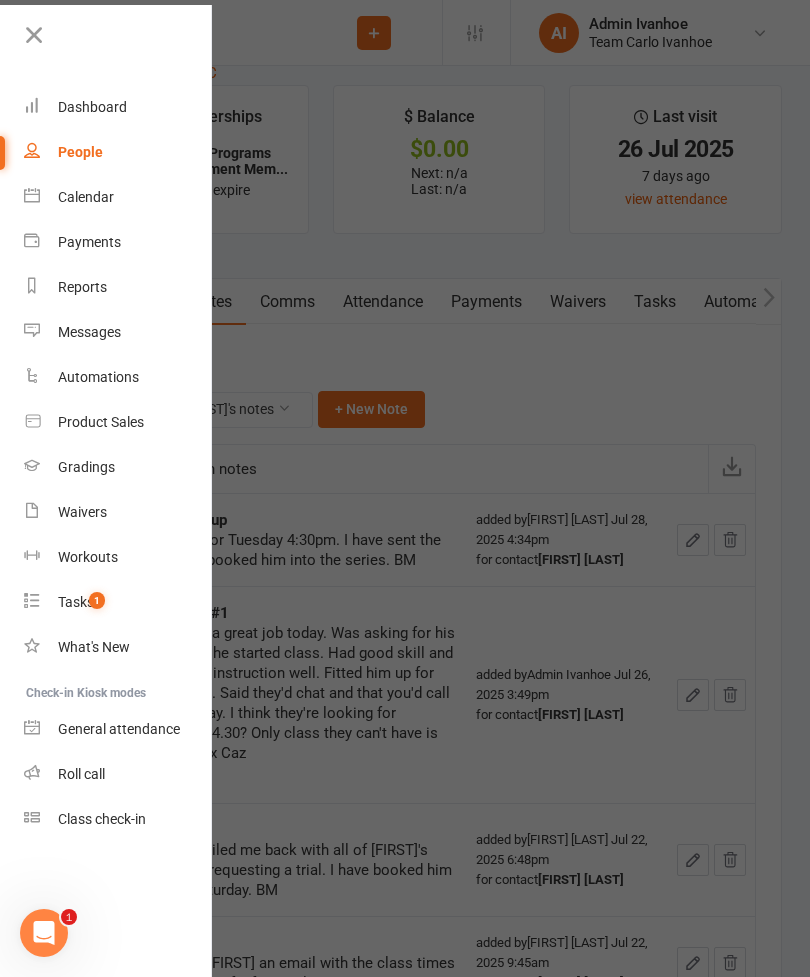 click on "Calendar" at bounding box center (86, 197) 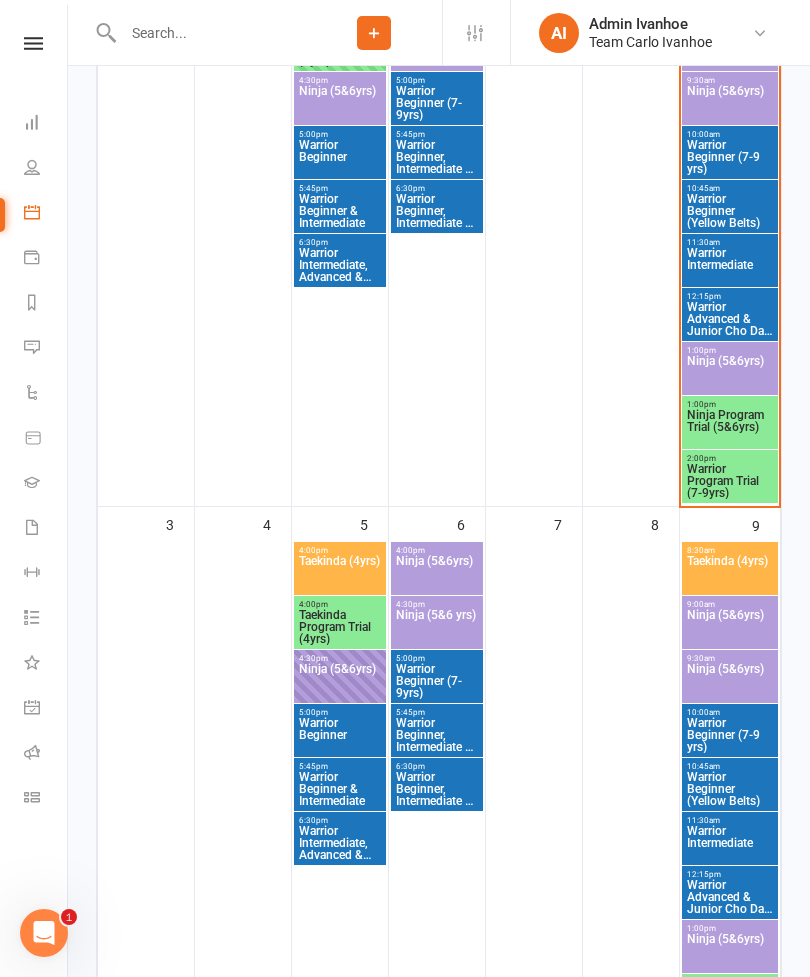 scroll, scrollTop: 555, scrollLeft: 0, axis: vertical 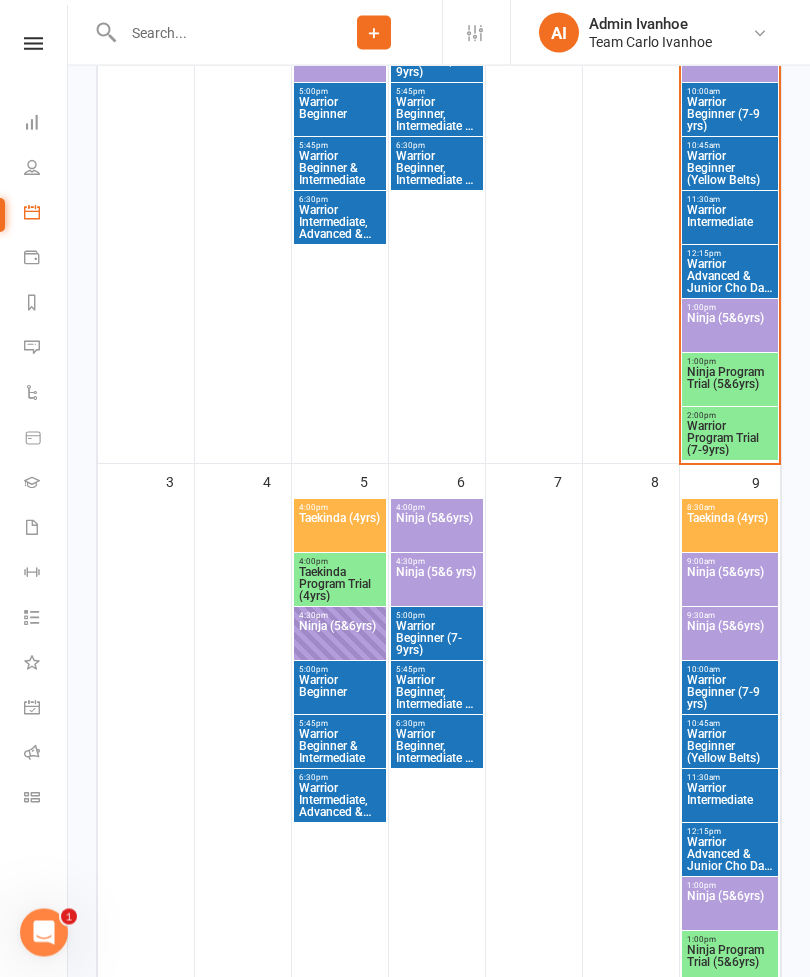 click on "Ninja (5&6yrs)" at bounding box center [340, 639] 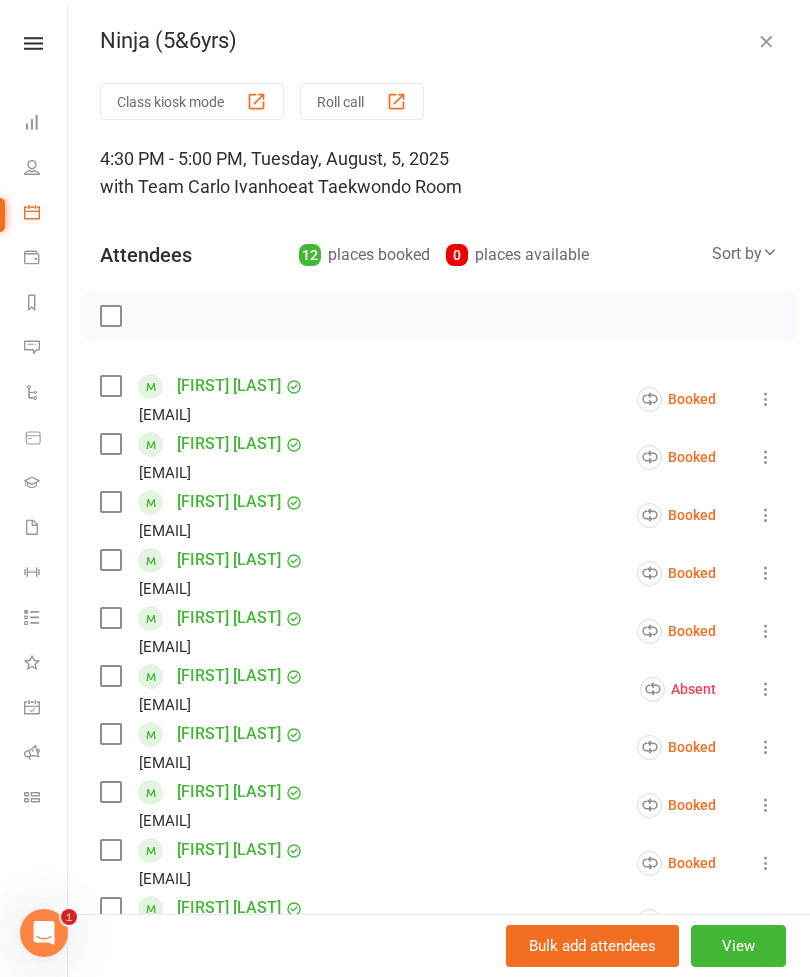 click on "Roll call" at bounding box center [362, 101] 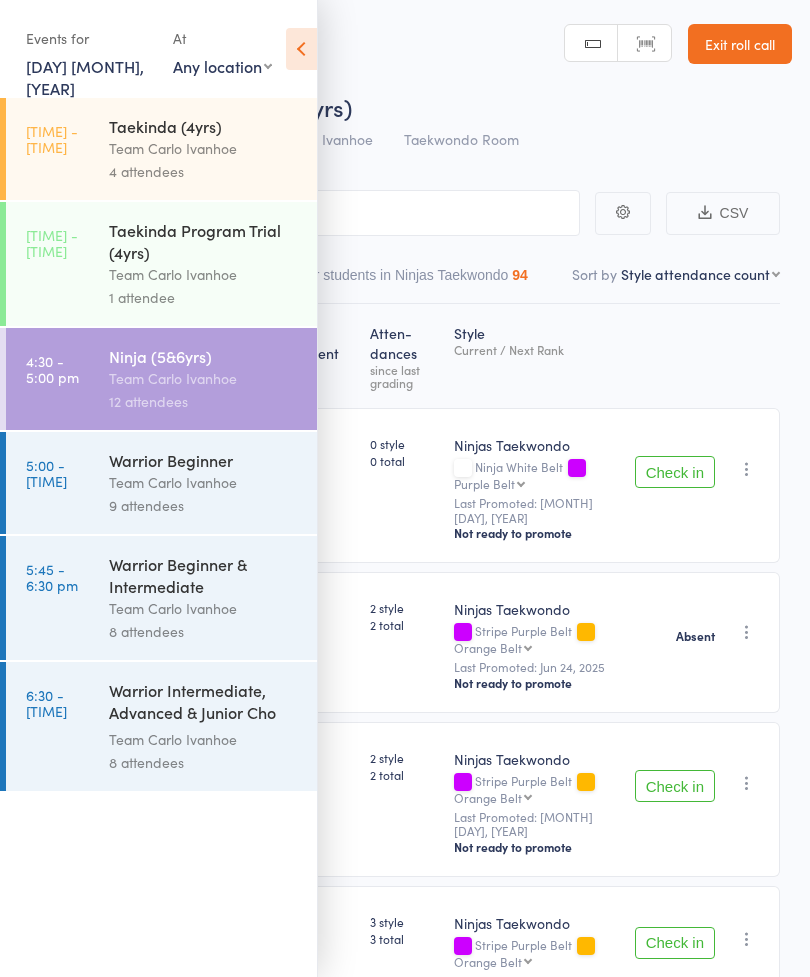 scroll, scrollTop: 0, scrollLeft: 0, axis: both 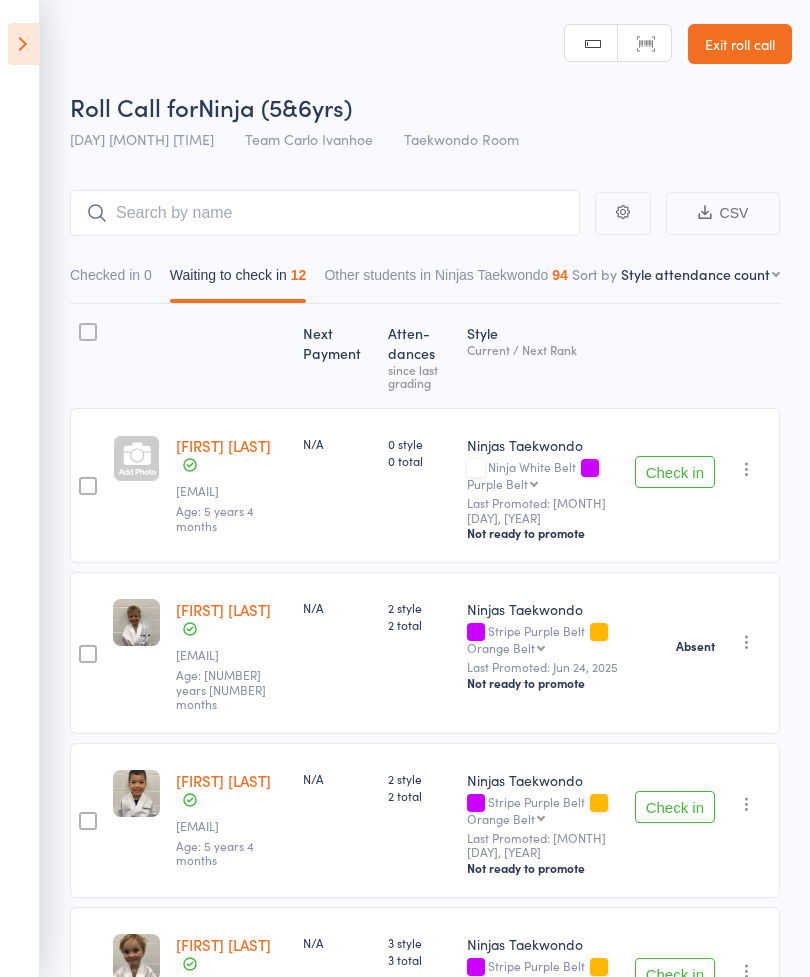 click on "Checked in  0 Waiting to check in  12 Other students in Ninjas Taekwondo  94" at bounding box center [425, 280] 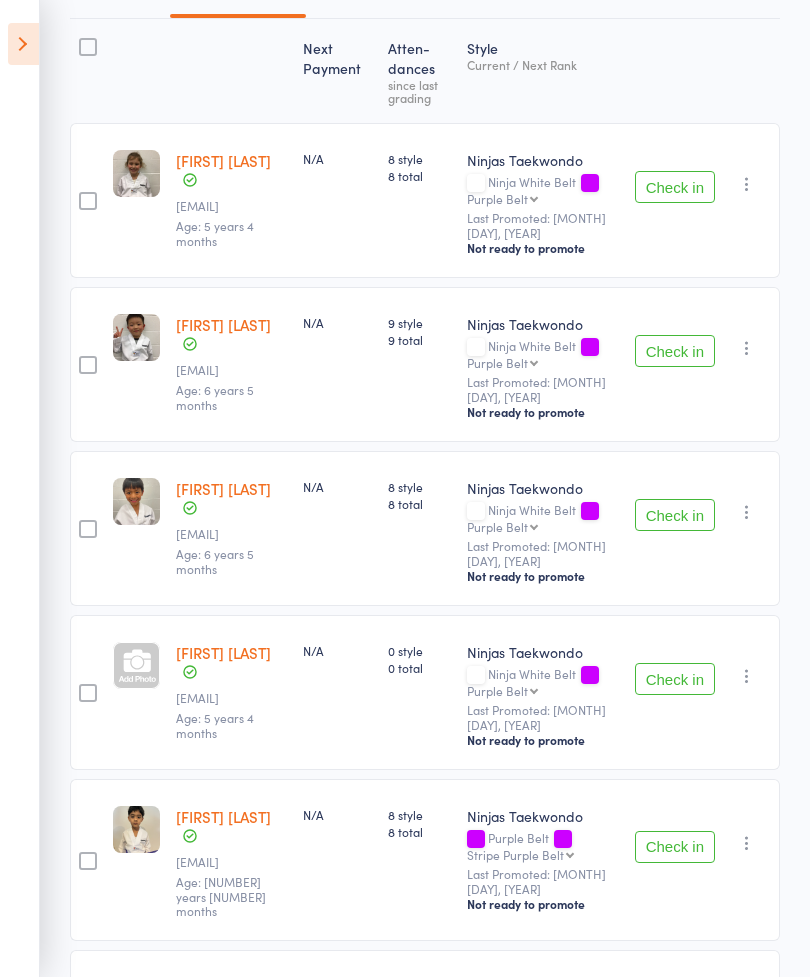 scroll, scrollTop: 283, scrollLeft: 0, axis: vertical 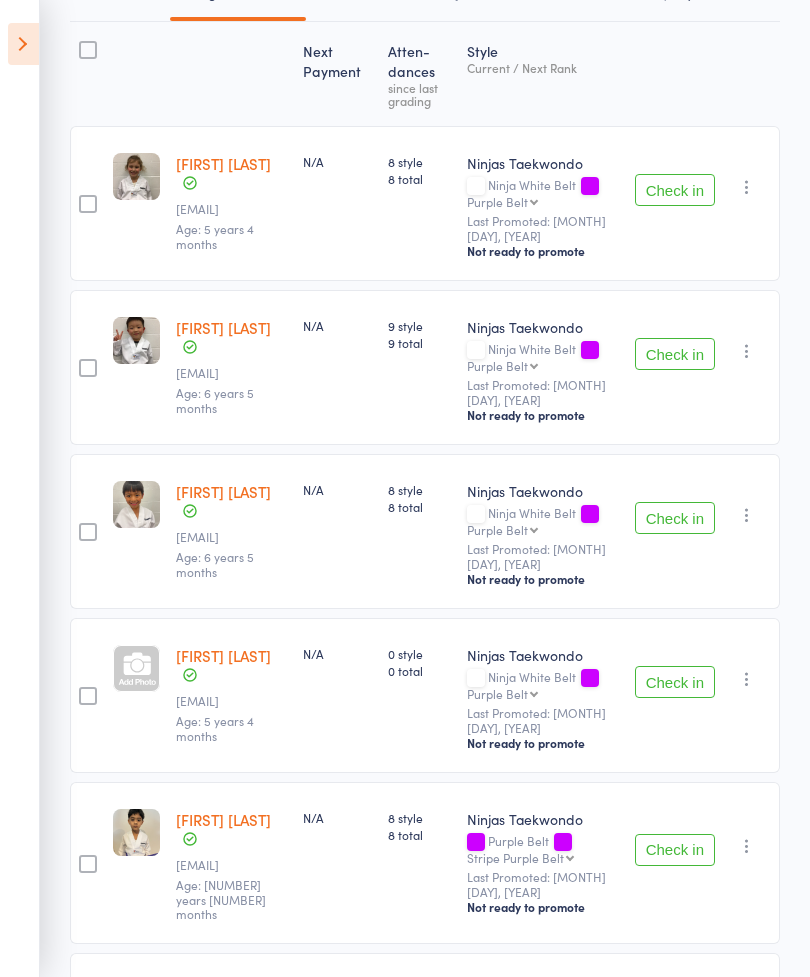 click at bounding box center (23, 44) 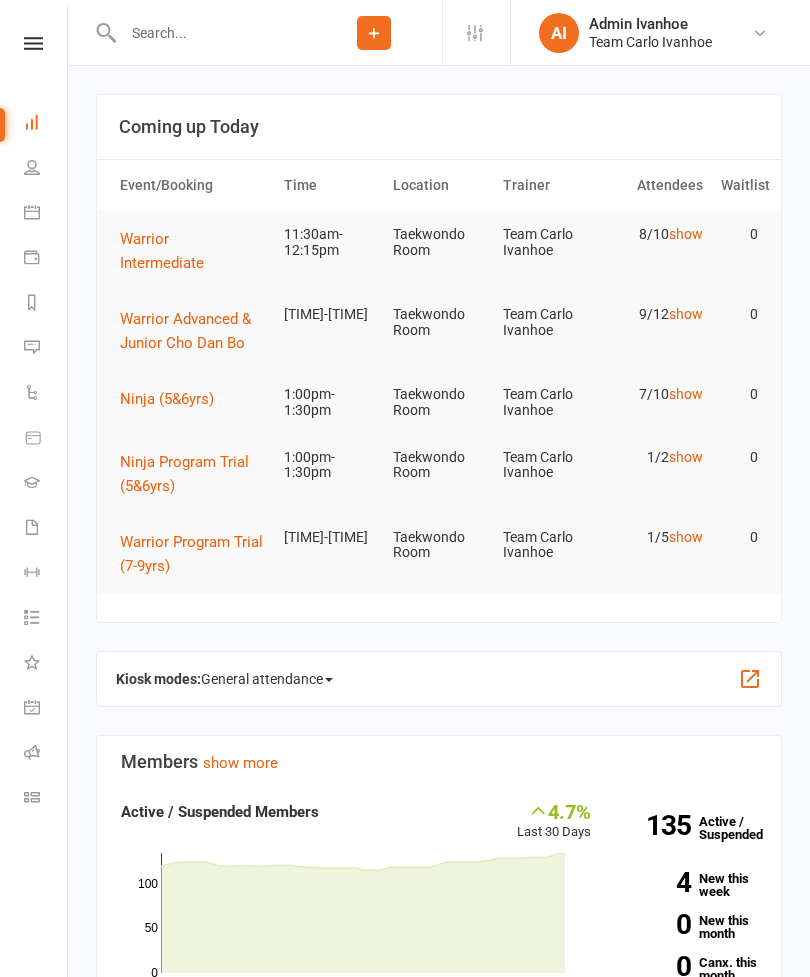 click at bounding box center [33, 43] 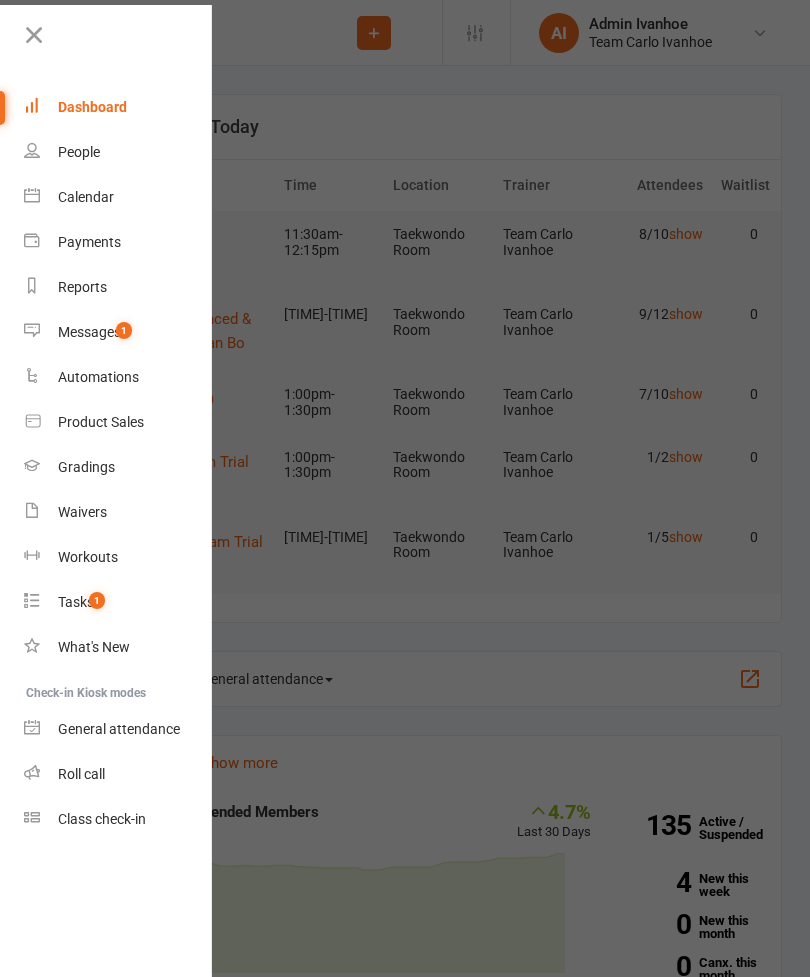scroll, scrollTop: 0, scrollLeft: 0, axis: both 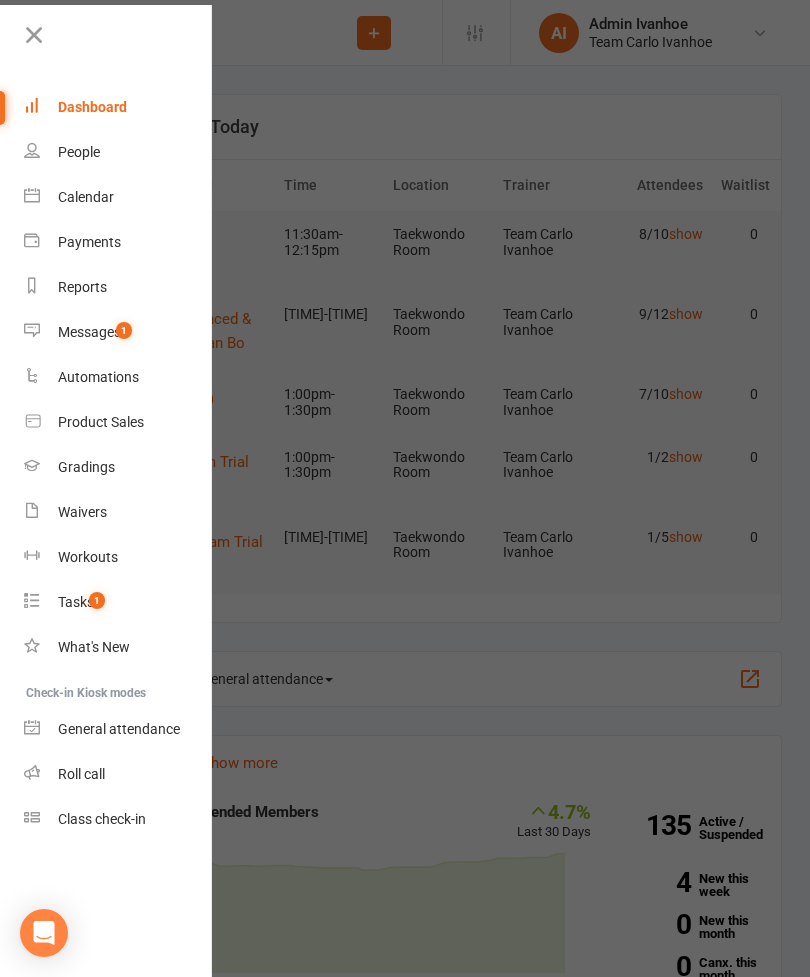click on "Calendar" at bounding box center (86, 197) 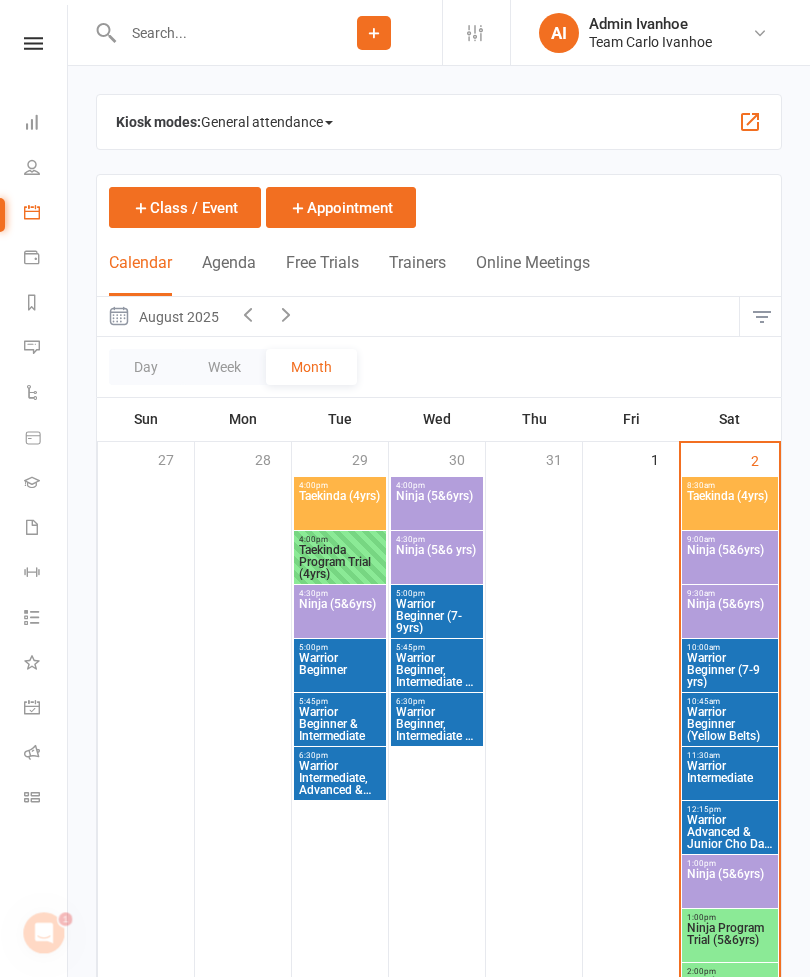 scroll, scrollTop: 0, scrollLeft: 0, axis: both 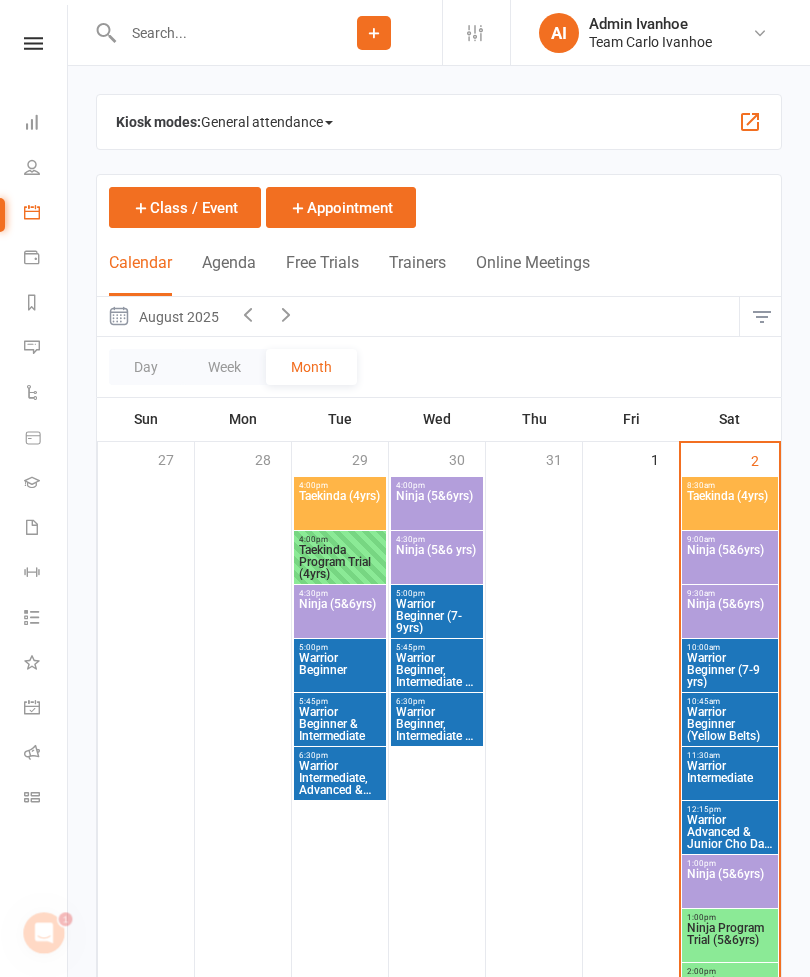 click on "Warrior Beginner (Yellow Belts)" at bounding box center (730, 724) 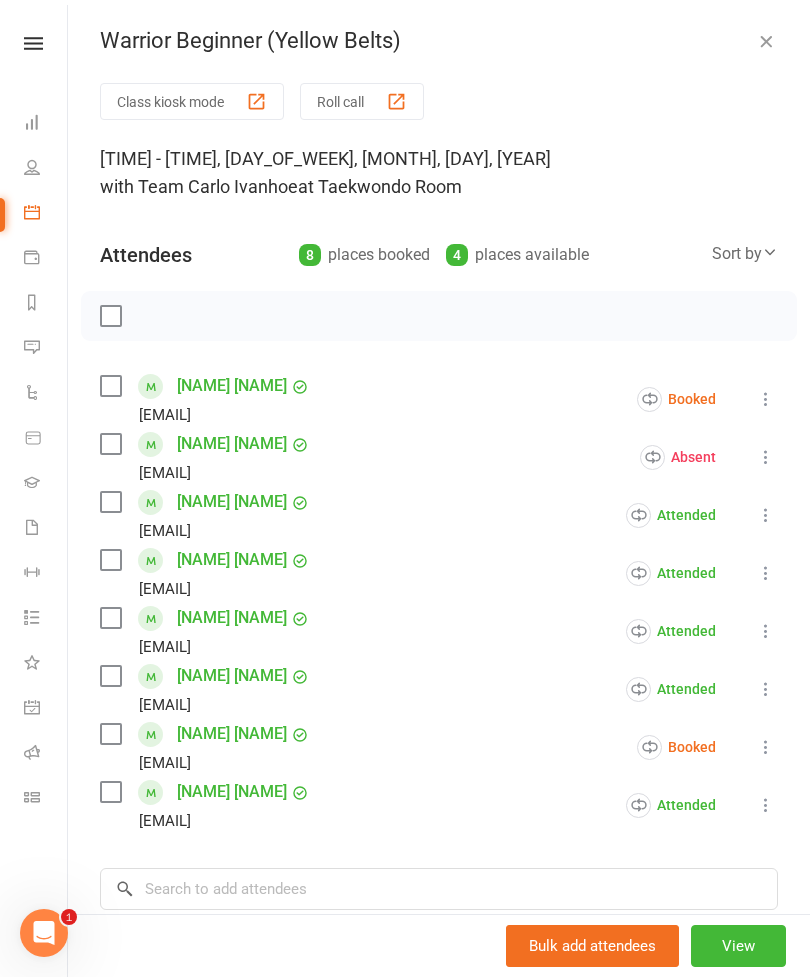 click on "Roll call" at bounding box center (362, 101) 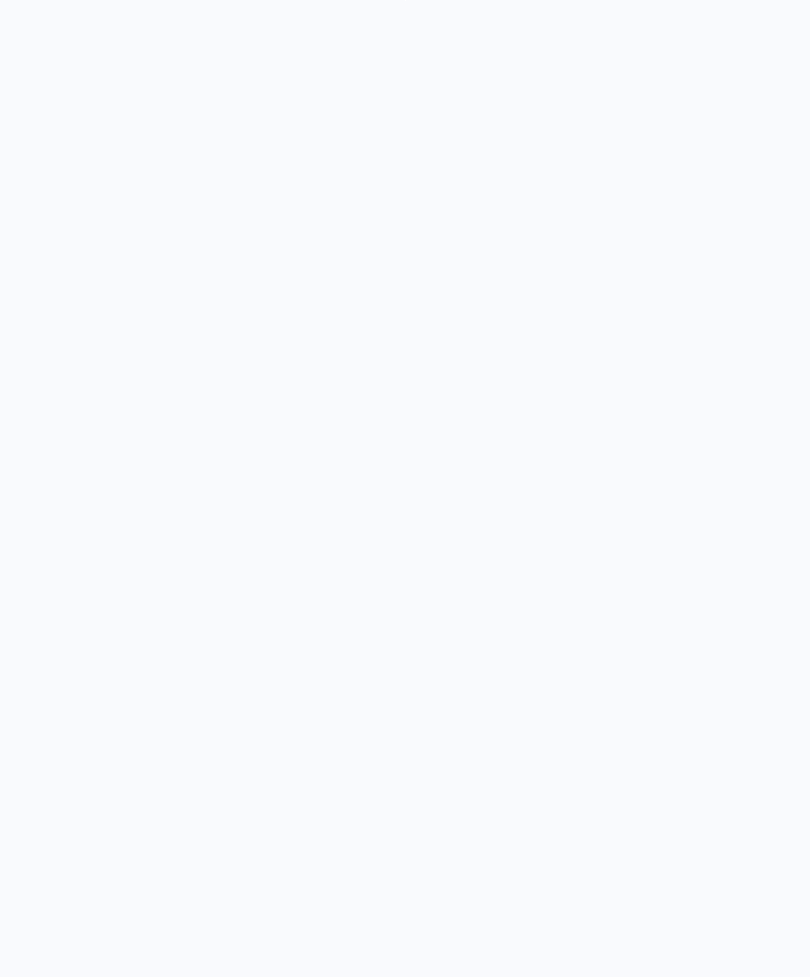 scroll, scrollTop: 0, scrollLeft: 0, axis: both 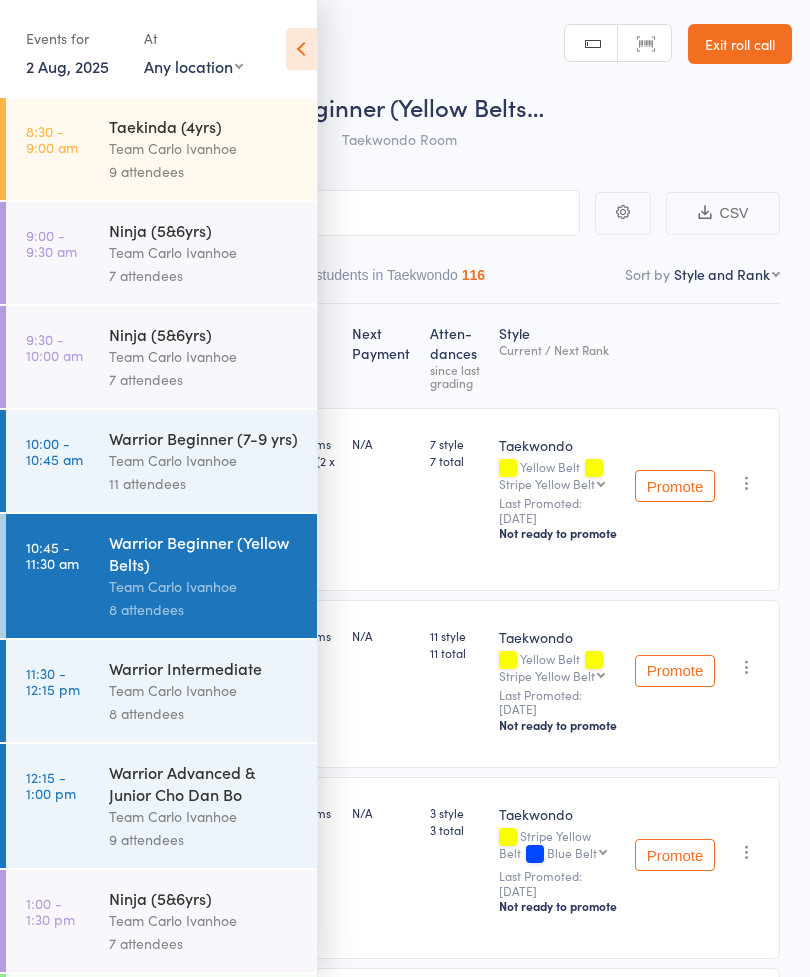 click at bounding box center [301, 49] 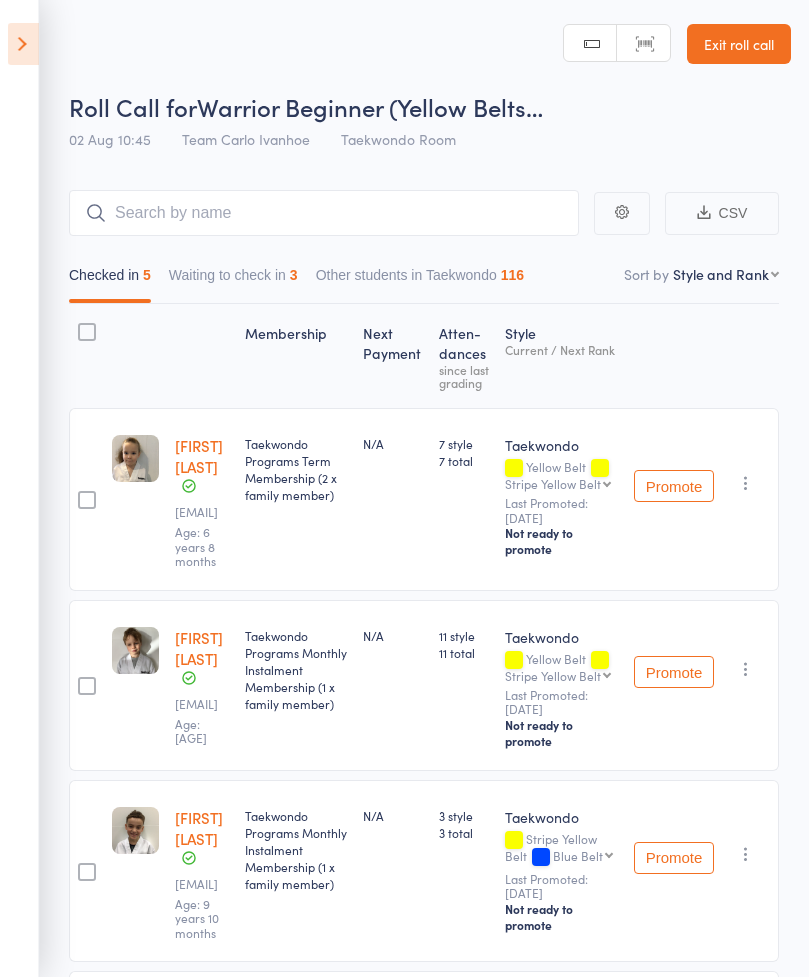 scroll, scrollTop: 0, scrollLeft: 9, axis: horizontal 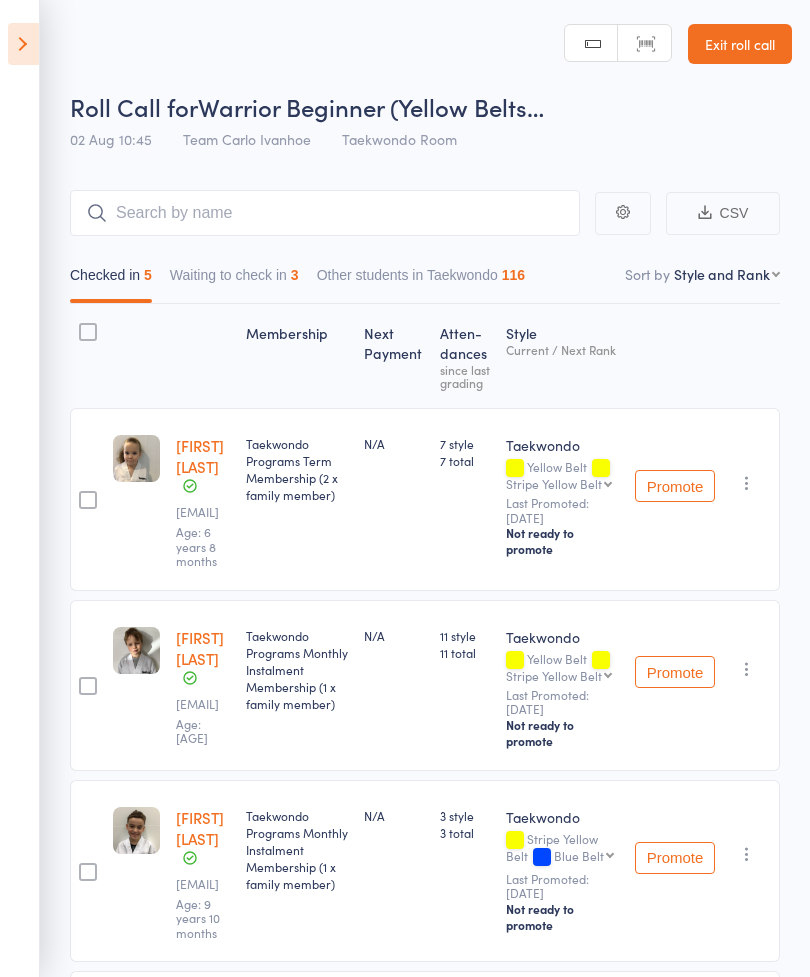 click on "Waiting to check in  3" at bounding box center [234, 280] 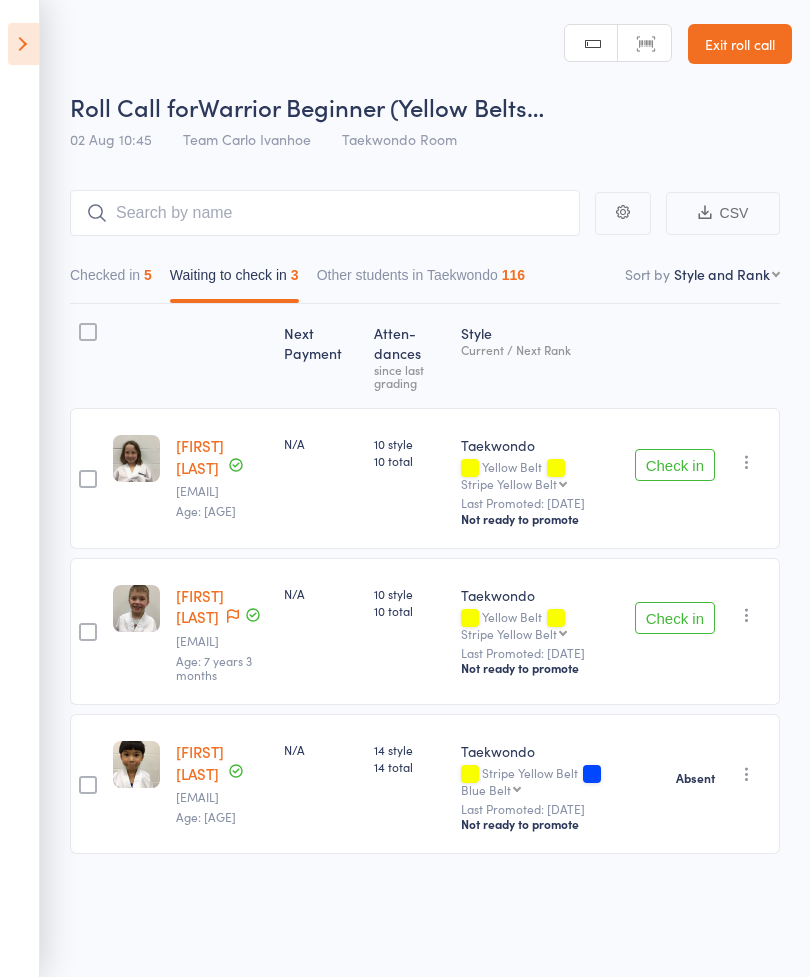 click on "Check in" at bounding box center [675, 465] 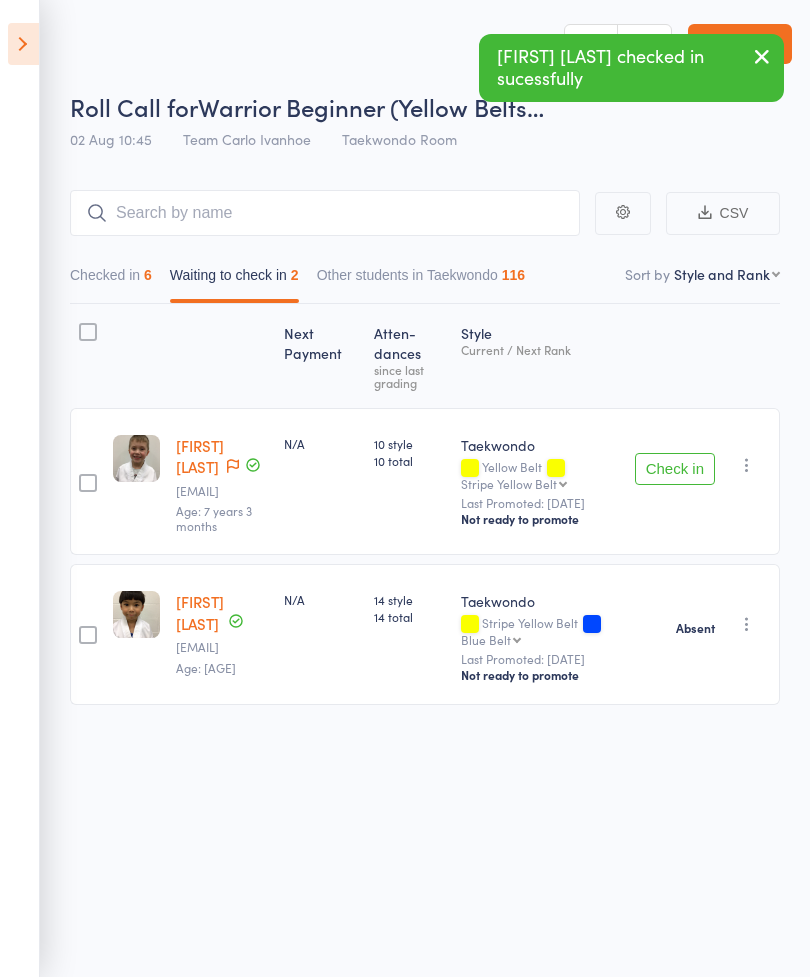 click at bounding box center [747, 465] 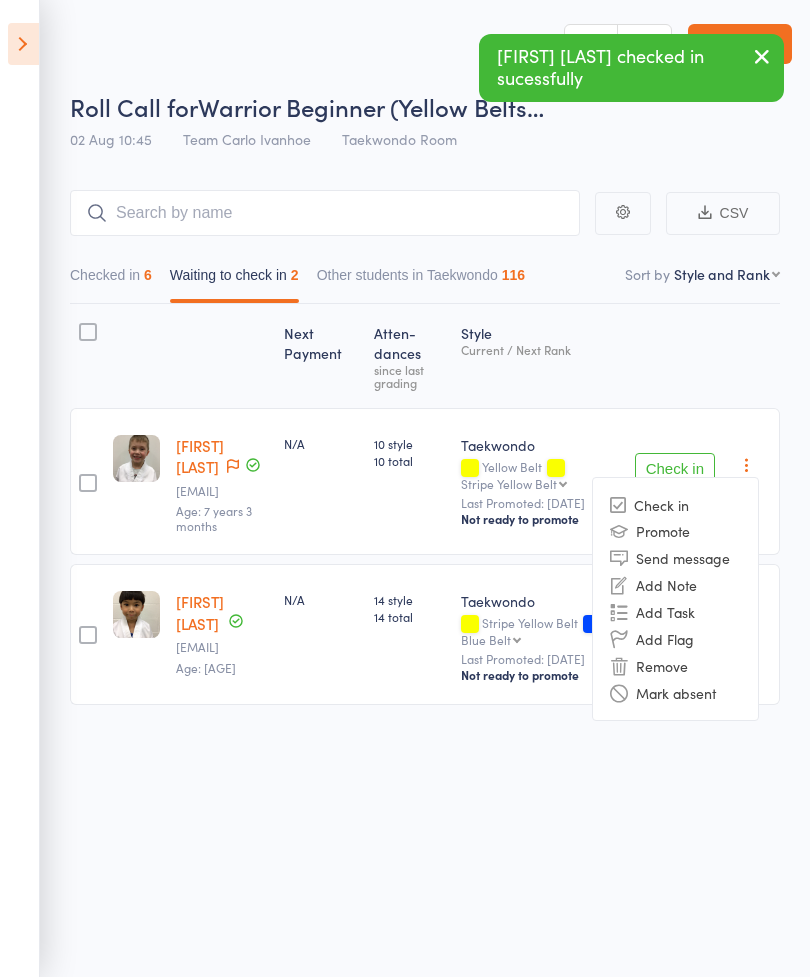 click on "Mark absent" at bounding box center [675, 692] 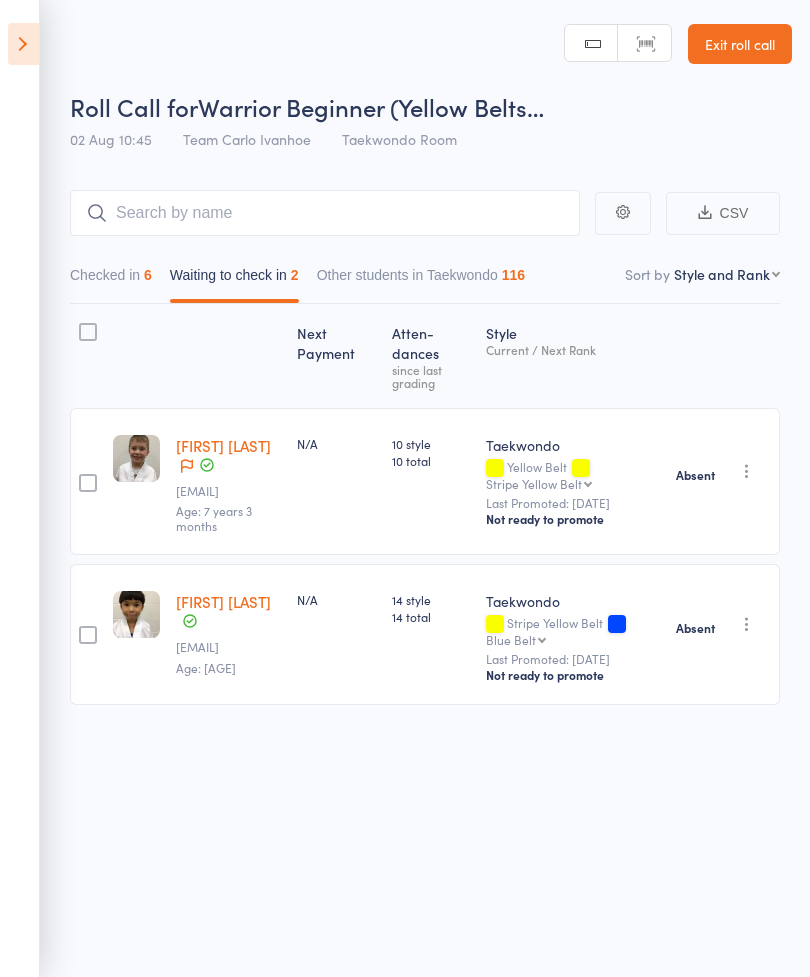 click on "Checked in  6" at bounding box center [111, 280] 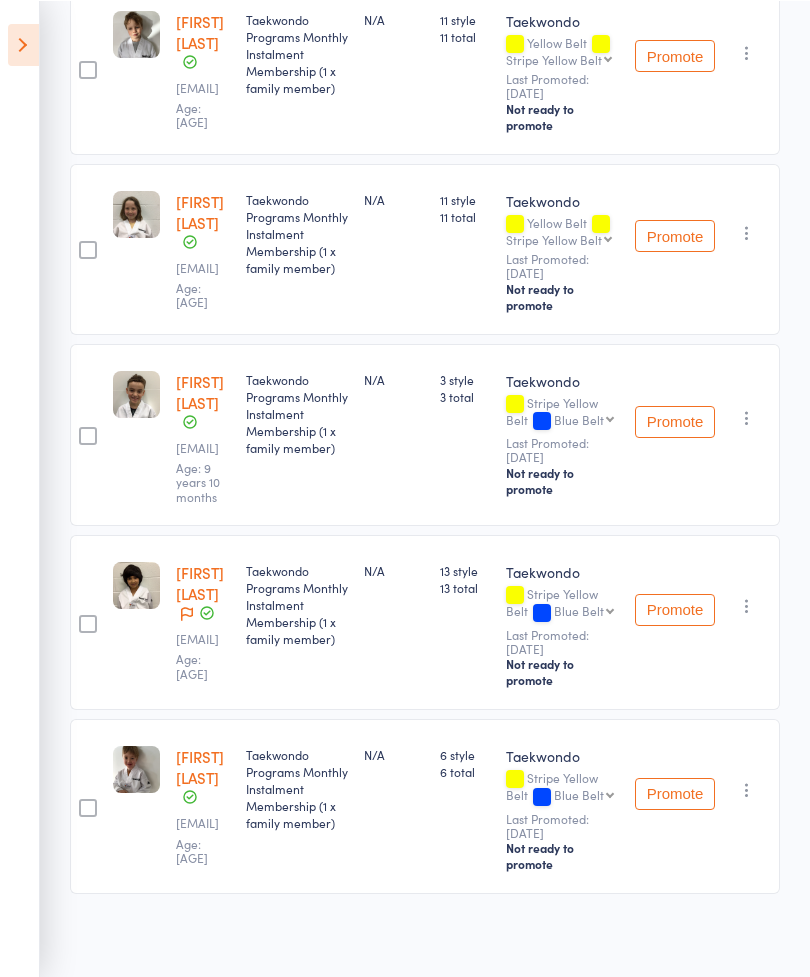 scroll, scrollTop: 653, scrollLeft: 9, axis: both 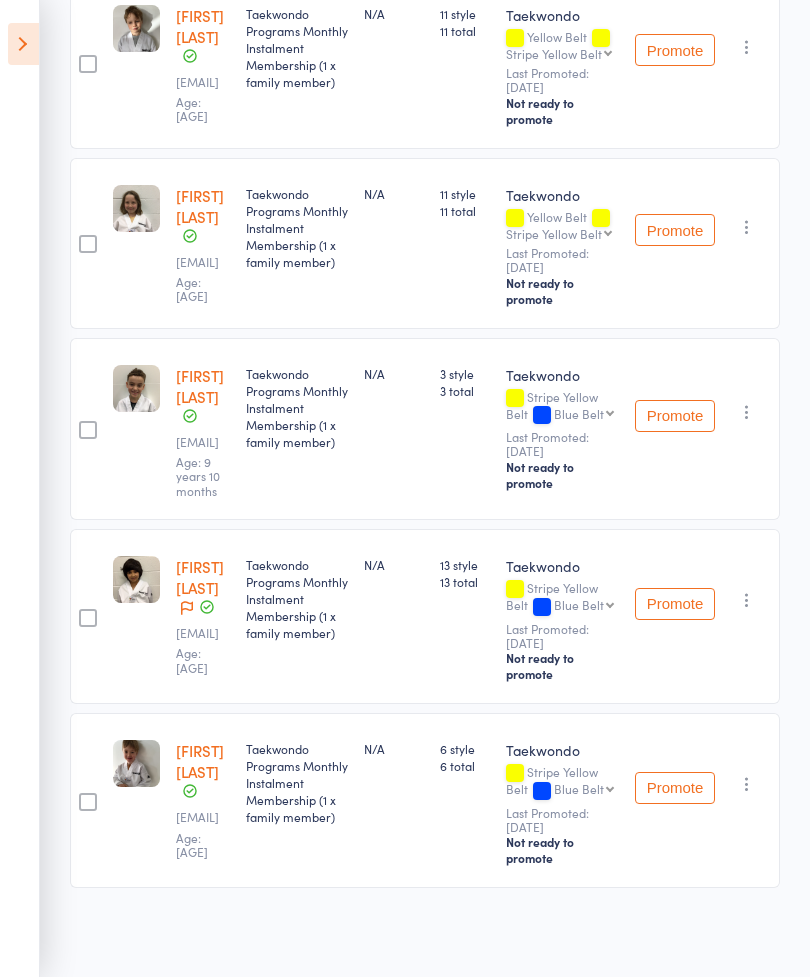 click on "[FIRST] [LAST]" at bounding box center (200, 386) 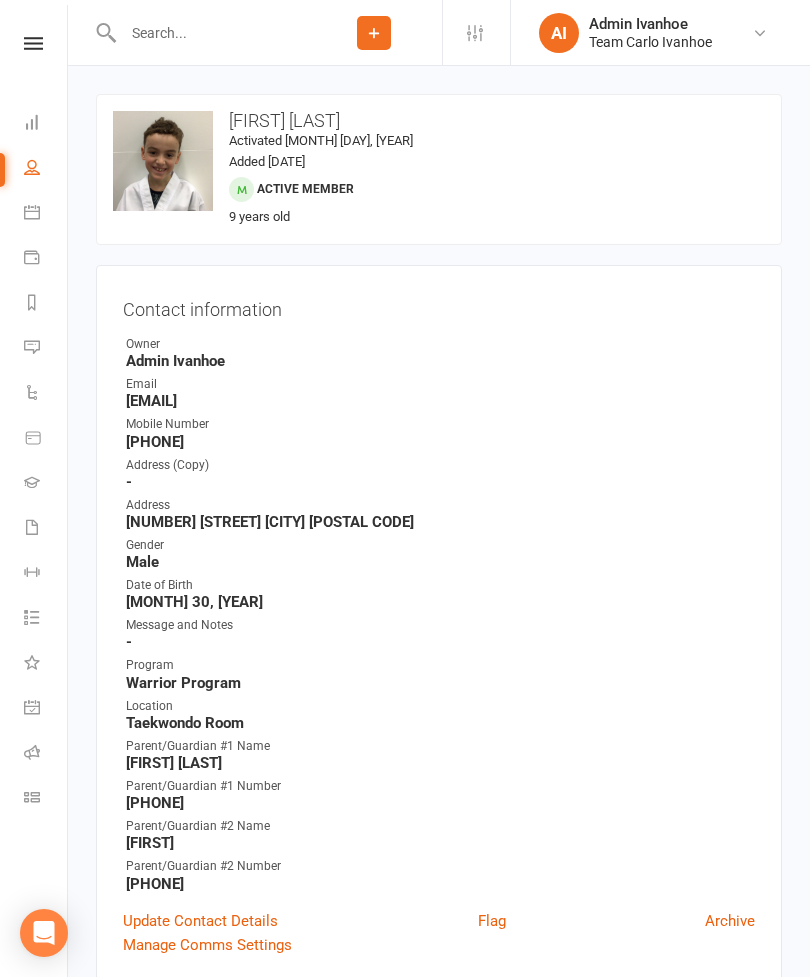 scroll, scrollTop: 0, scrollLeft: 0, axis: both 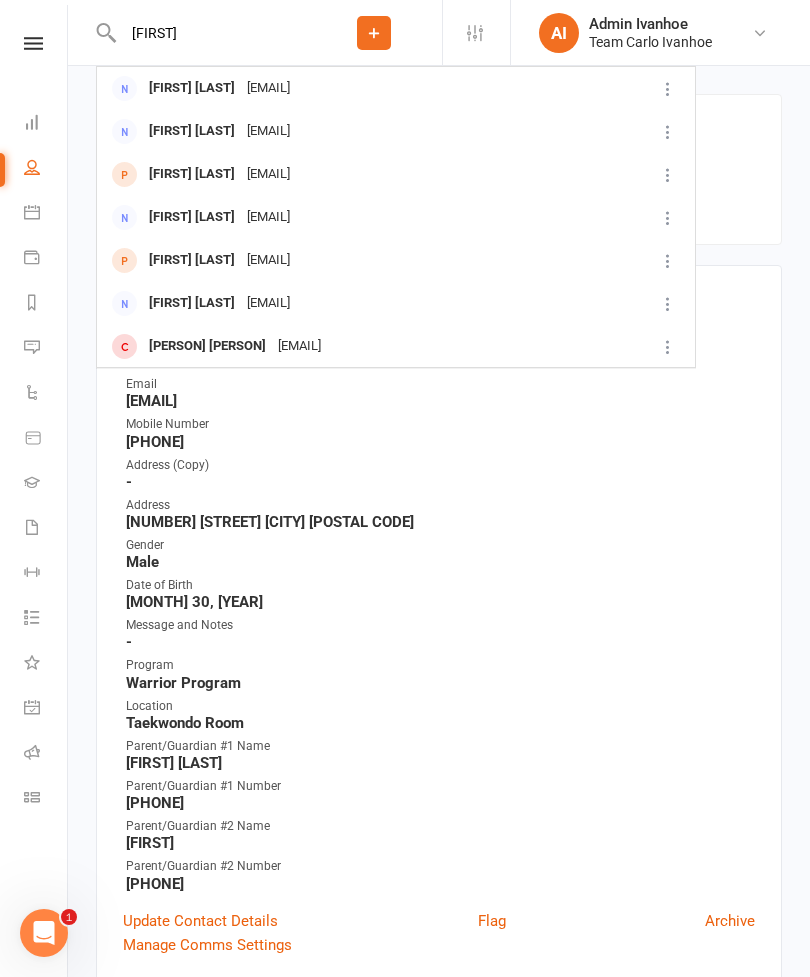 type on "Sha" 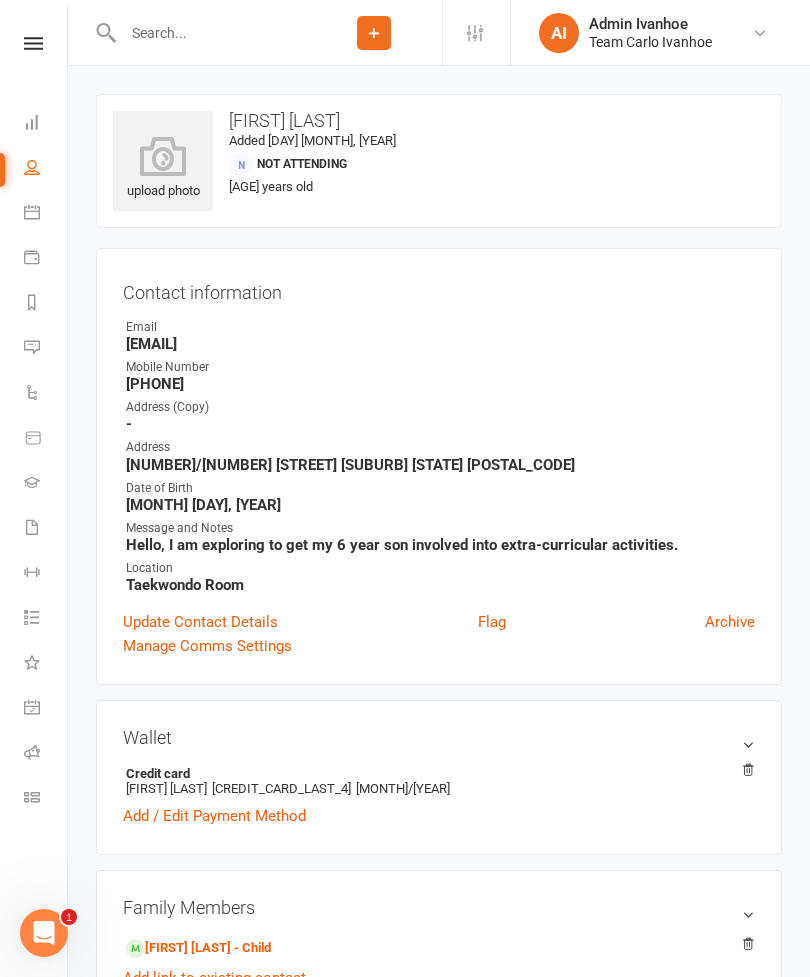 click at bounding box center (211, 33) 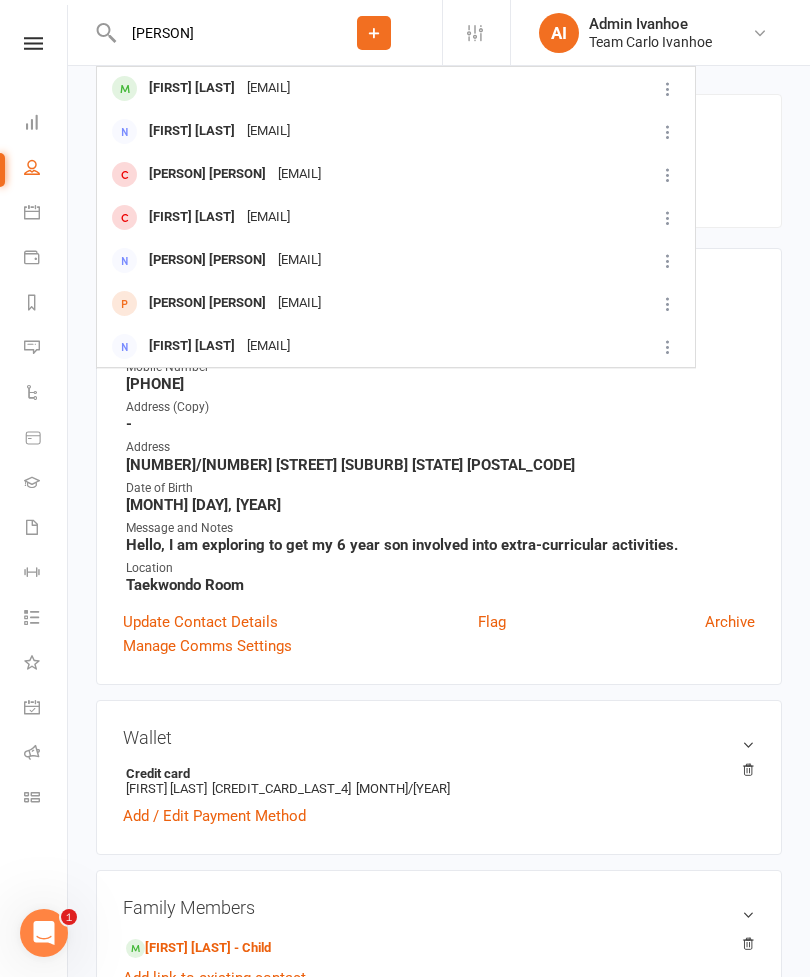 type on "Shaurya" 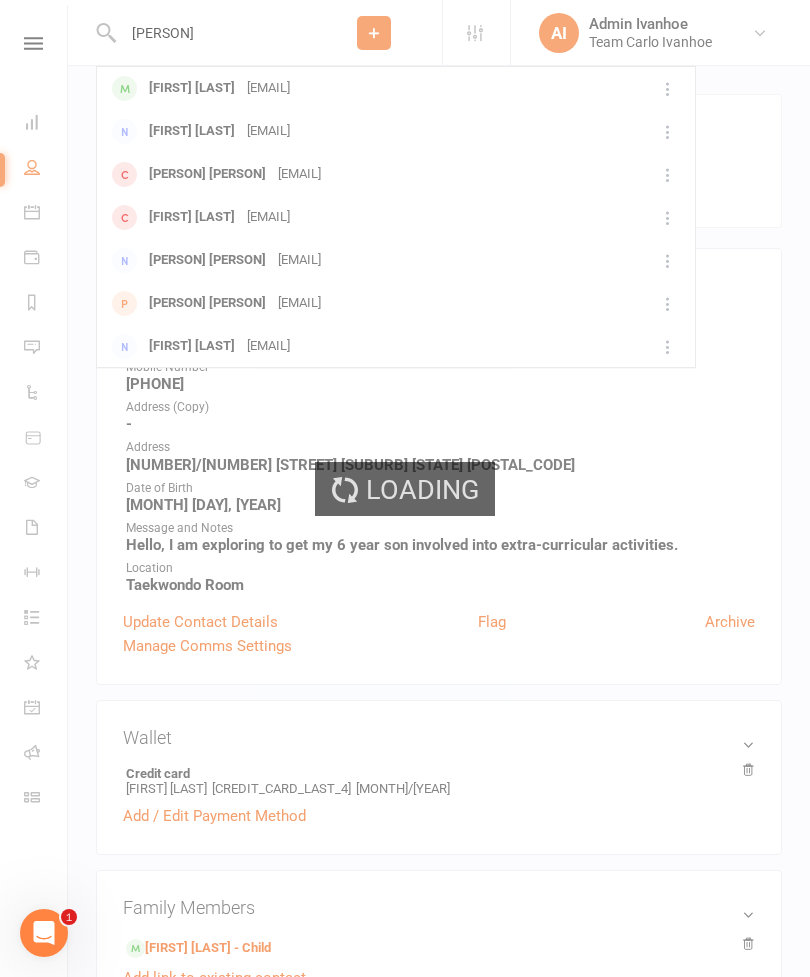 type 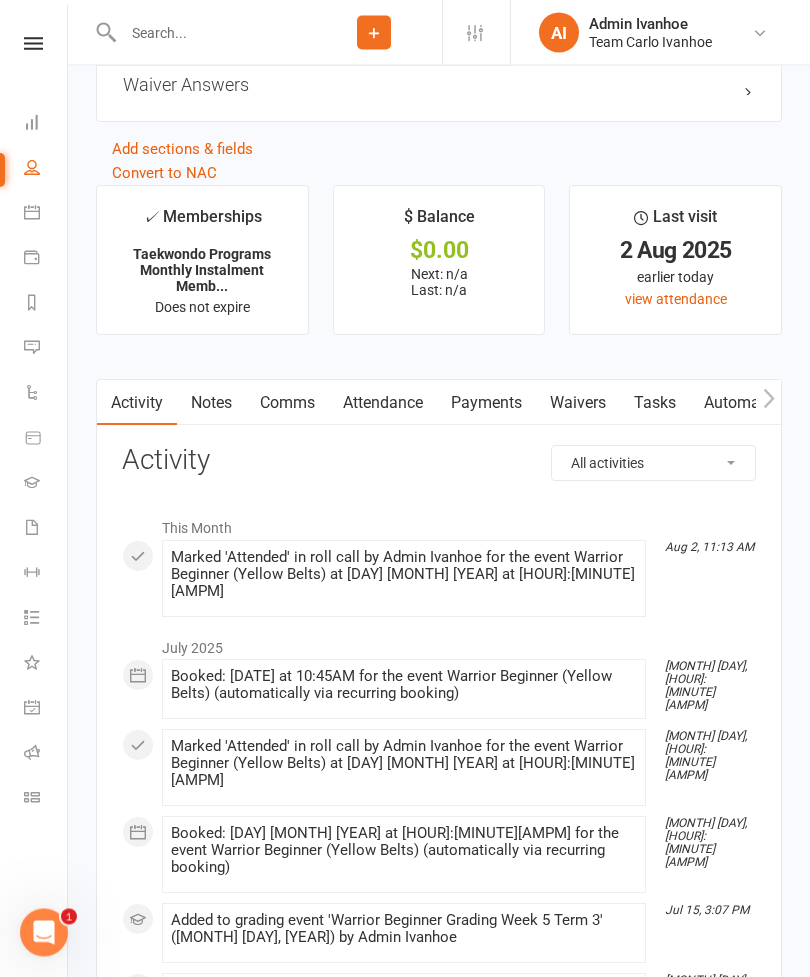 scroll, scrollTop: 2615, scrollLeft: 0, axis: vertical 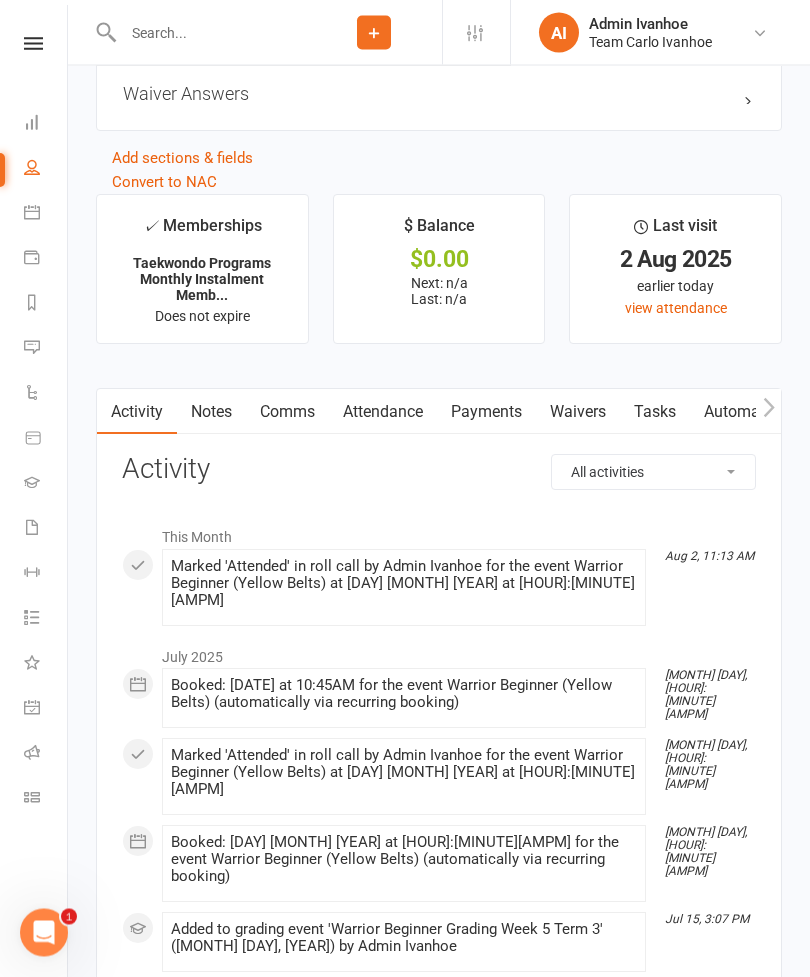 click on "Attendance" at bounding box center [383, 413] 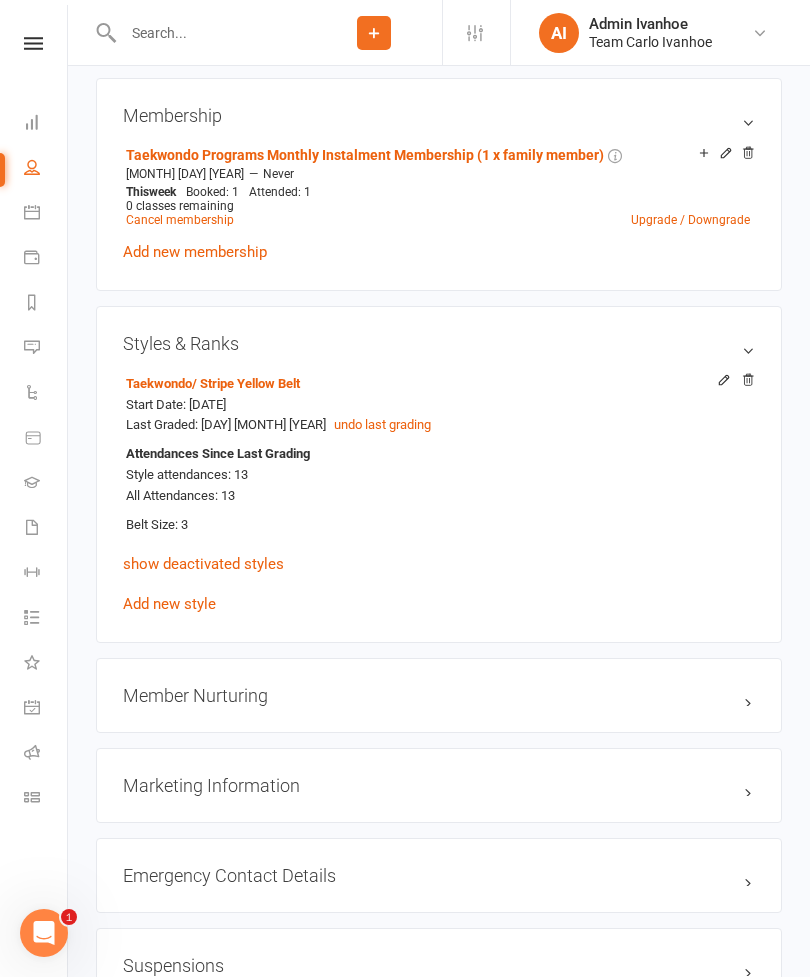 scroll, scrollTop: 1475, scrollLeft: 0, axis: vertical 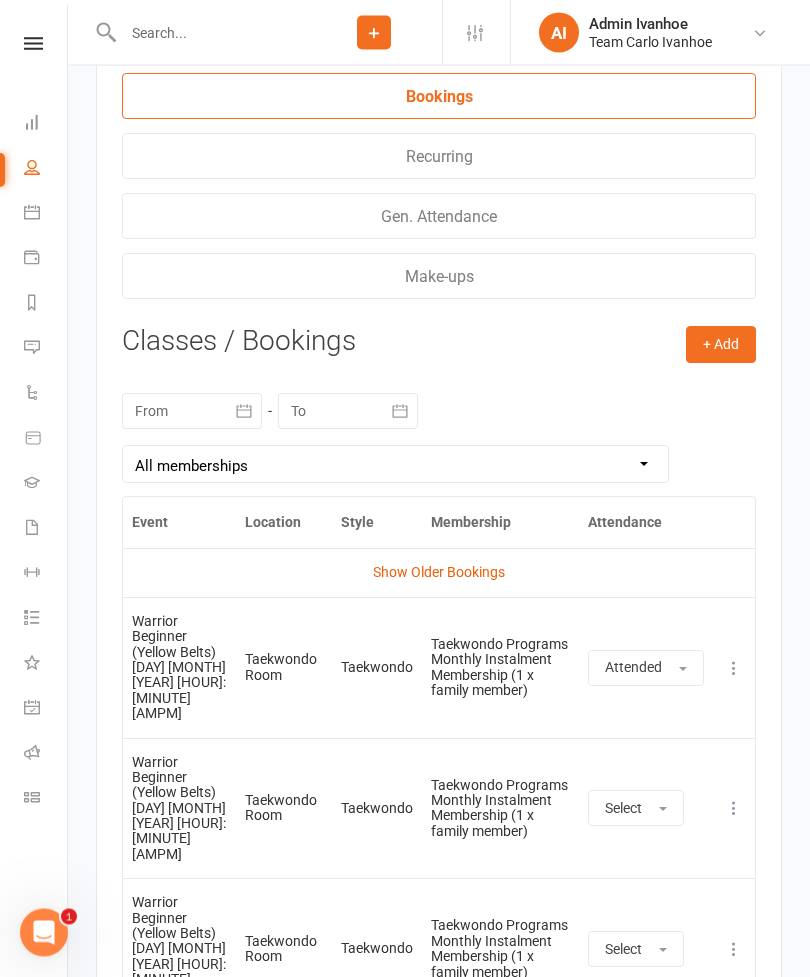 click 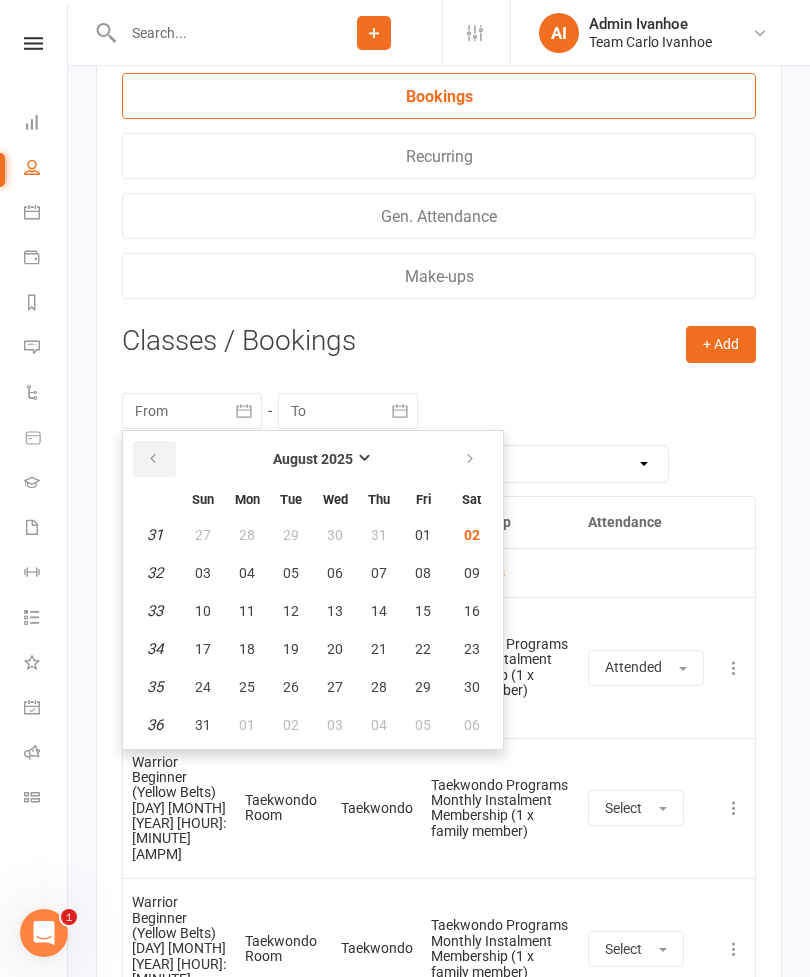 click at bounding box center (153, 459) 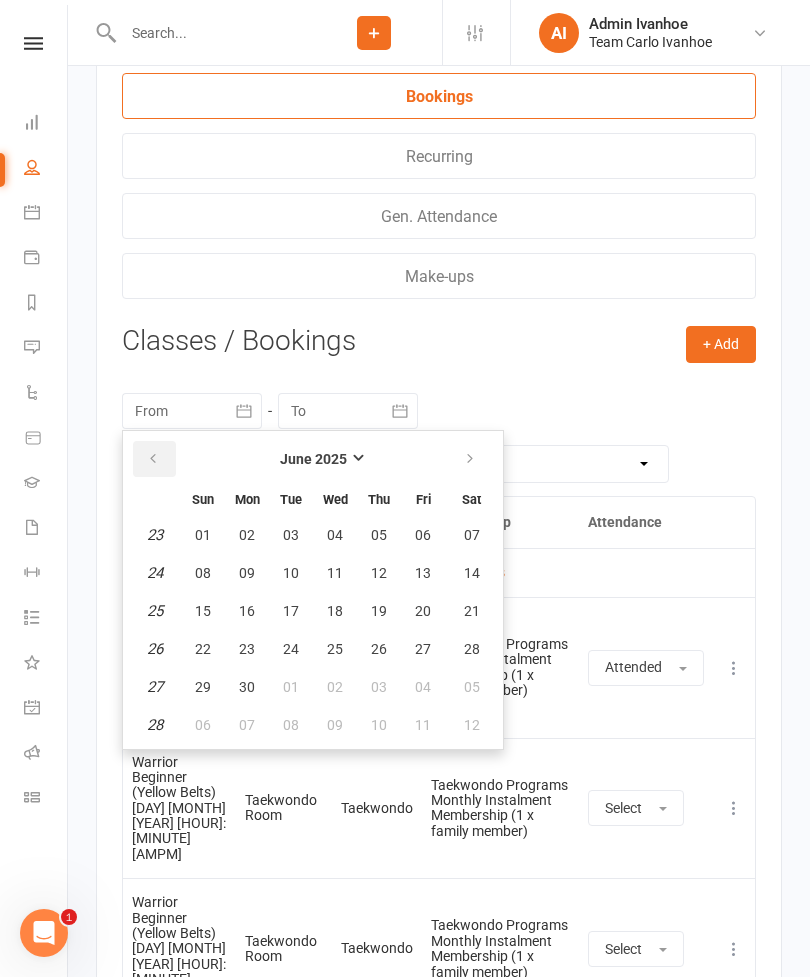 click at bounding box center (153, 459) 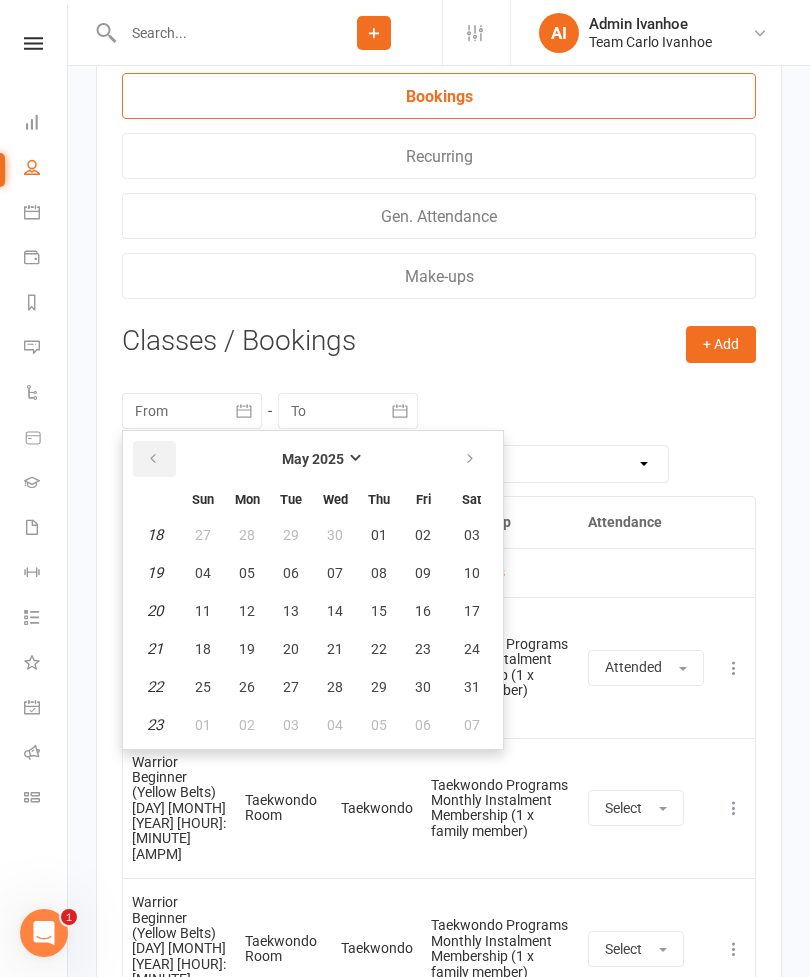 click at bounding box center (153, 459) 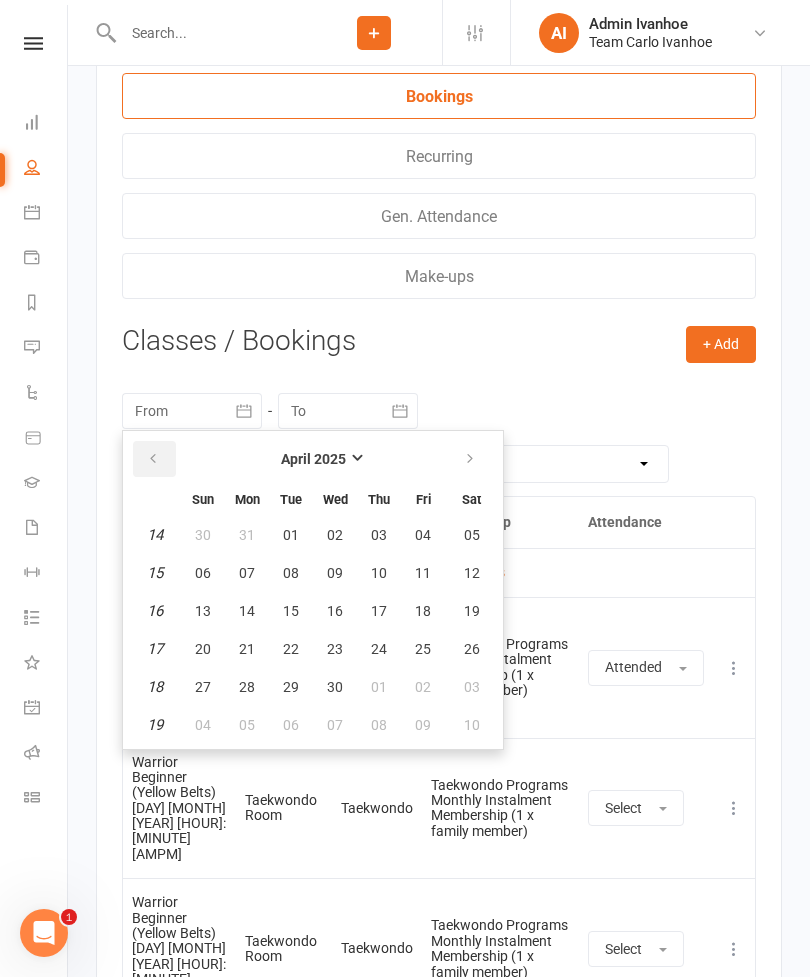 click at bounding box center (153, 459) 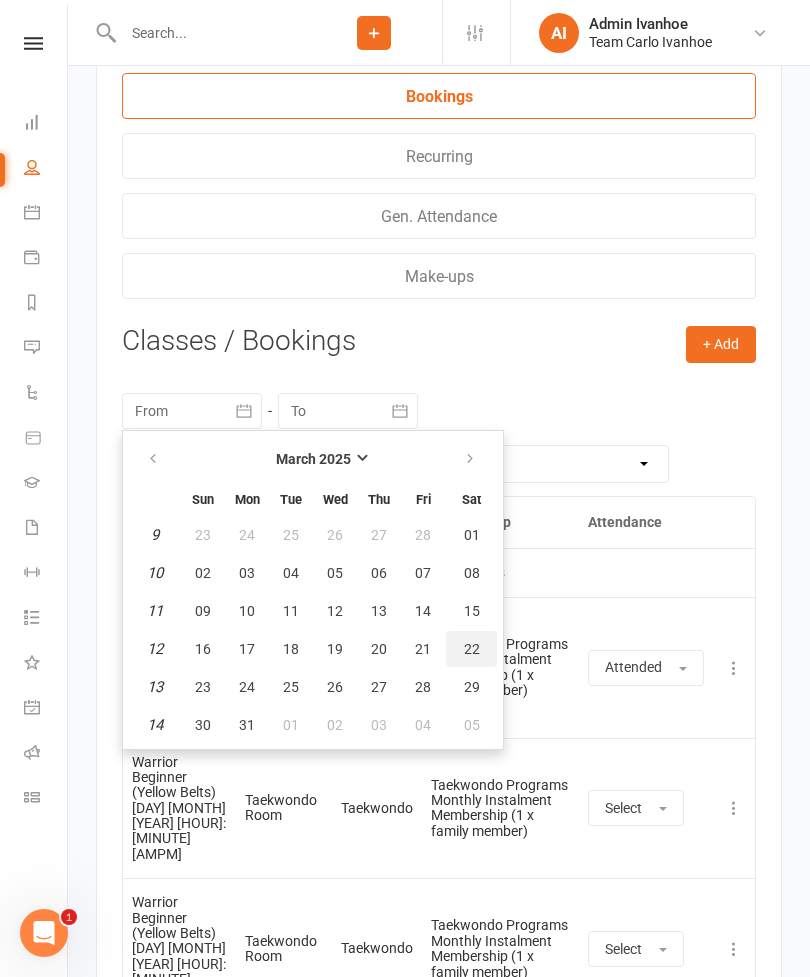 click on "22" at bounding box center [472, 649] 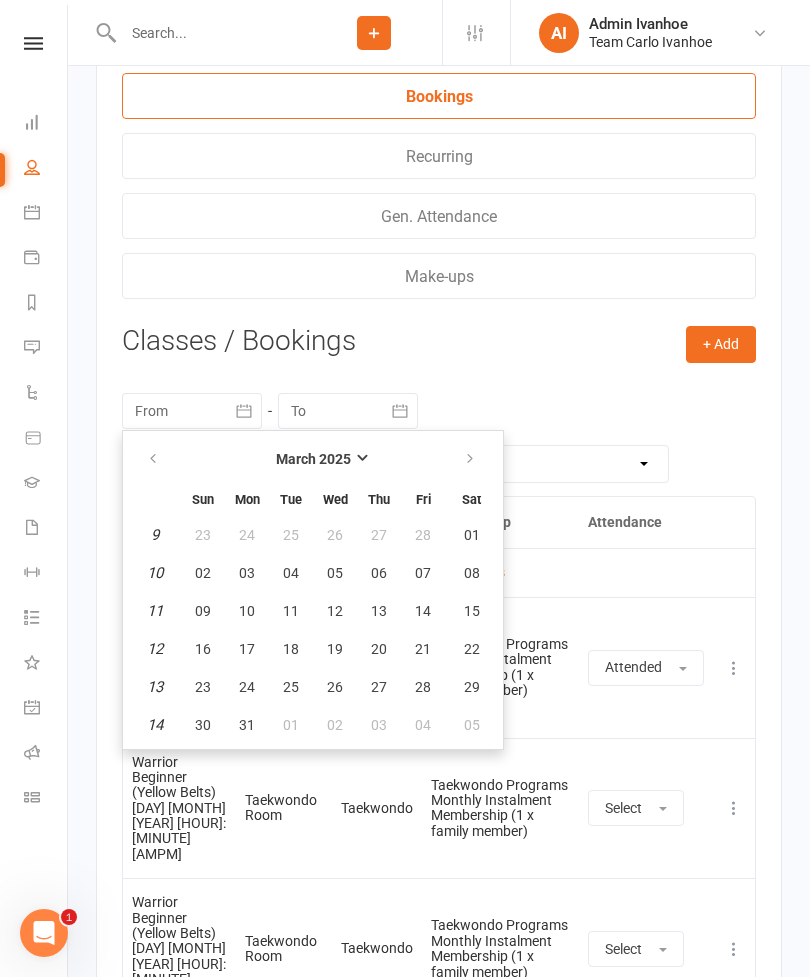 type on "22 Mar 2025" 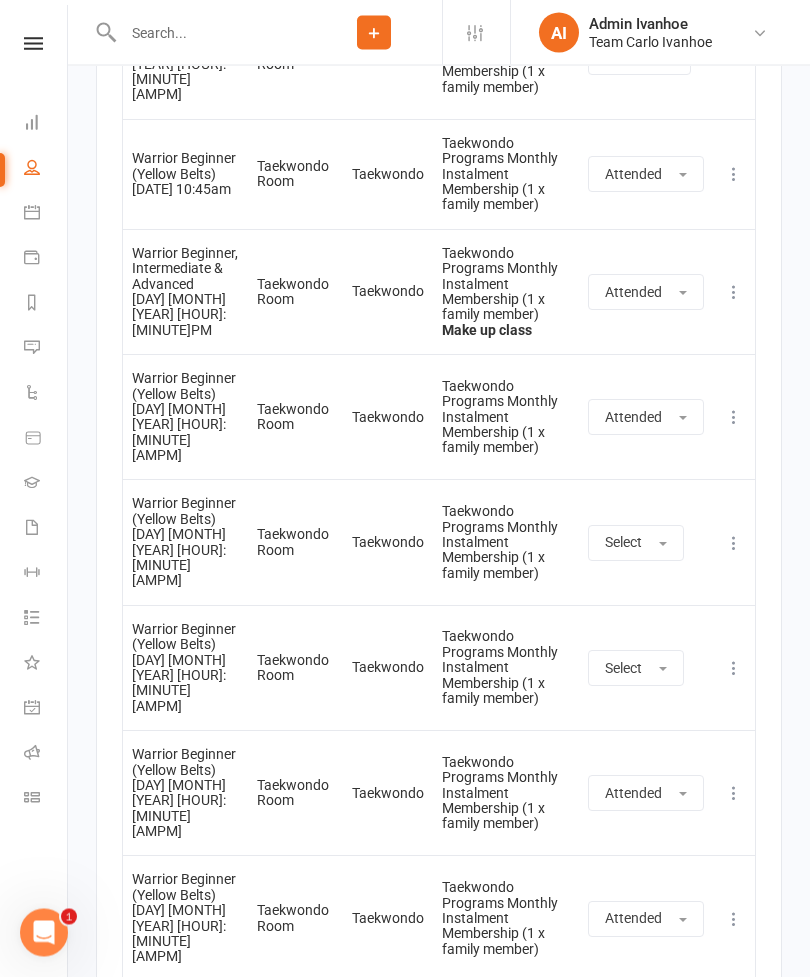 scroll, scrollTop: 5733, scrollLeft: 0, axis: vertical 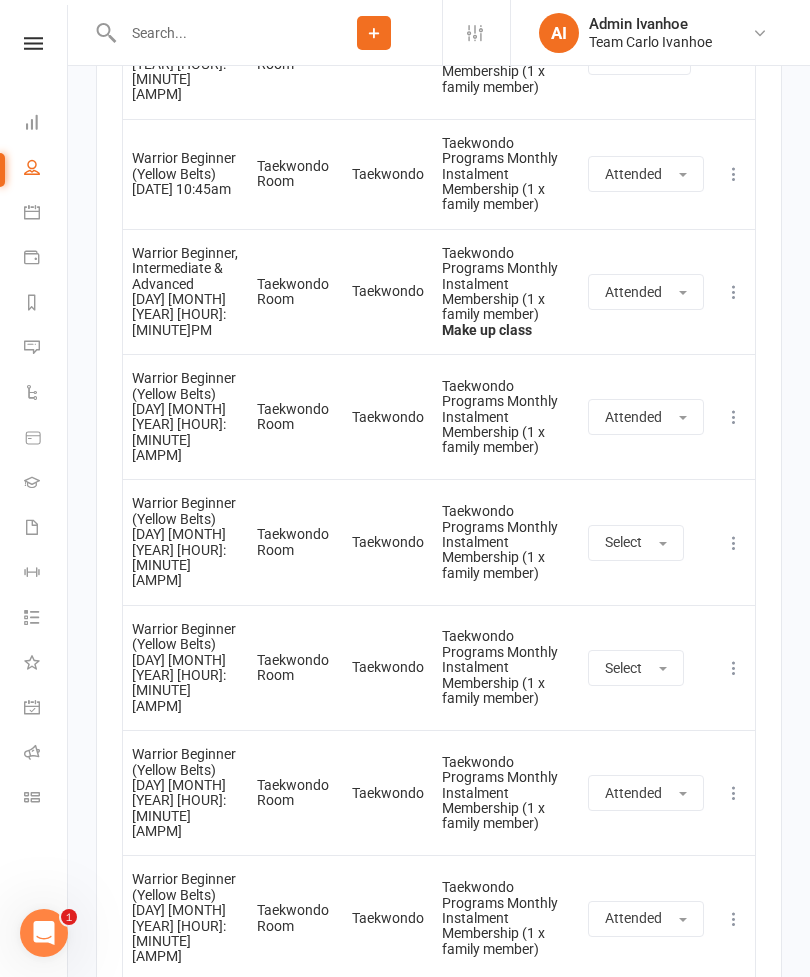 click at bounding box center [33, 43] 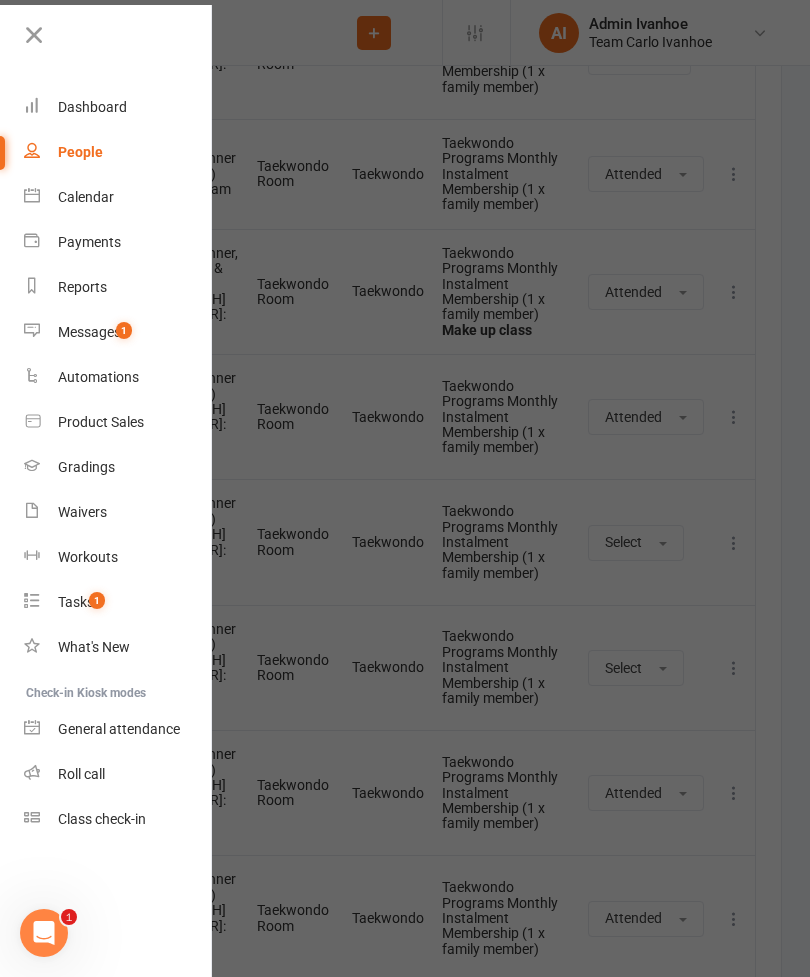 click on "Messages   1" at bounding box center (118, 332) 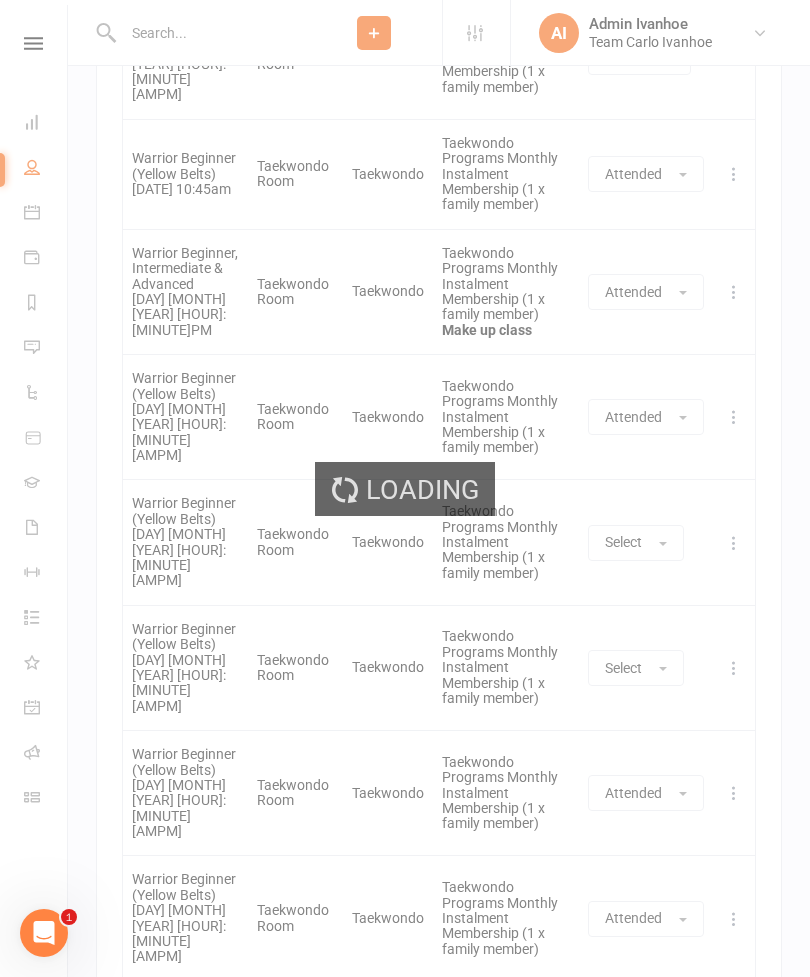 scroll, scrollTop: 0, scrollLeft: 0, axis: both 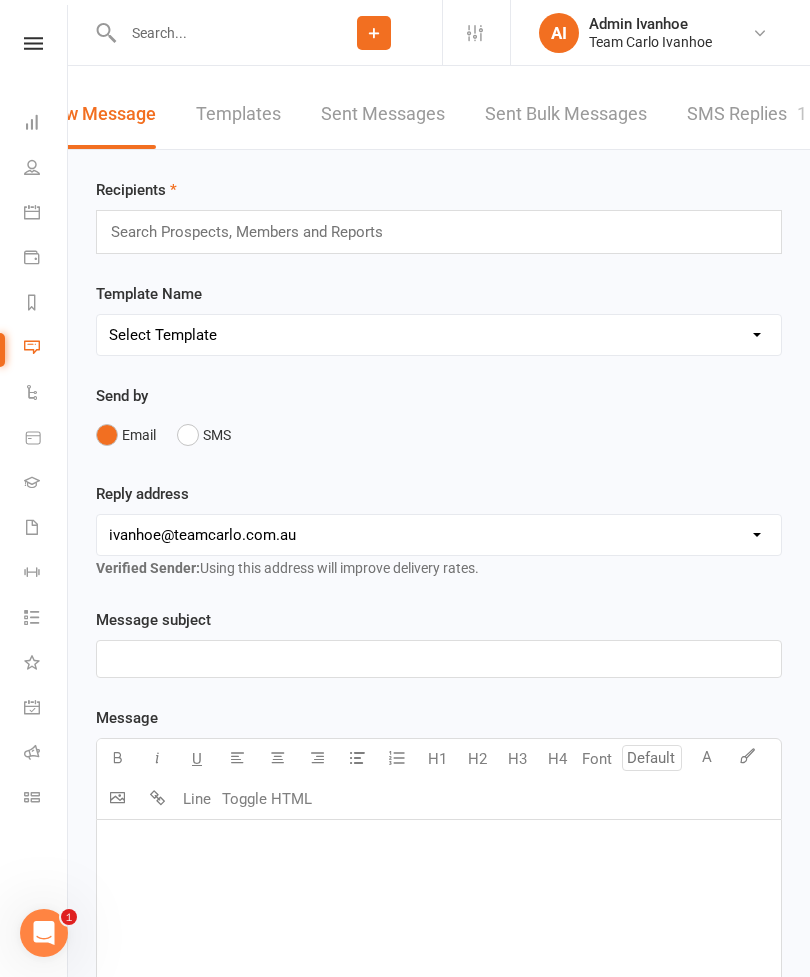 click on "SMS Replies  1" at bounding box center (747, 114) 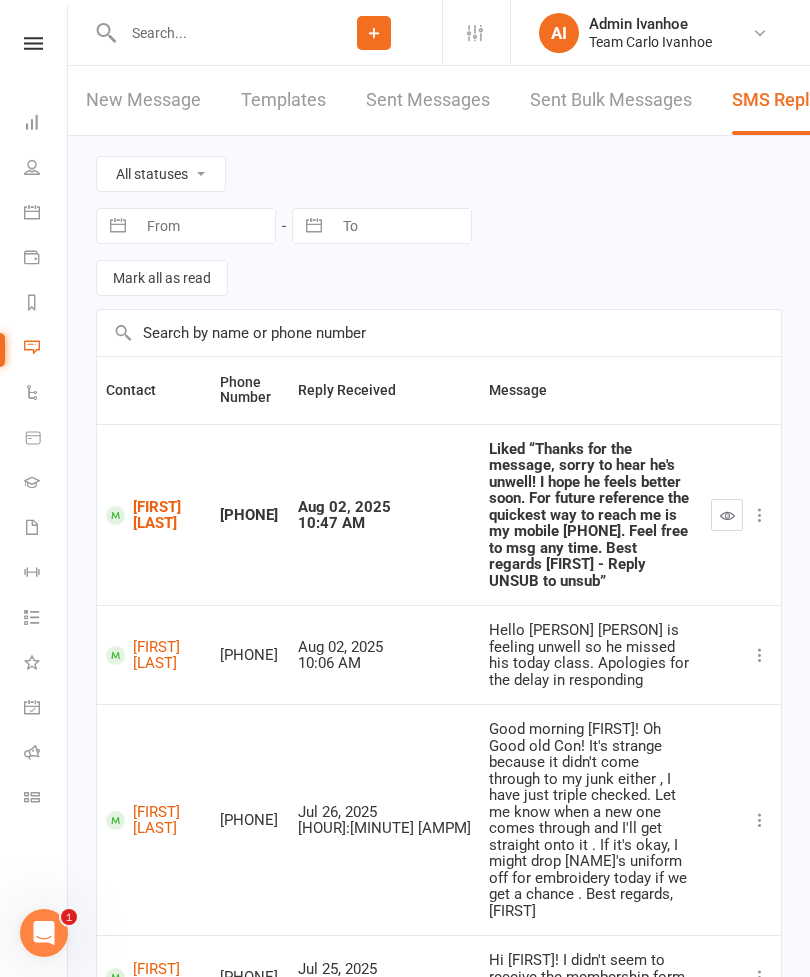 click at bounding box center [727, 515] 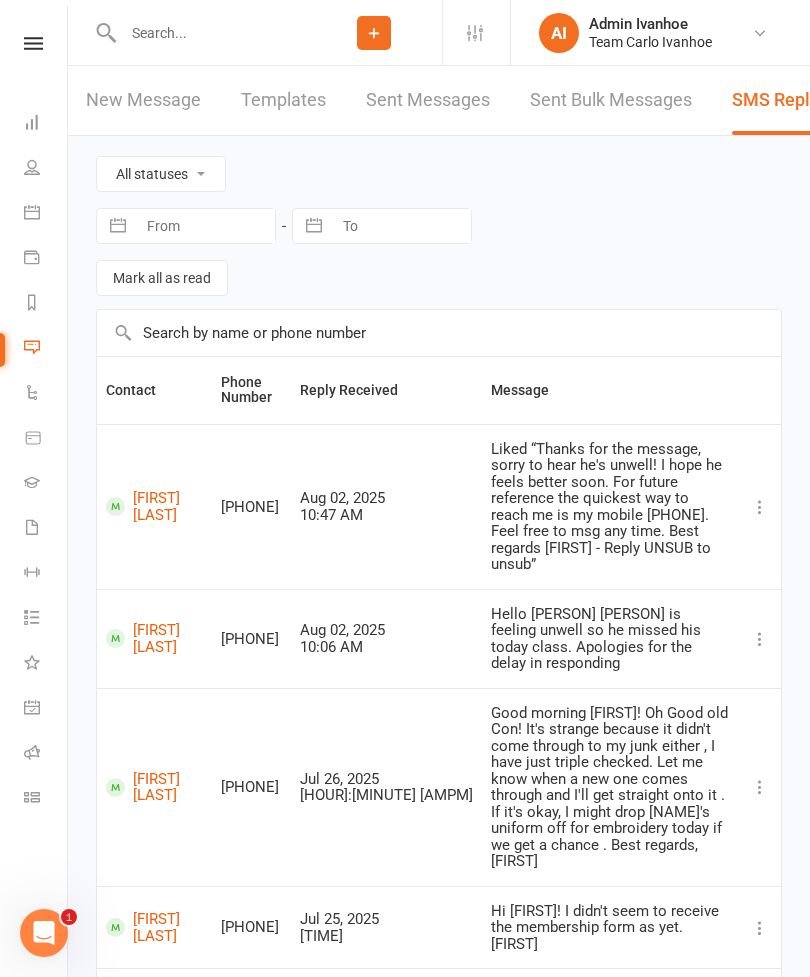 click at bounding box center (33, 43) 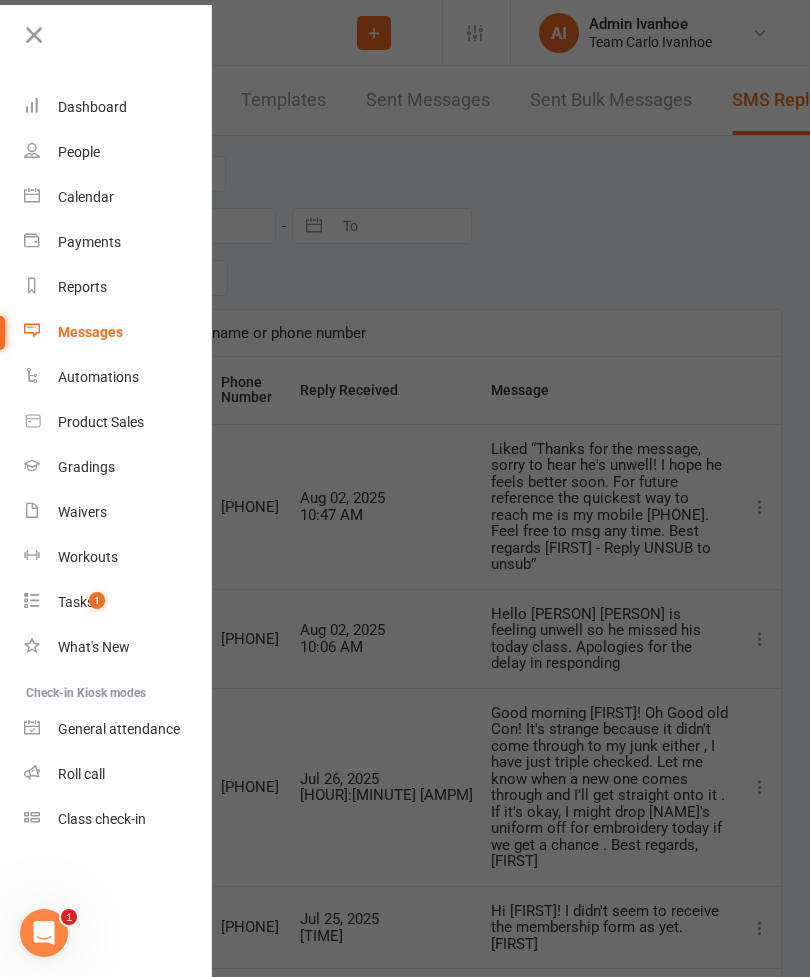 click on "Calendar" at bounding box center (118, 197) 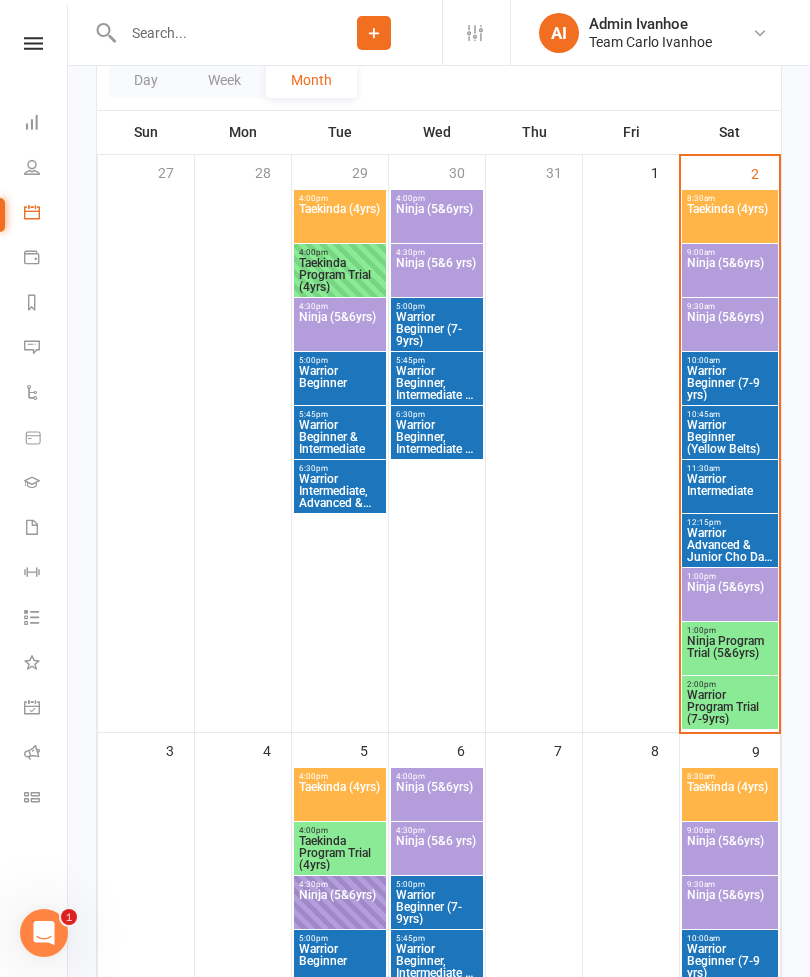 scroll, scrollTop: 425, scrollLeft: 0, axis: vertical 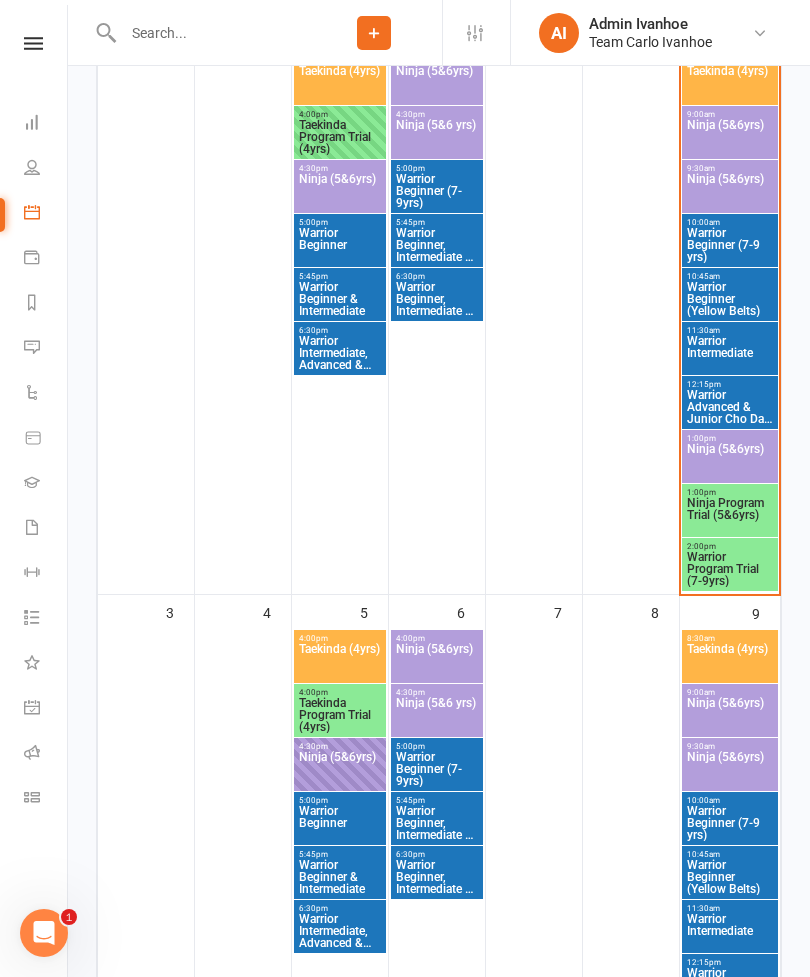 click on "Warrior Intermediate" at bounding box center [730, 353] 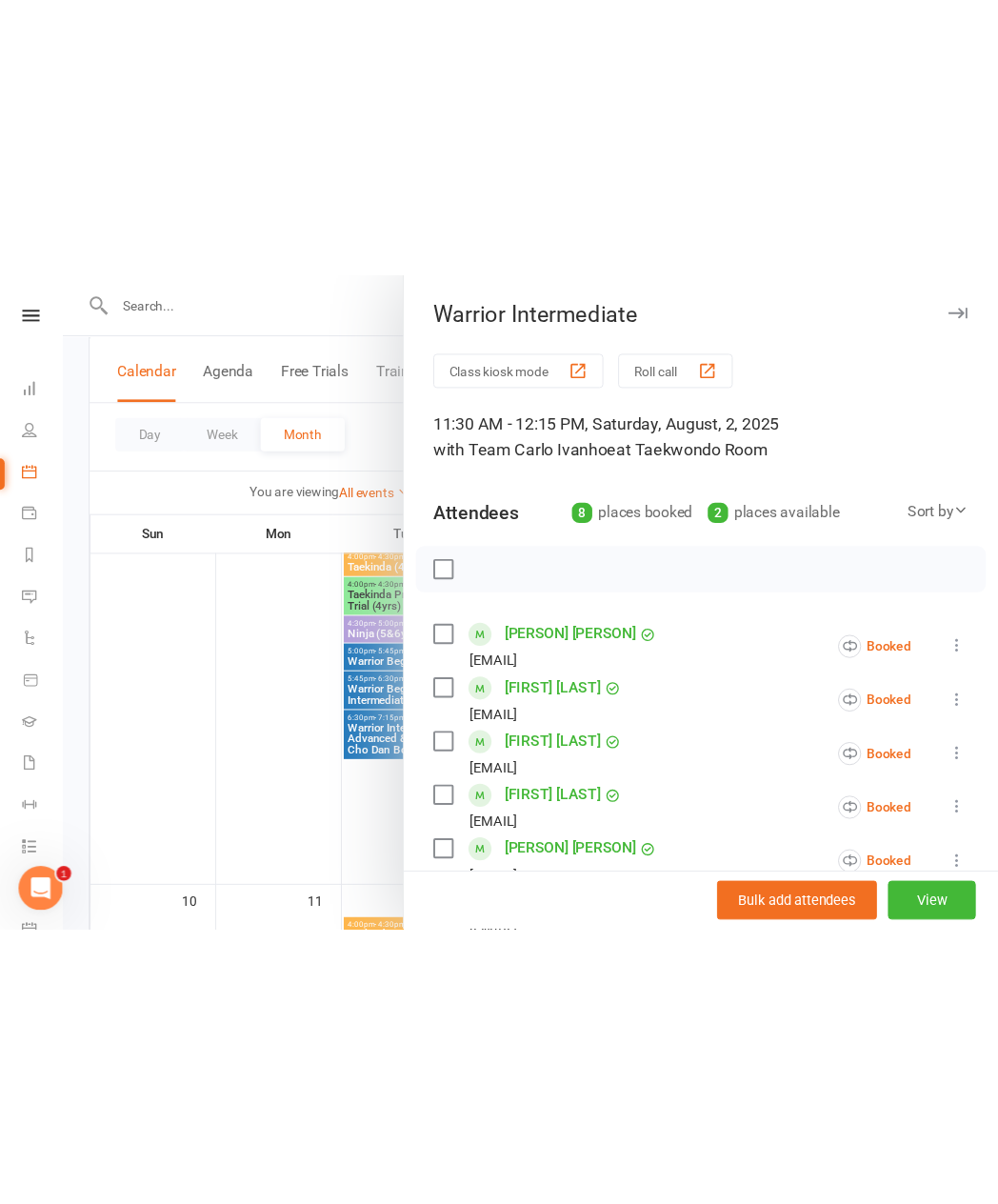 scroll, scrollTop: 405, scrollLeft: 0, axis: vertical 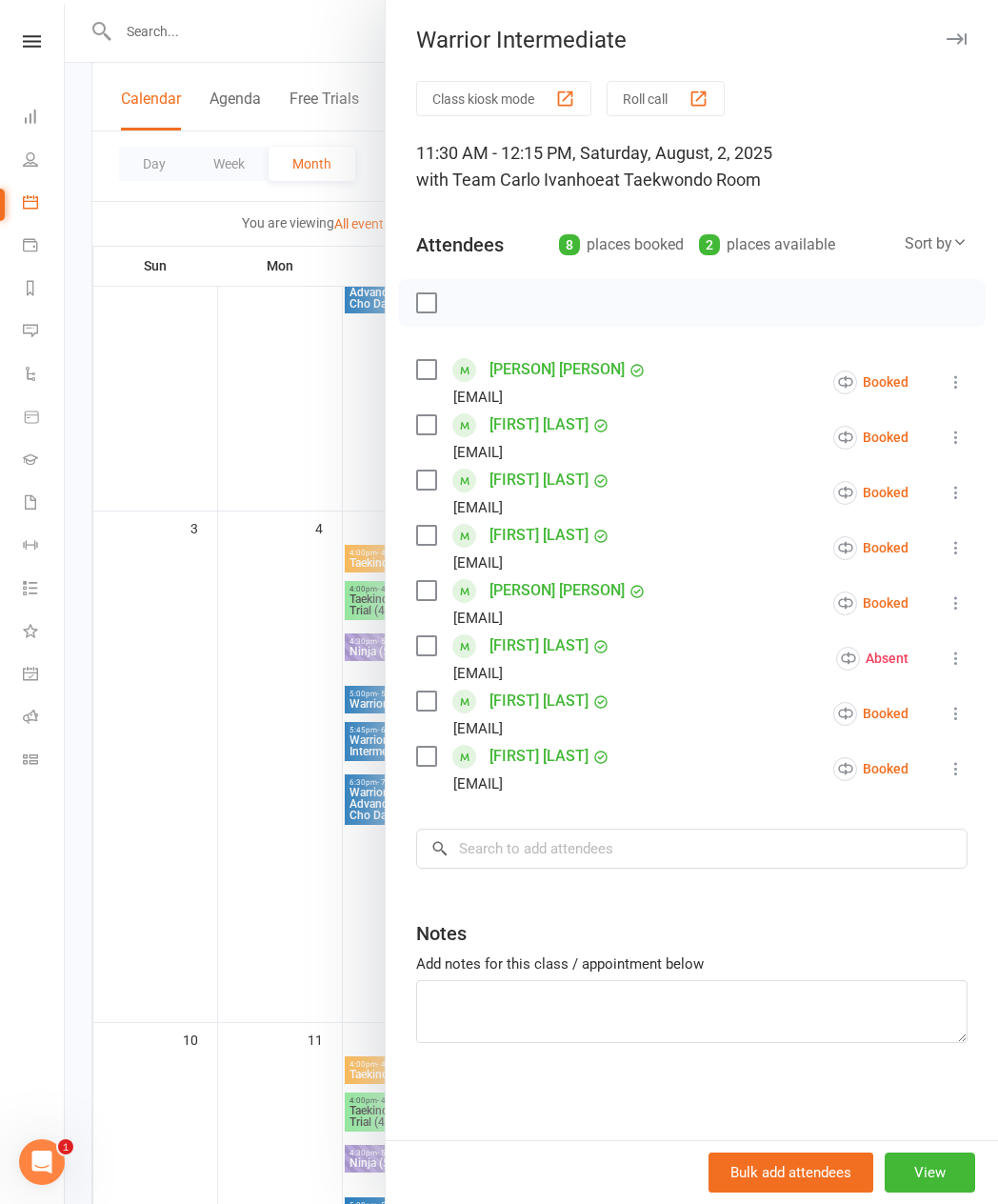 click on "Roll call" at bounding box center [666, 98] 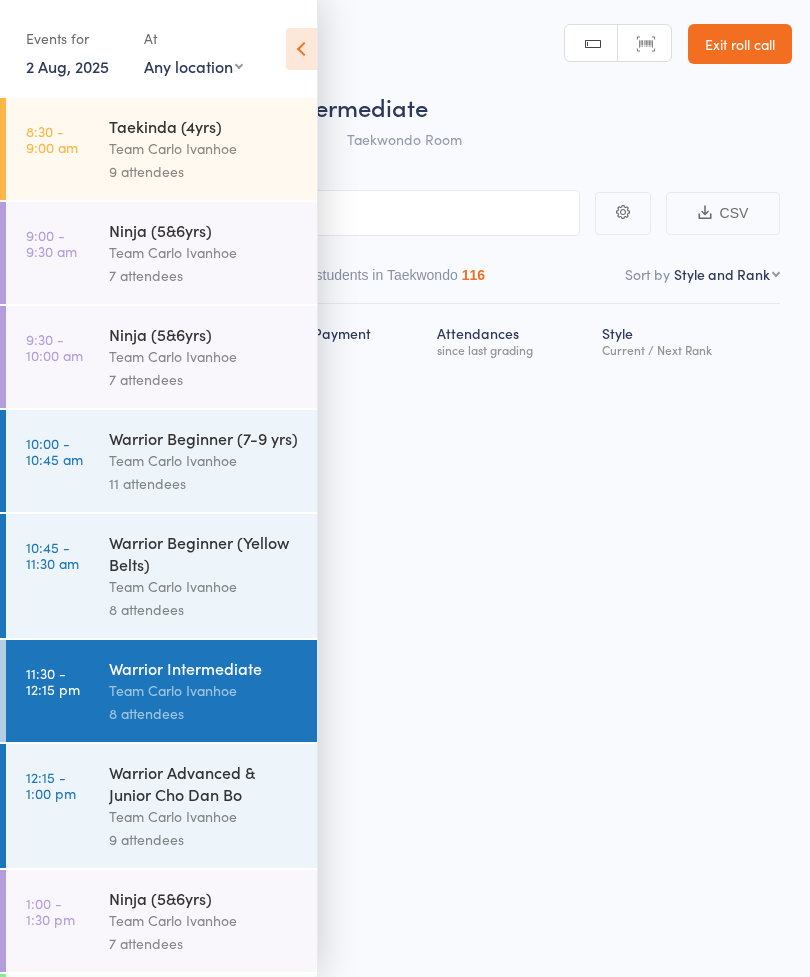 scroll, scrollTop: 0, scrollLeft: 0, axis: both 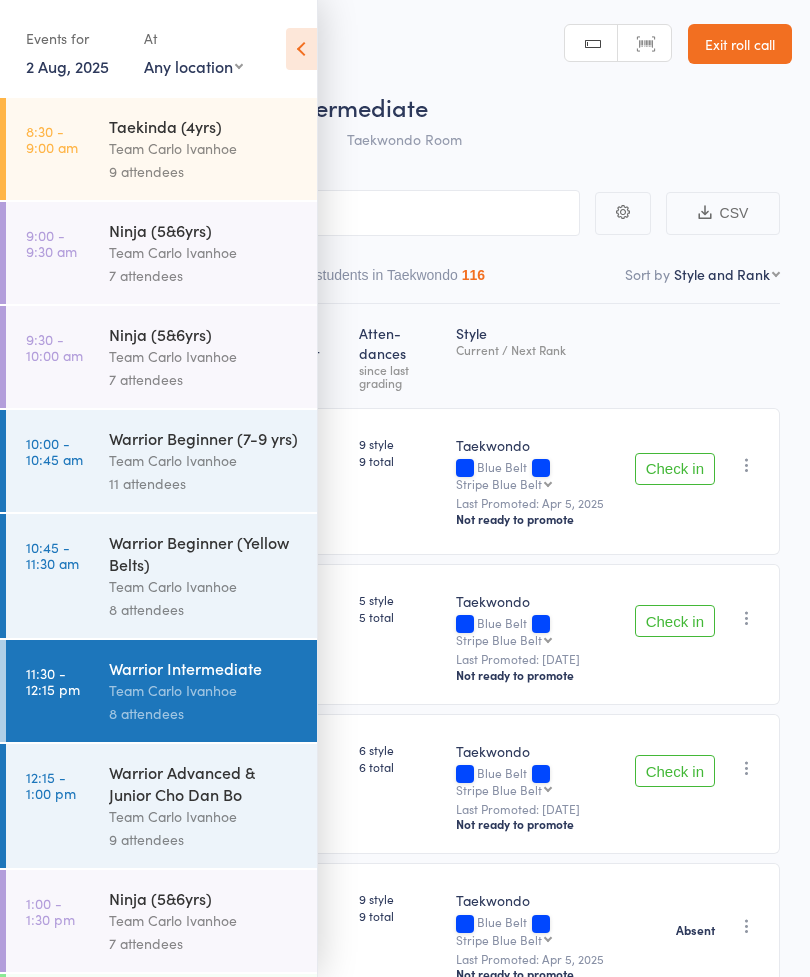 click at bounding box center (301, 49) 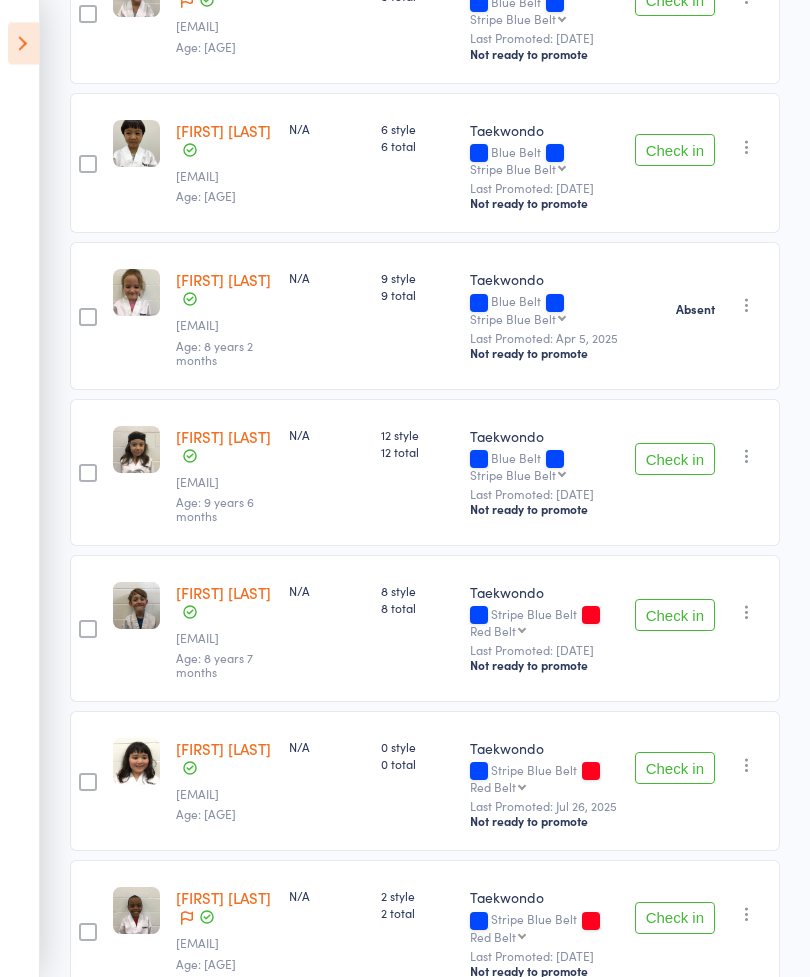 scroll, scrollTop: 773, scrollLeft: 0, axis: vertical 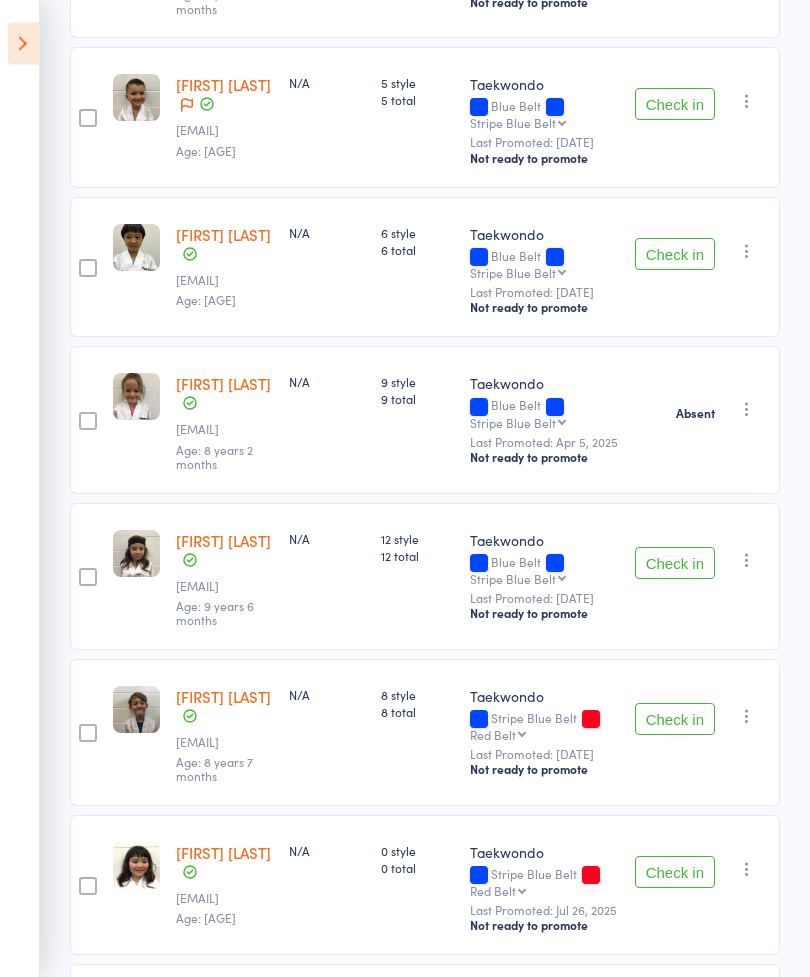 click on "Check in" at bounding box center (675, 564) 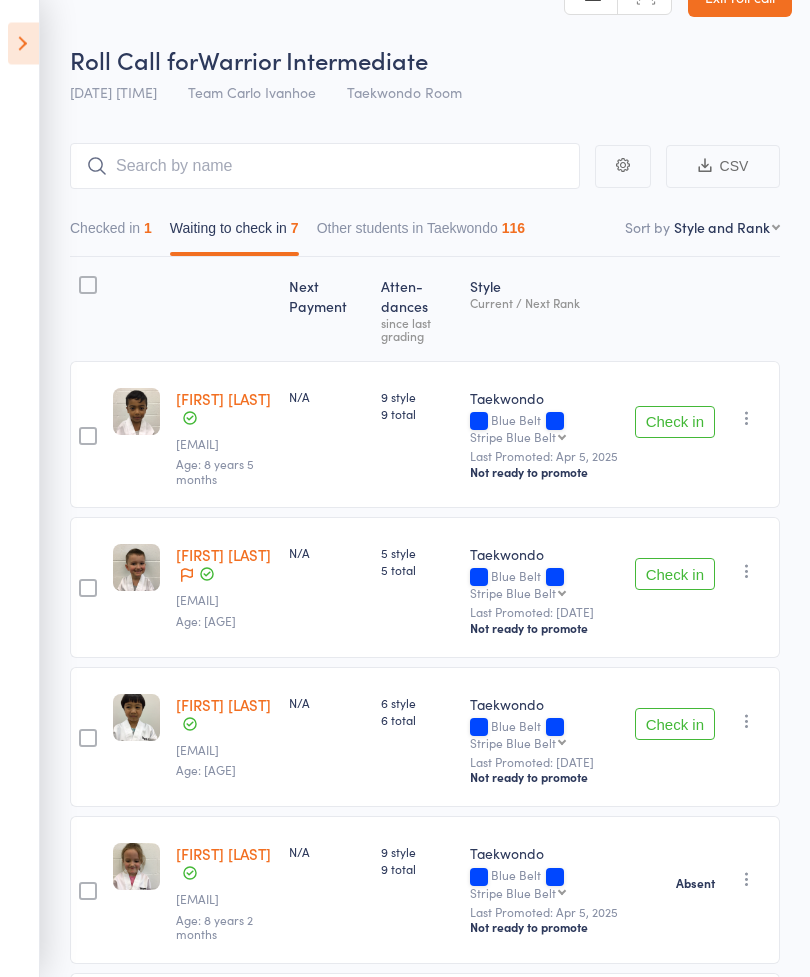 scroll, scrollTop: 0, scrollLeft: 0, axis: both 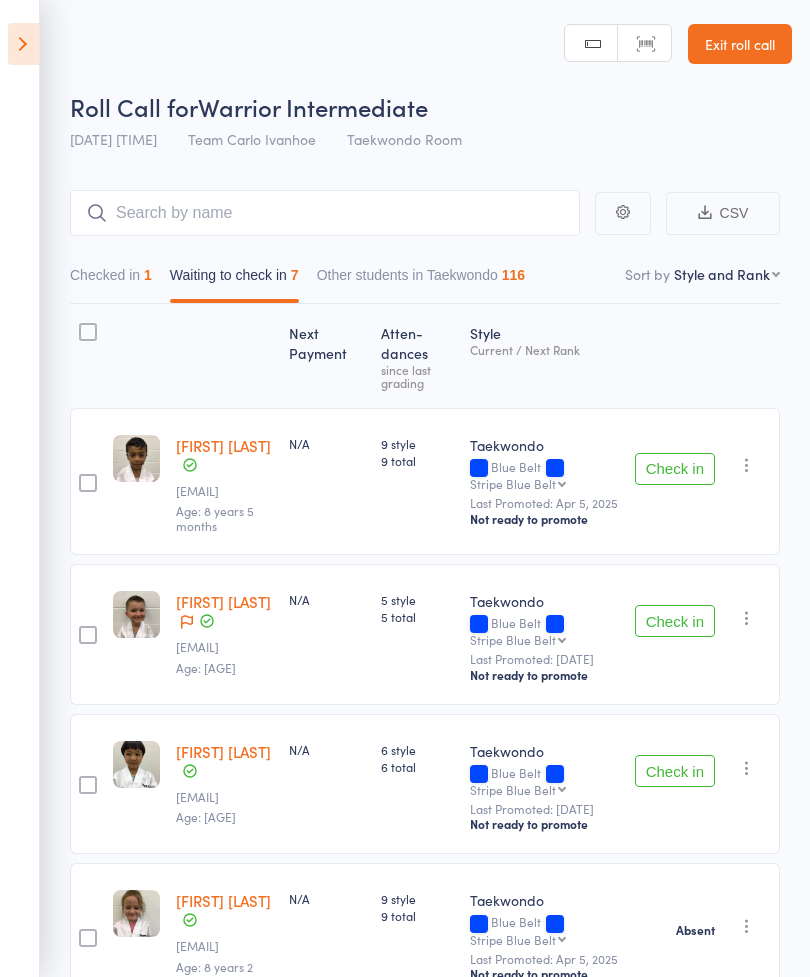 click on "Events for [DATE] [DATE]
[MONTH]
Sun Mon Tue Wed Thu Fri Sat
31
27
28
29
30
31
01
02
32
03
04
05
06
07
08
09
33
10
11
12
13
14
15
16
34
17
18
19
20
21
22
23
35
24
25
26
27
28
29
30" at bounding box center (20, 488) 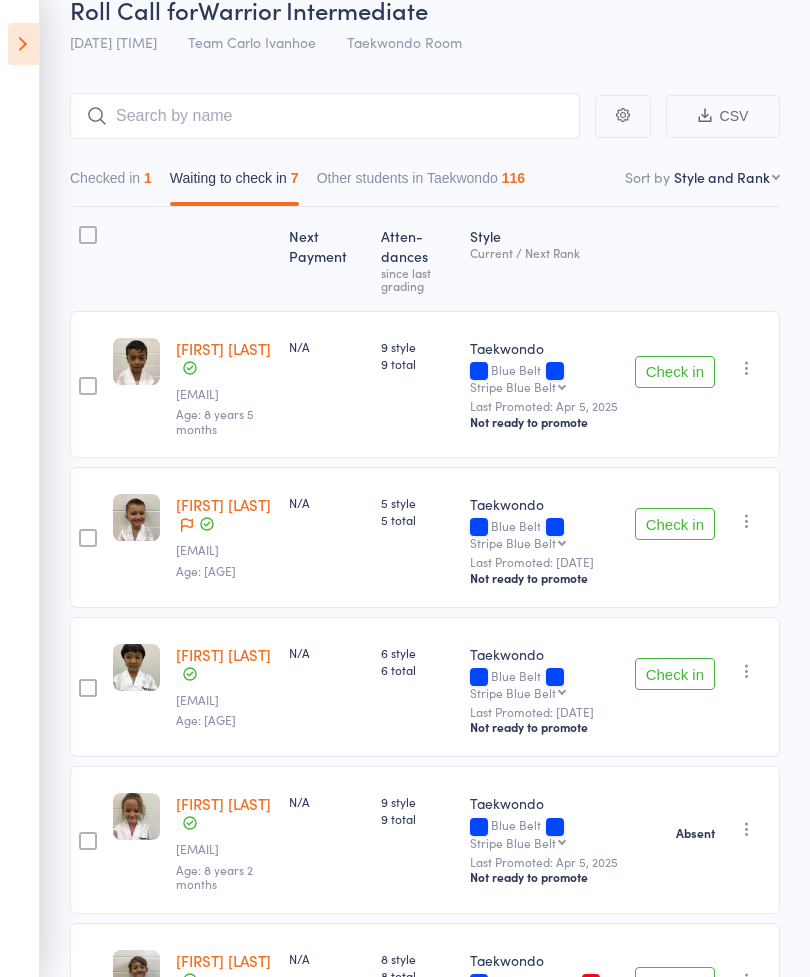 scroll, scrollTop: 0, scrollLeft: 0, axis: both 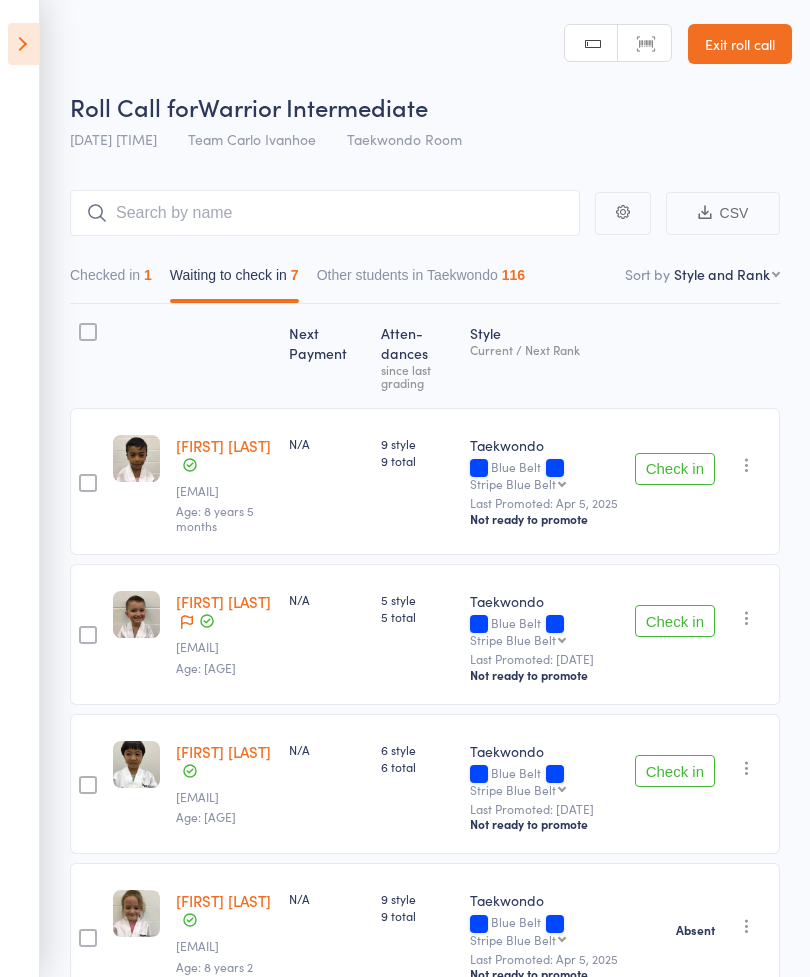 click at bounding box center [23, 44] 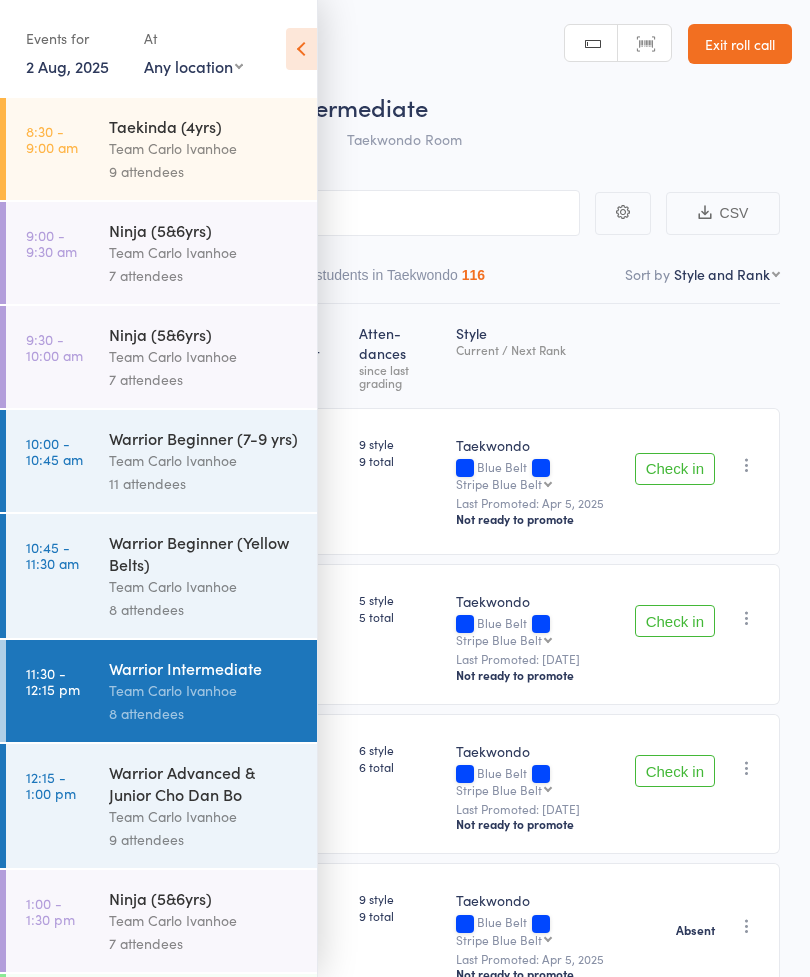 click on "Team Carlo Ivanhoe" at bounding box center (204, 586) 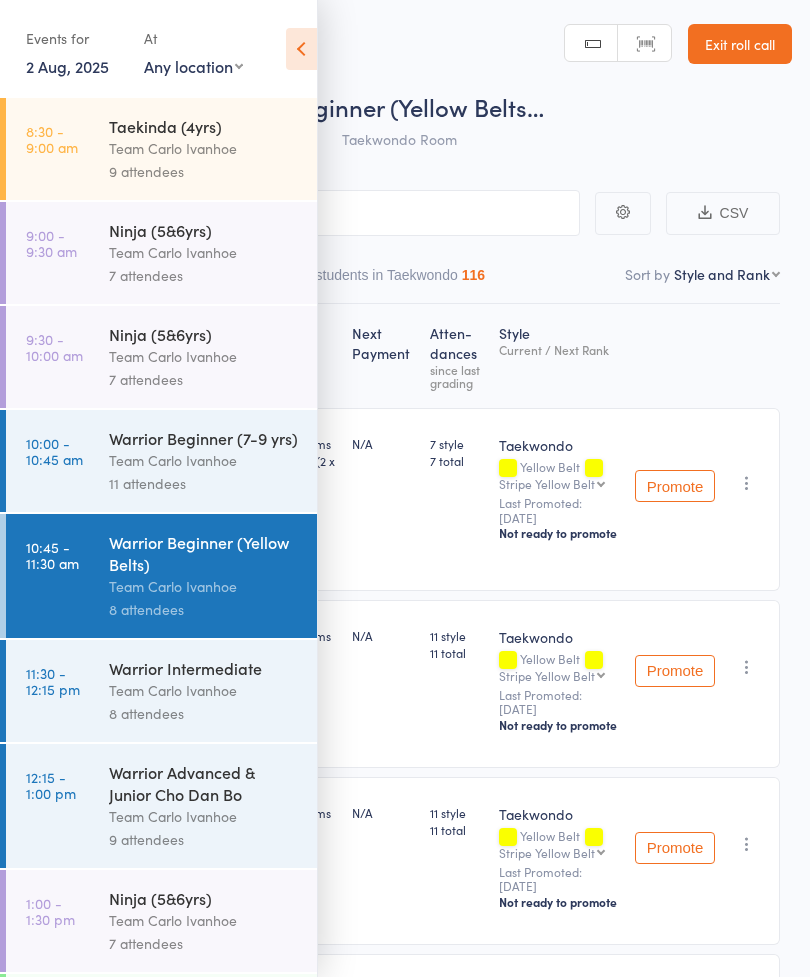 click at bounding box center (301, 49) 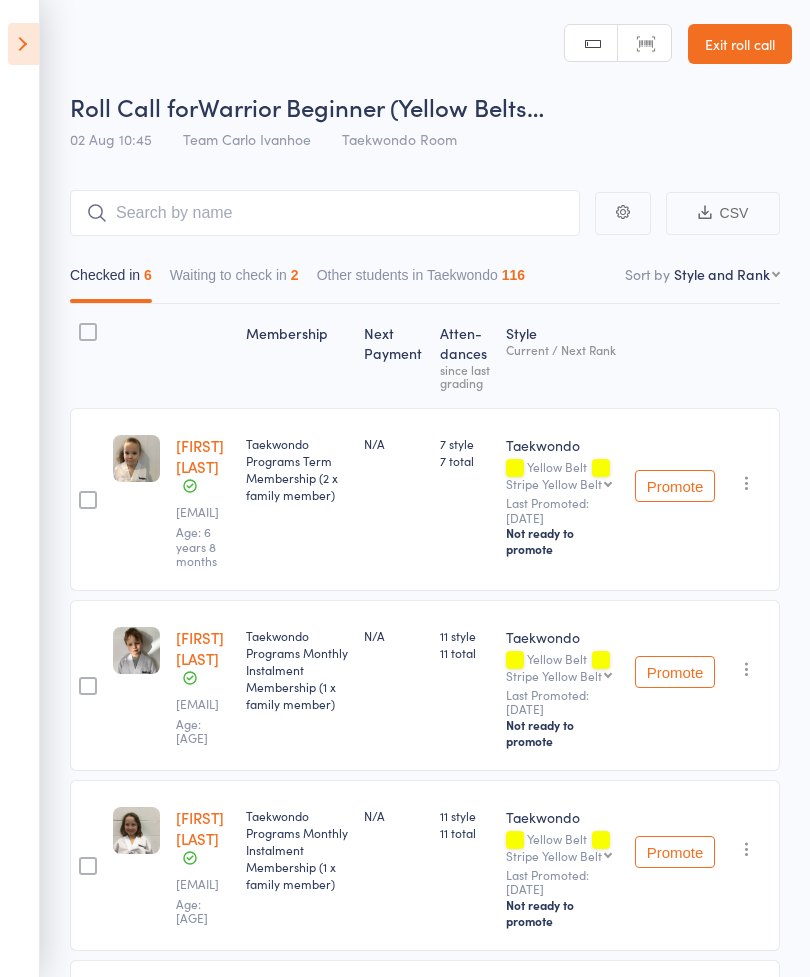 click on "[FIRST] [LAST]" at bounding box center (200, 456) 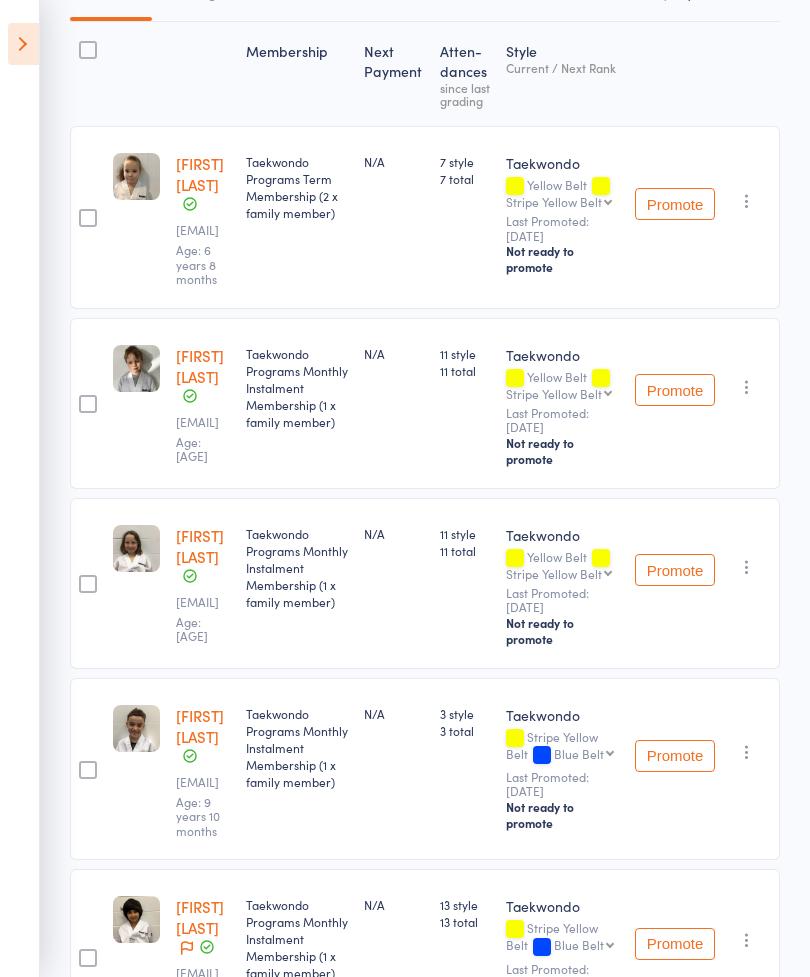 scroll, scrollTop: 0, scrollLeft: 0, axis: both 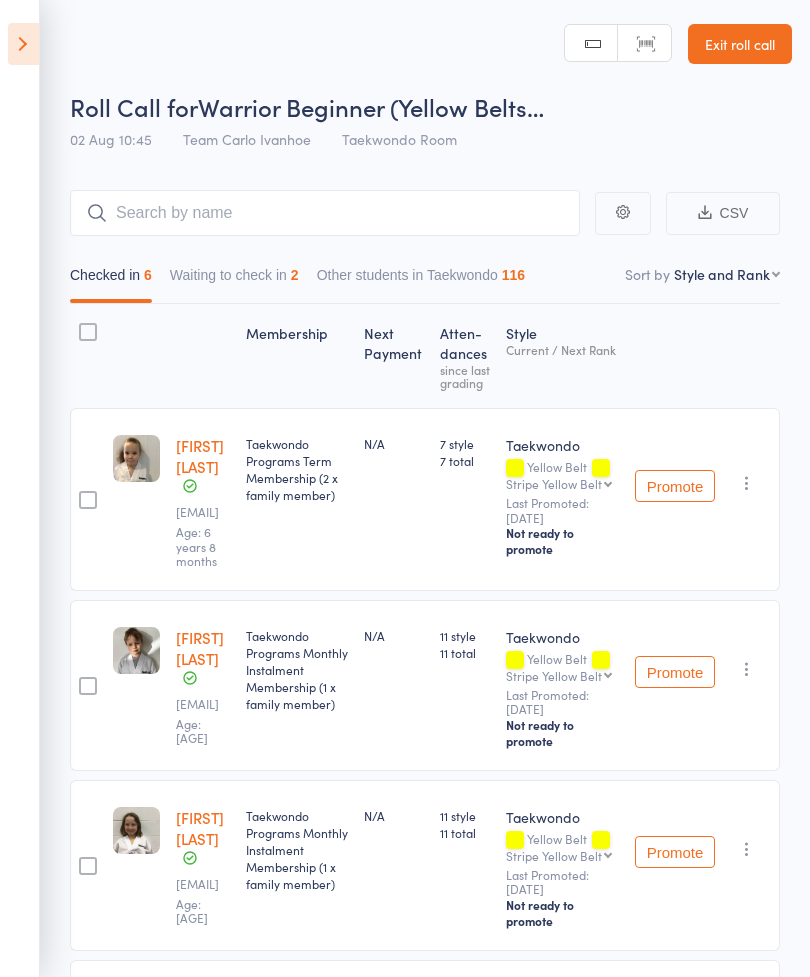 click on "Events for 2 Aug, 2025 2 Aug, 2025
August 2025
Sun Mon Tue Wed Thu Fri Sat
31
27
28
29
30
31
01
02
32
03
04
05
06
07
08
09
33
10
11
12
13
14
15
16
34
17
18
19
20
21
22
23
35
24
25
26
27
28
29
30" at bounding box center [20, 488] 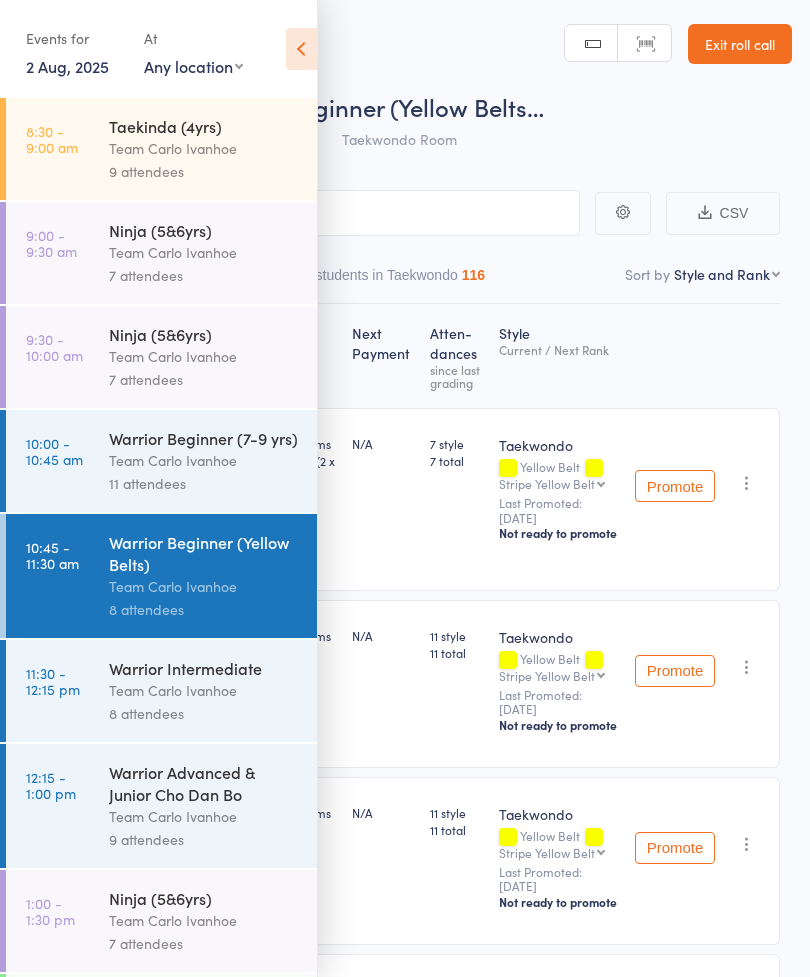 click on "Team Carlo Ivanhoe" at bounding box center [204, 690] 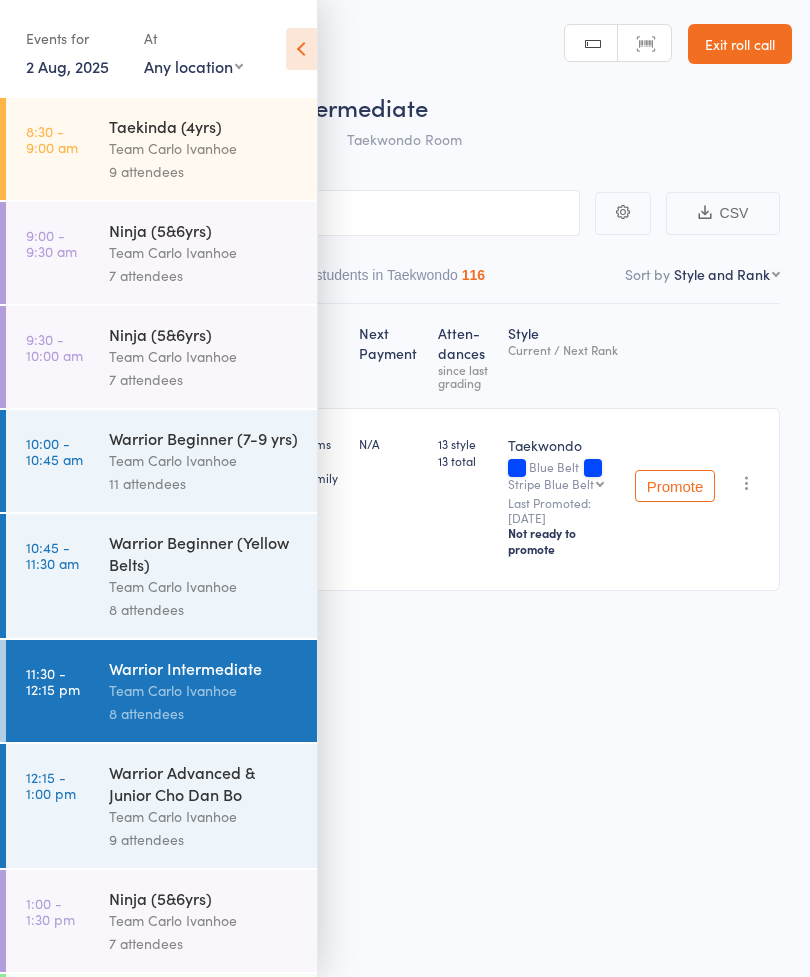click at bounding box center (301, 49) 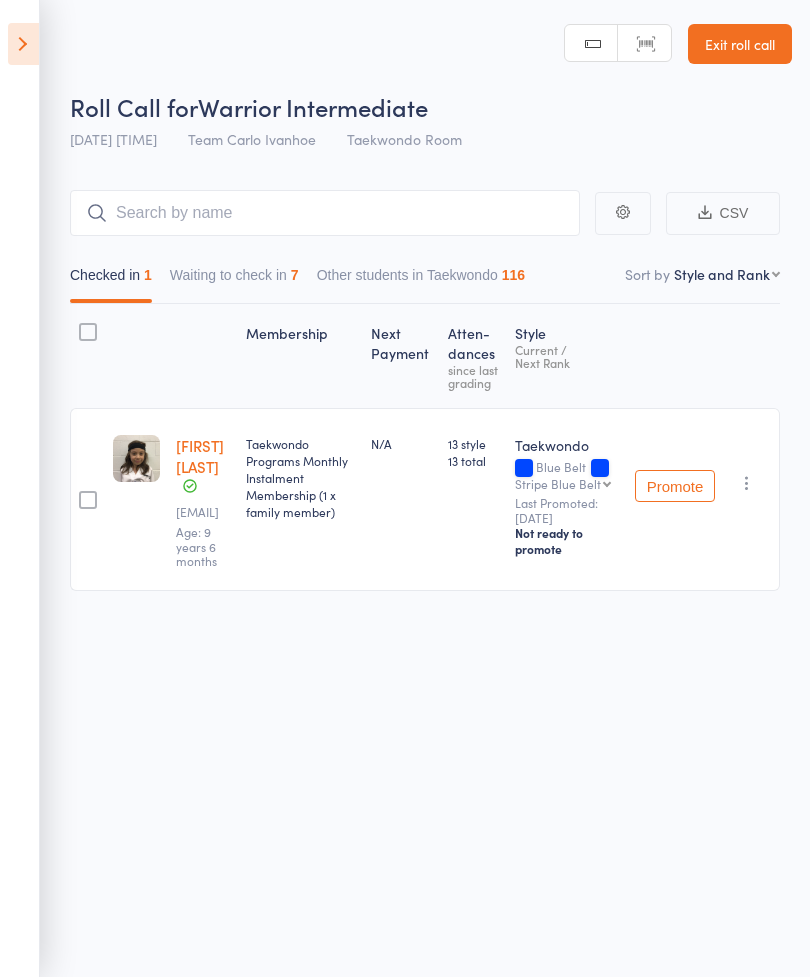 click on "Waiting to check in  7" at bounding box center (234, 280) 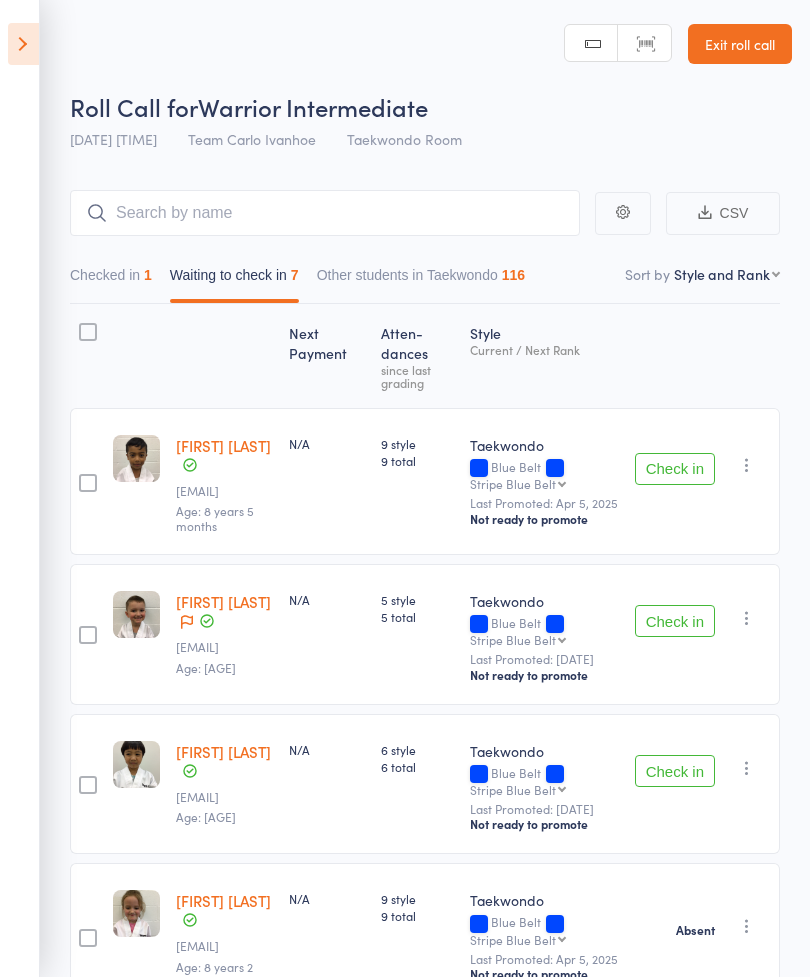click on "Check in" at bounding box center [675, 469] 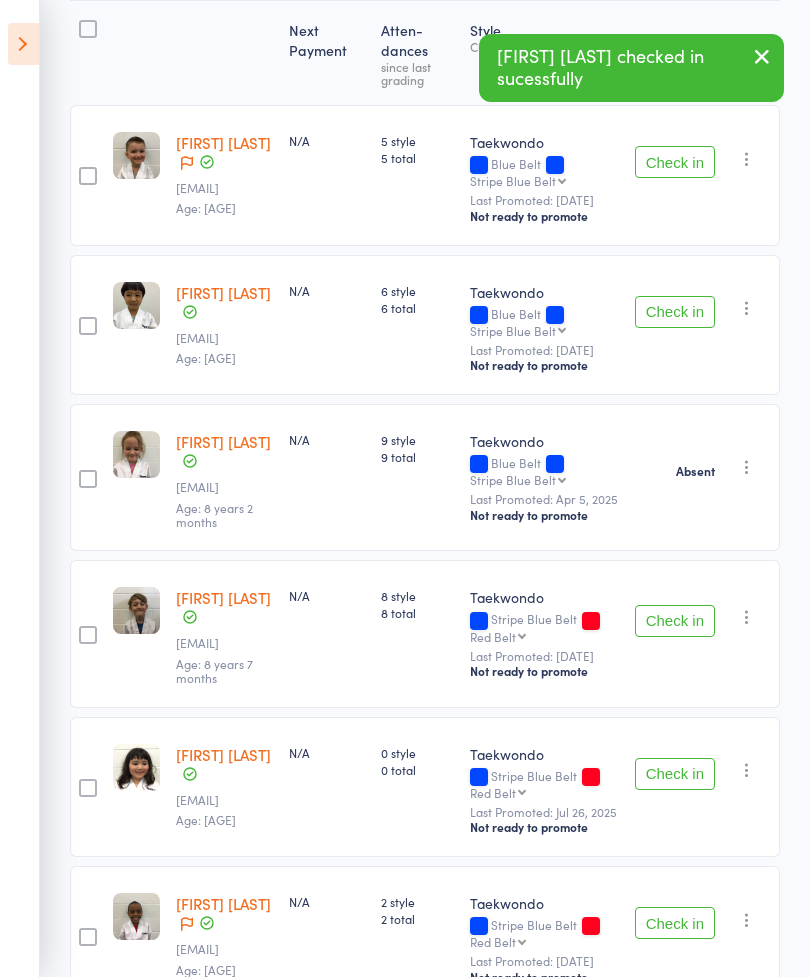scroll, scrollTop: 445, scrollLeft: 0, axis: vertical 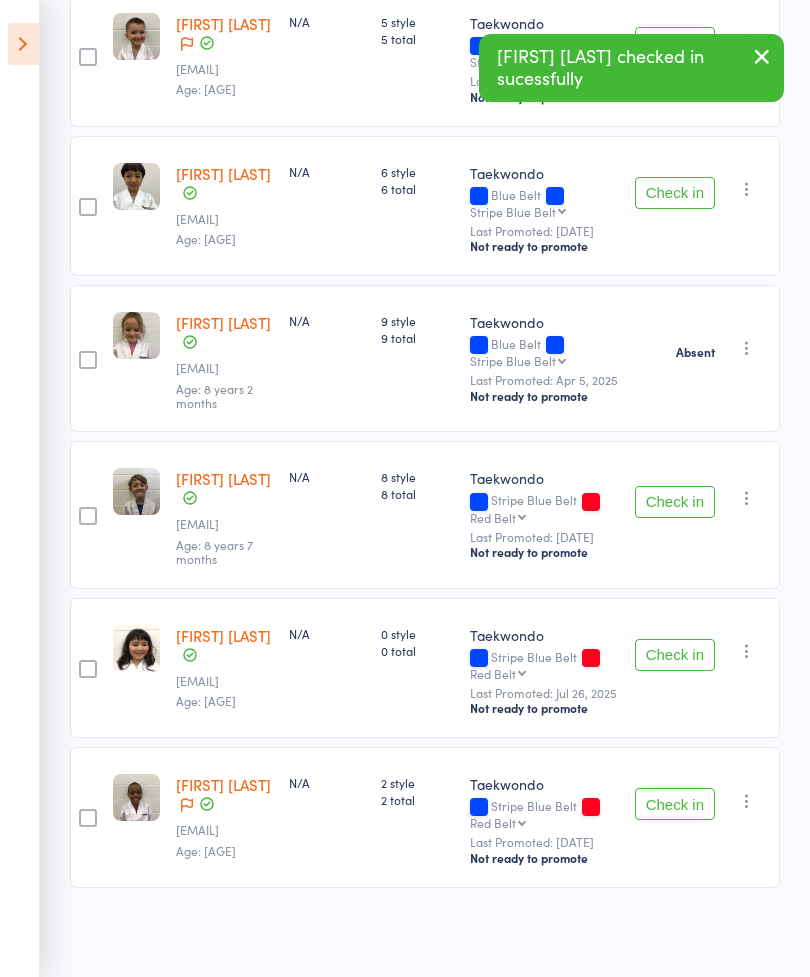 click on "Check in" at bounding box center [675, 655] 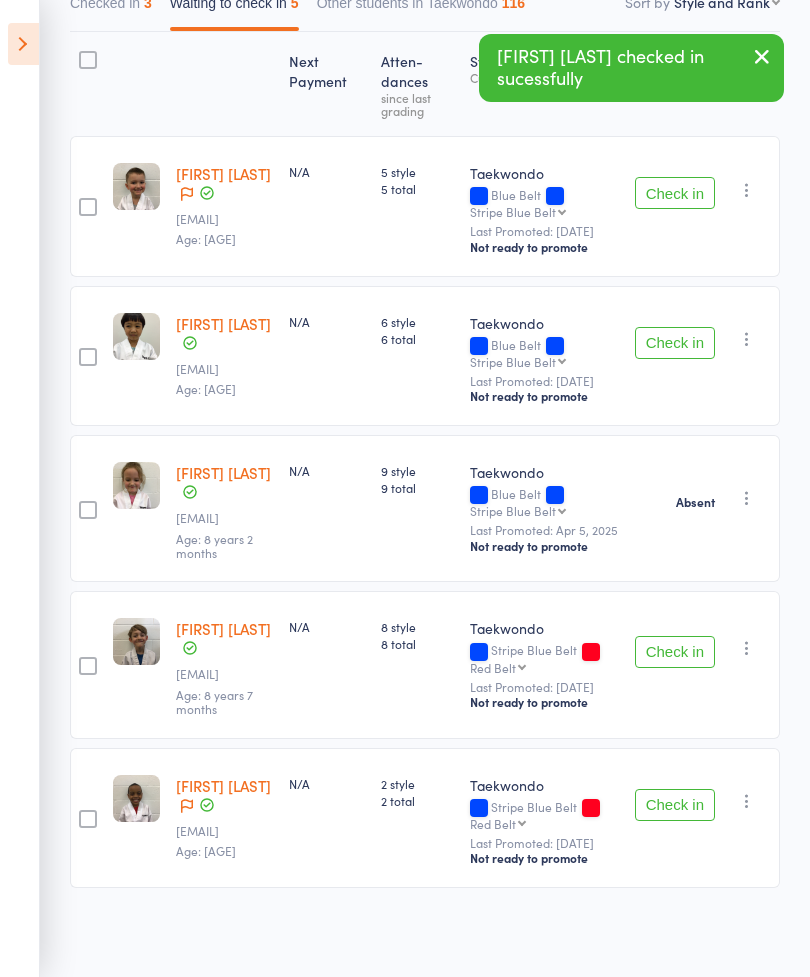 click on "Check in" at bounding box center (675, 805) 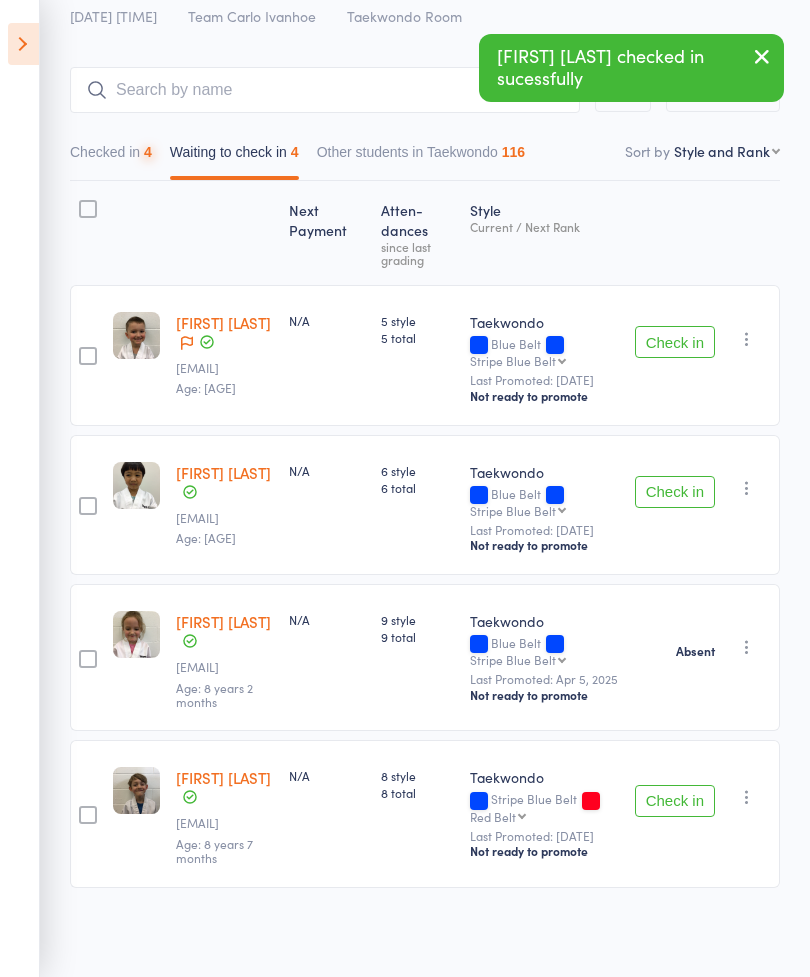 scroll, scrollTop: 110, scrollLeft: 0, axis: vertical 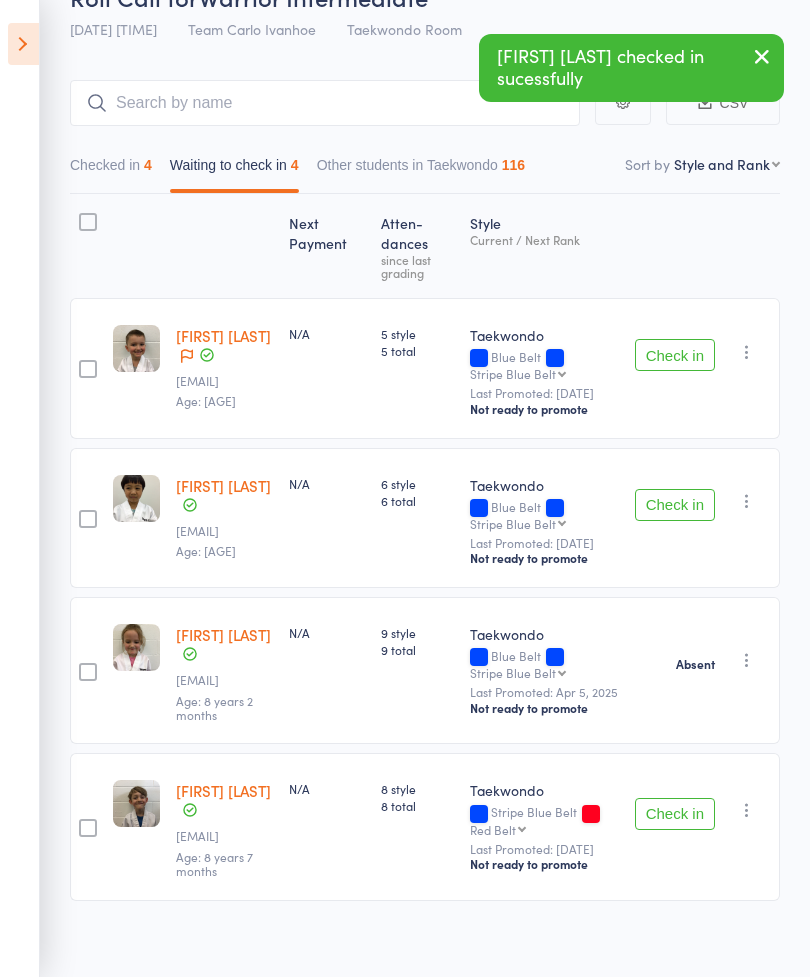 click on "Checked in  4" at bounding box center (111, 170) 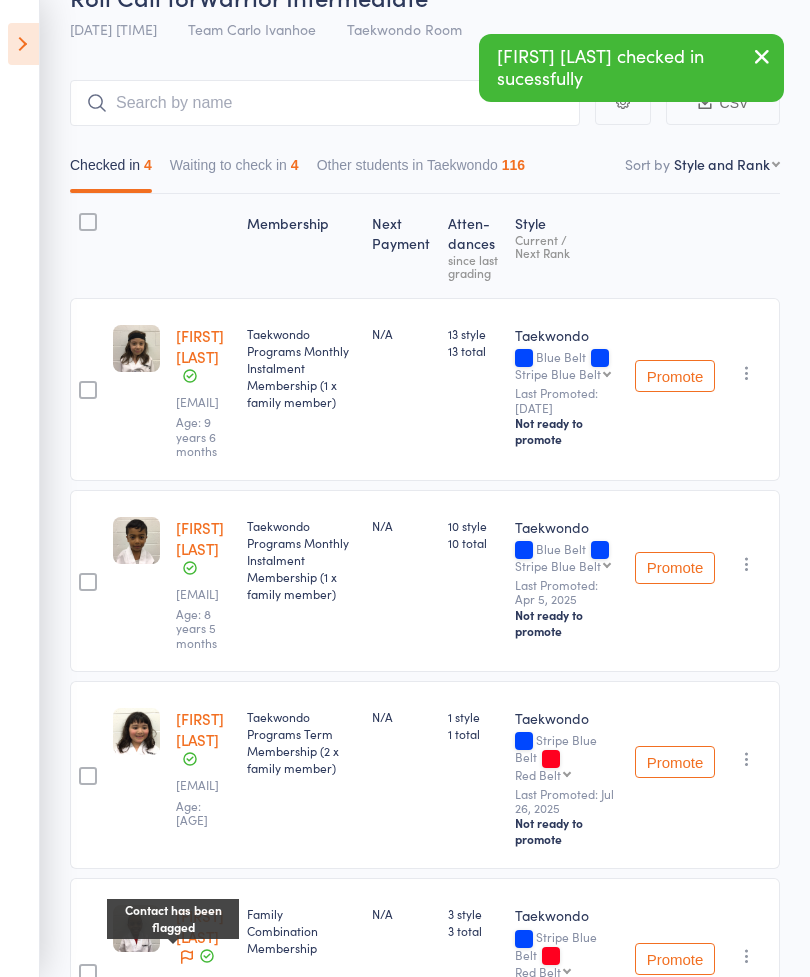 click 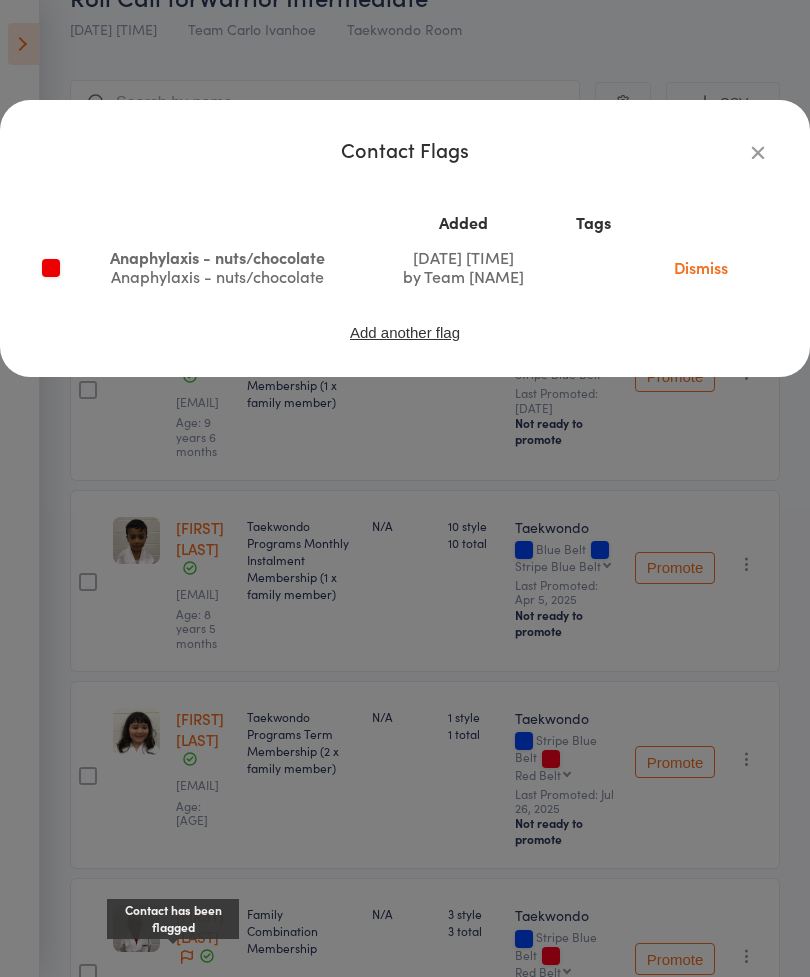 click at bounding box center [758, 152] 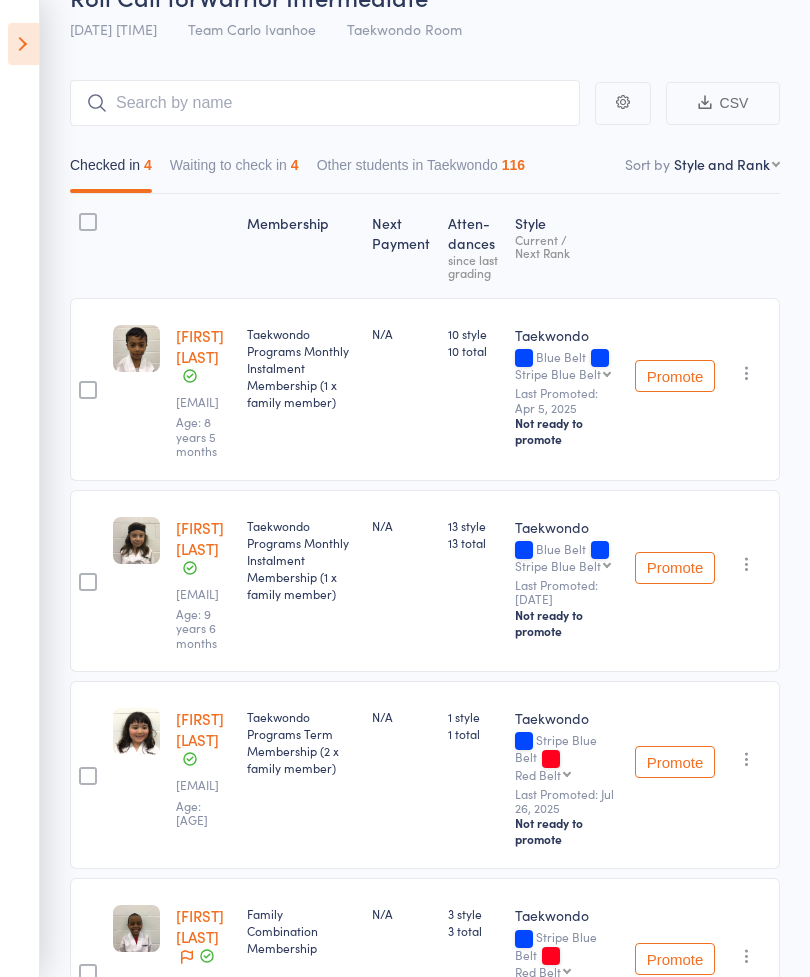 click on "Waiting to check in  4" at bounding box center [234, 170] 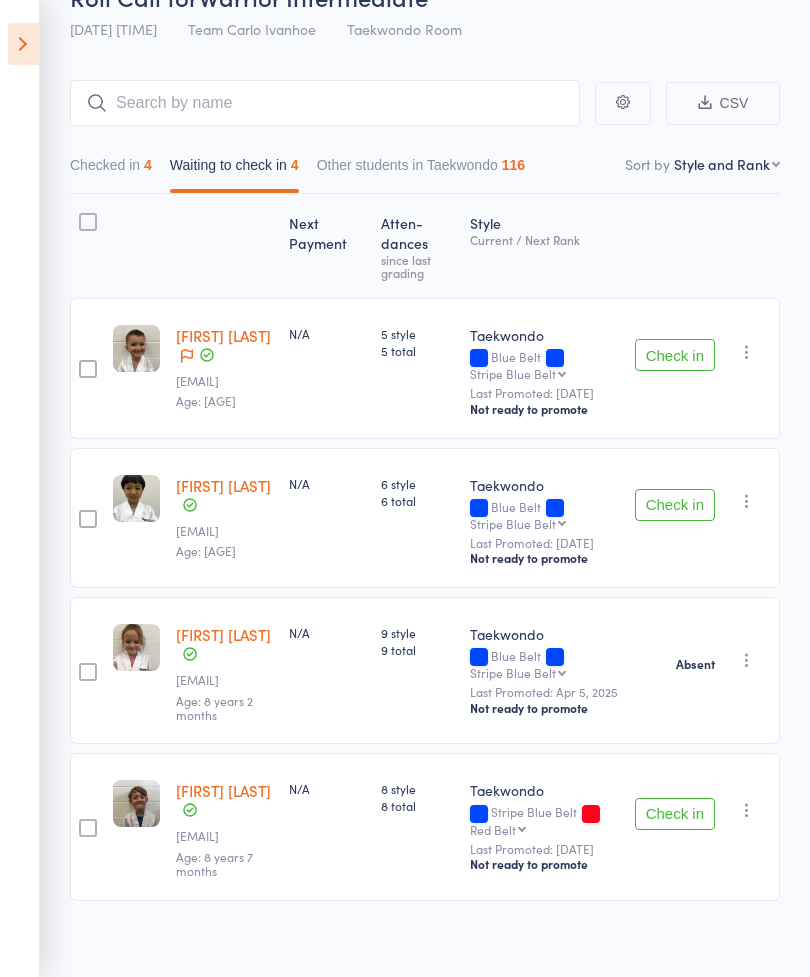 click on "Check in" at bounding box center [675, 814] 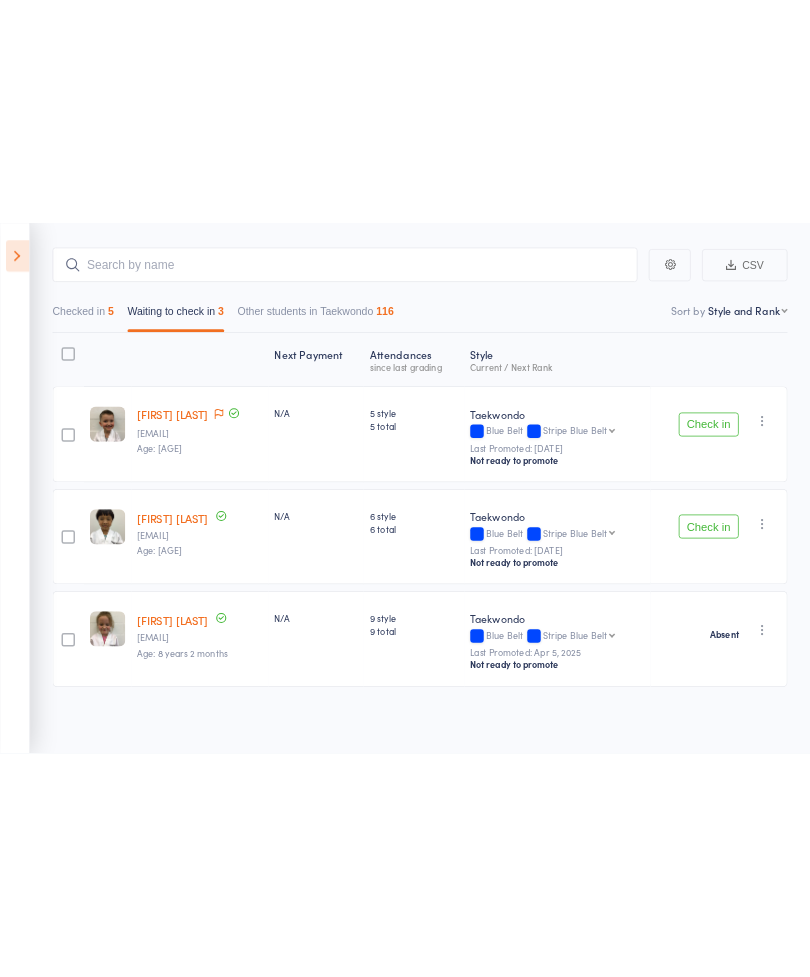 scroll, scrollTop: 14, scrollLeft: 0, axis: vertical 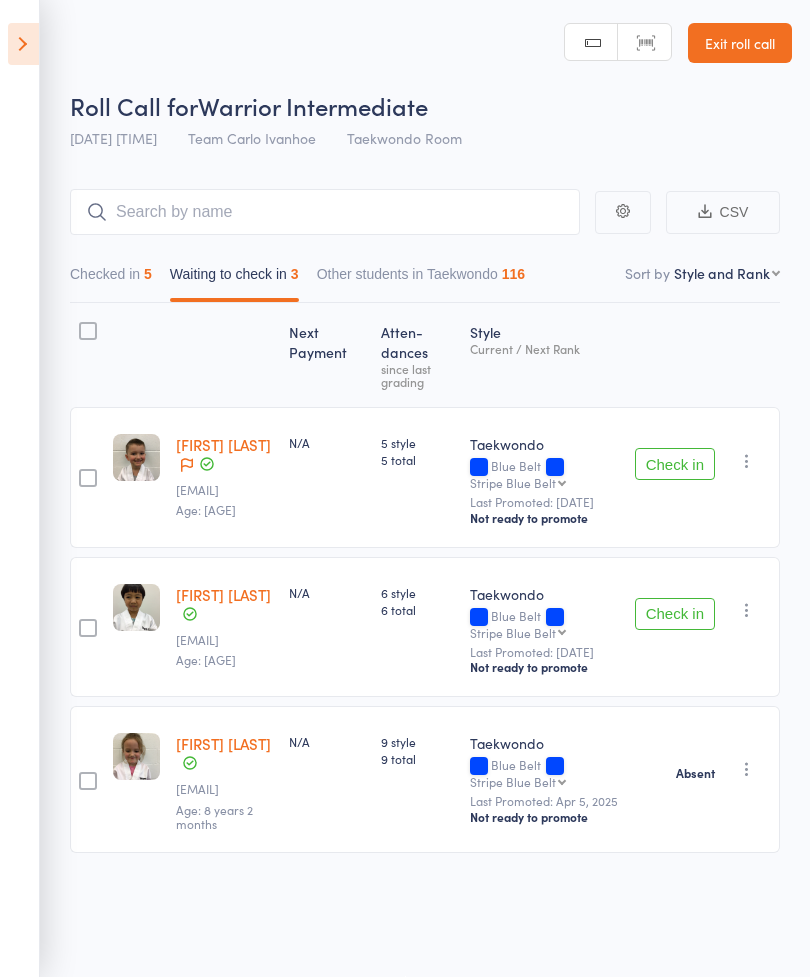 click on "Check in" at bounding box center [675, 464] 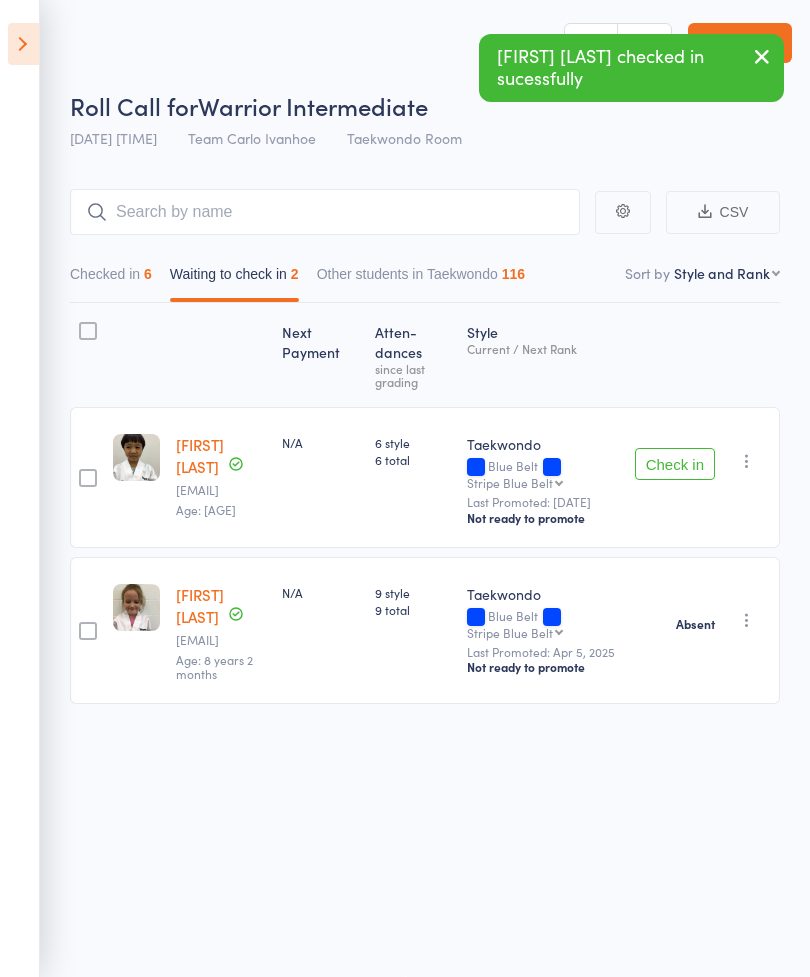 click at bounding box center [747, 461] 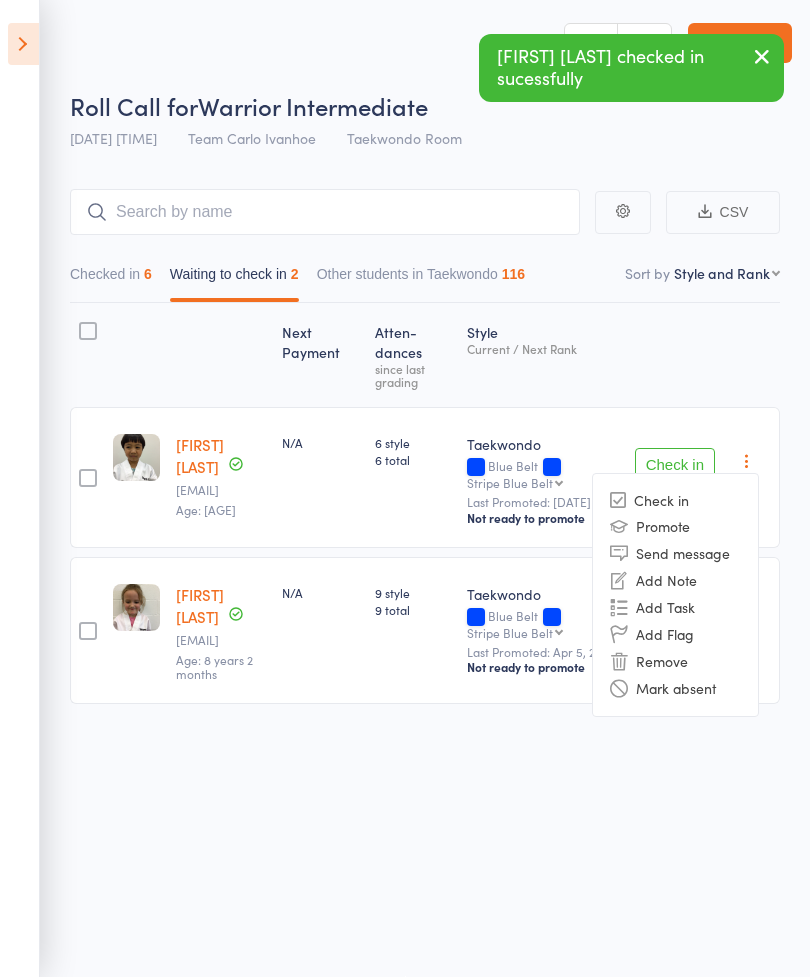 click on "Mark absent" at bounding box center [675, 688] 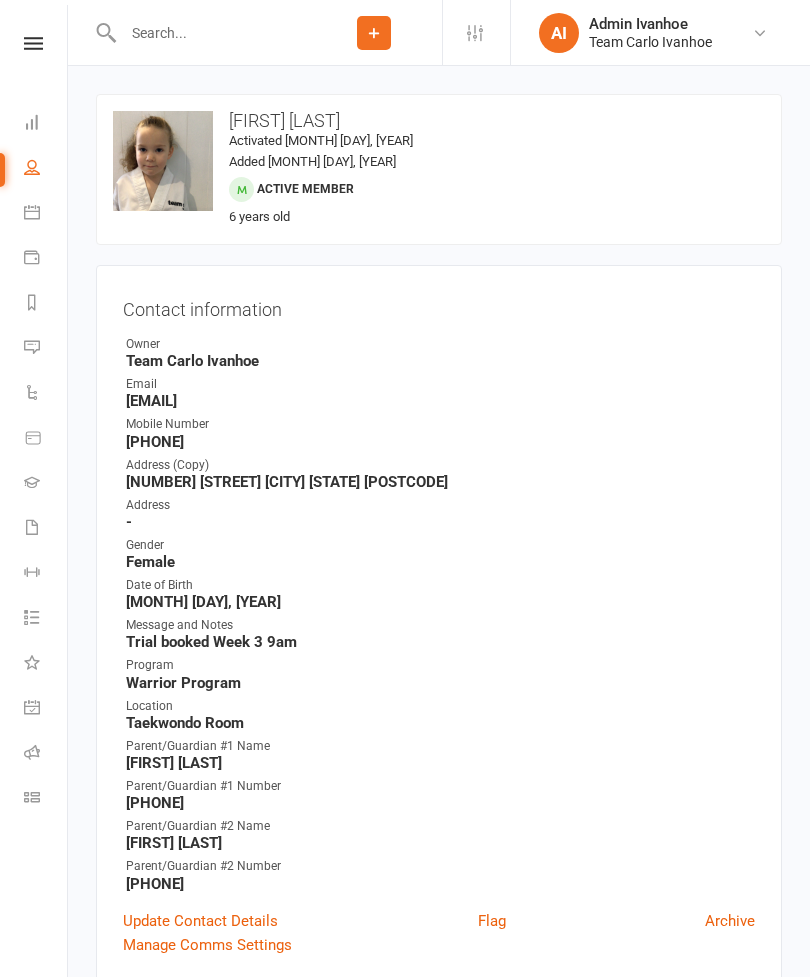 scroll, scrollTop: 0, scrollLeft: 0, axis: both 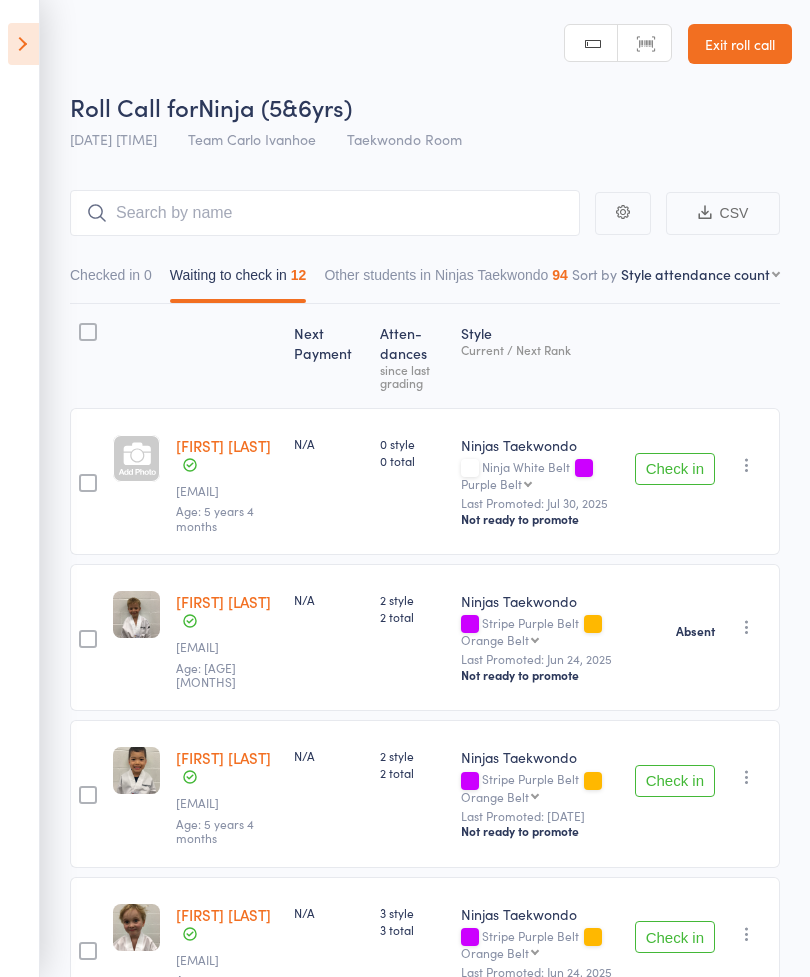 select on "11" 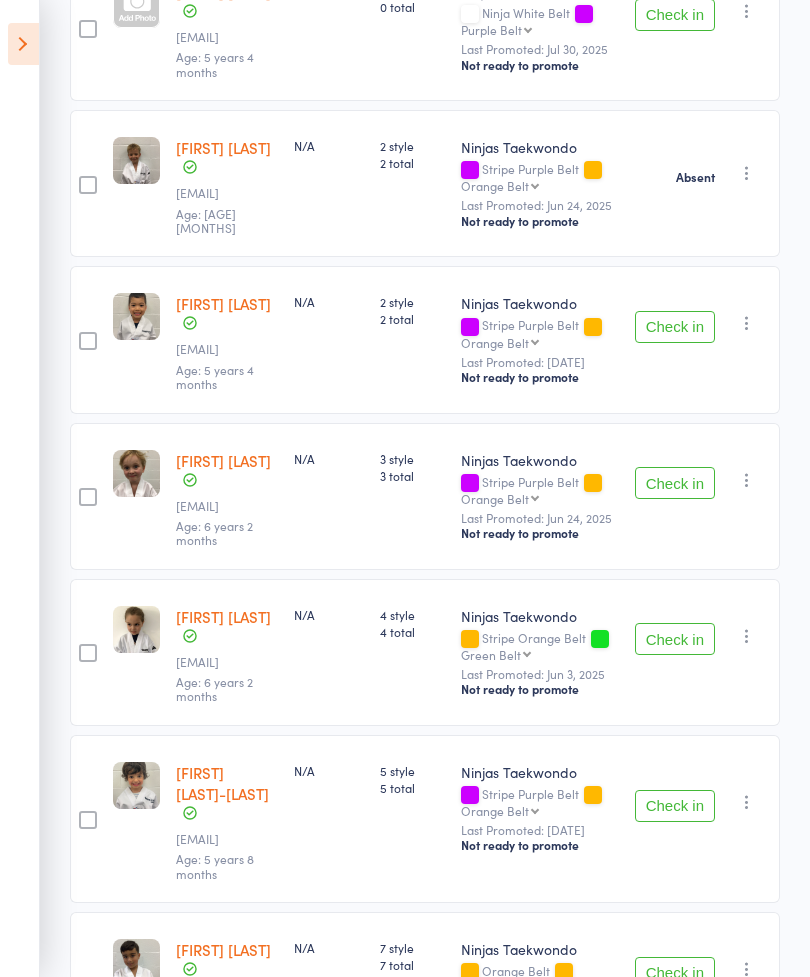 scroll, scrollTop: 0, scrollLeft: 0, axis: both 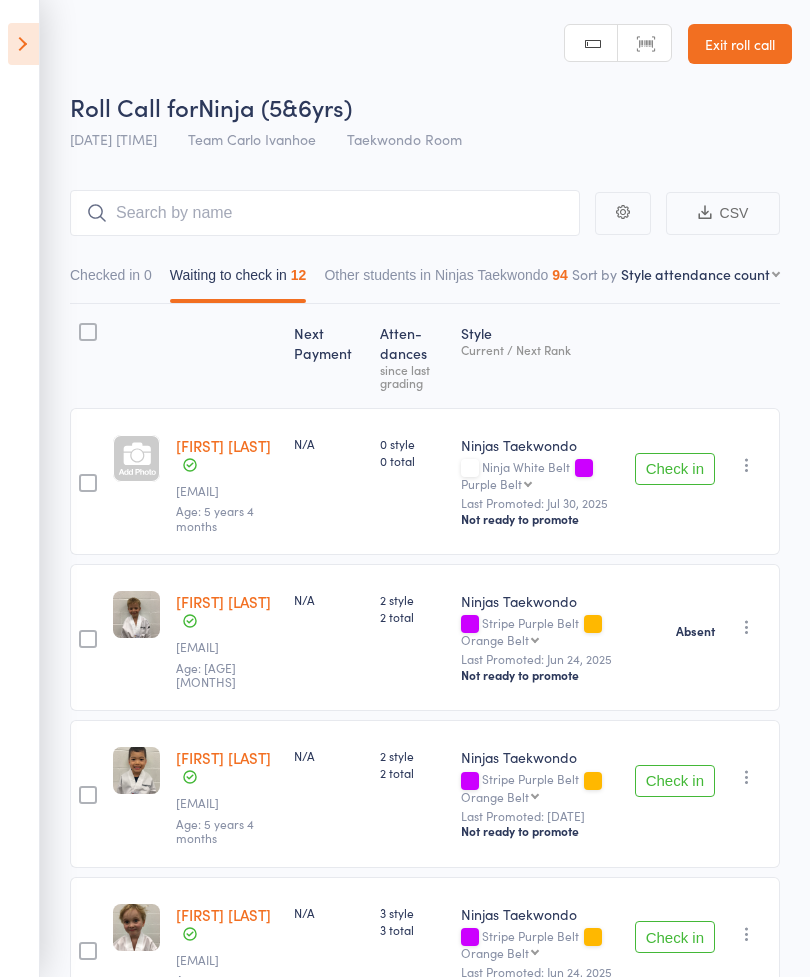 click at bounding box center [23, 44] 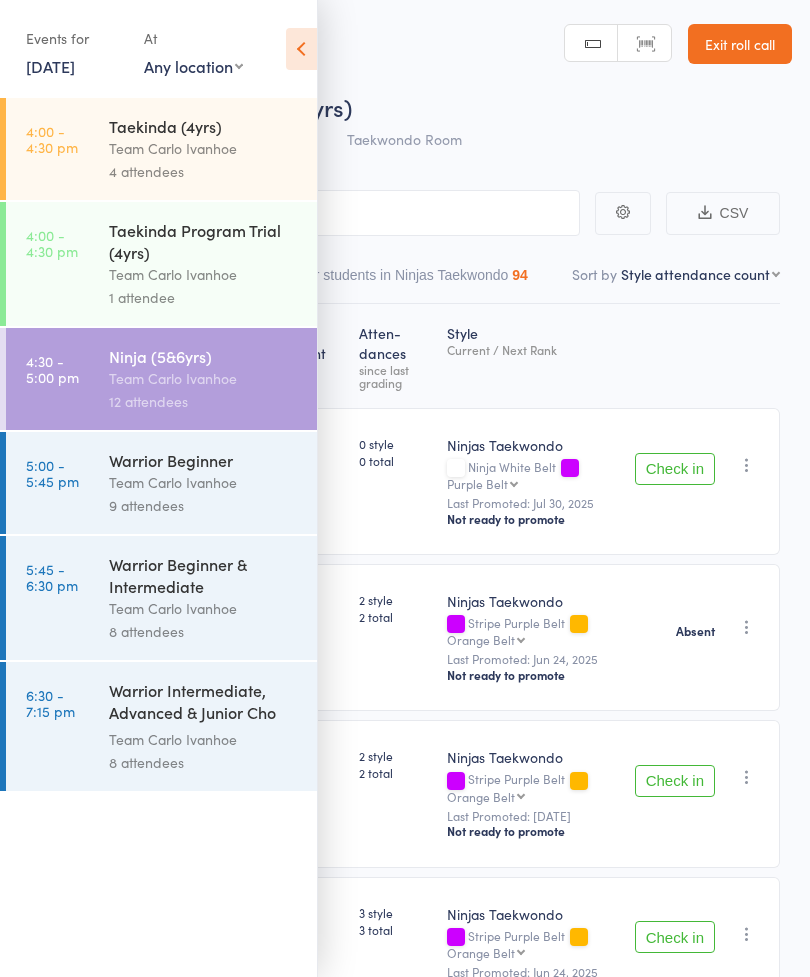 click on "[TIME] - [TIME] [CLASS] [TEAM] [NAME] [NUMBER] attendees" at bounding box center (161, 483) 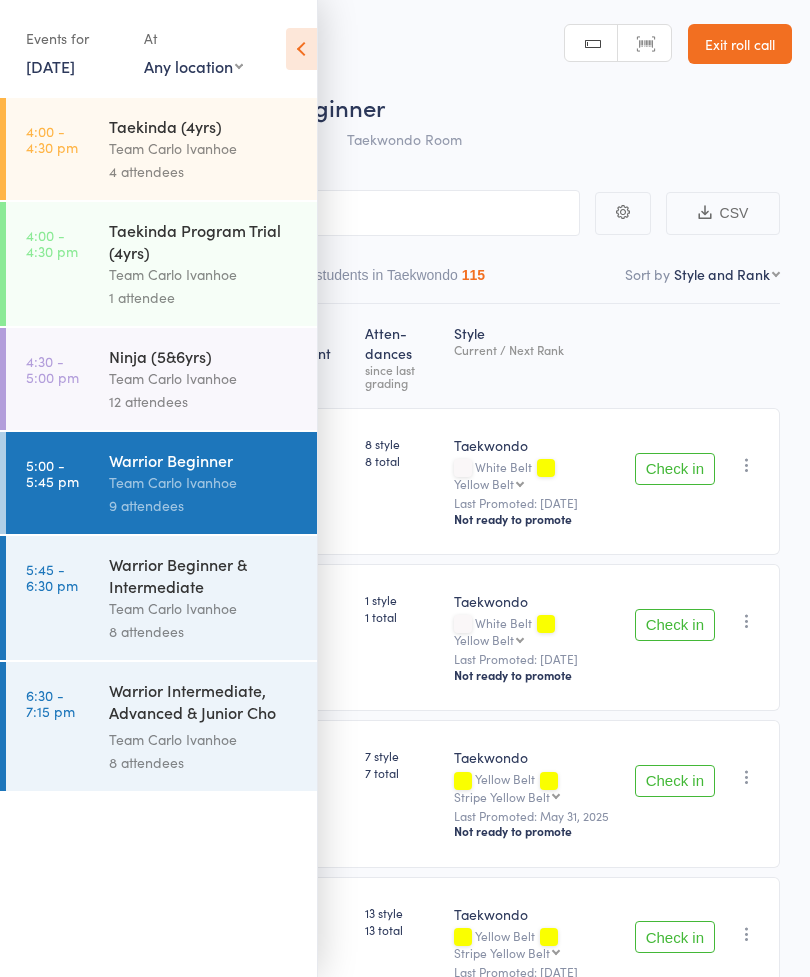click on "Events for 5 Aug, 2025 5 Aug, 2025
August 2025
Sun Mon Tue Wed Thu Fri Sat
31
27
28
29
30
31
01
02
32
03
04
05
06
07
08
09
33
10
11
12
13
14
15
16
34
17
18
19
20
21
22
23
35
24
25
26
27
28
29
30" at bounding box center (158, 50) 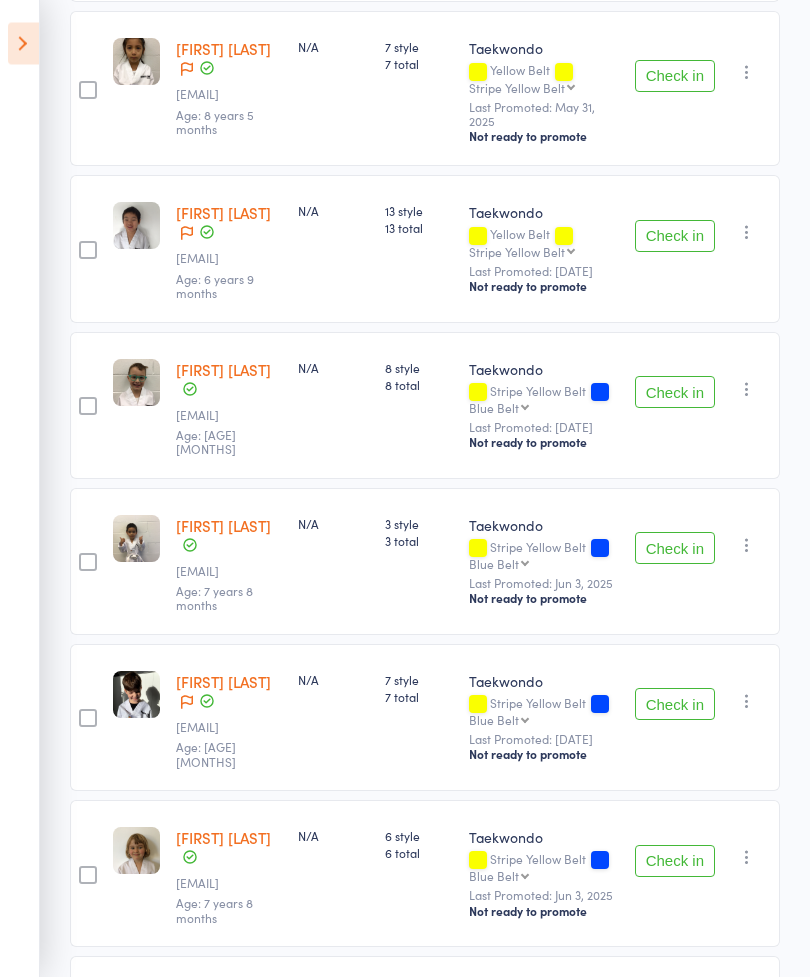 scroll, scrollTop: 708, scrollLeft: 0, axis: vertical 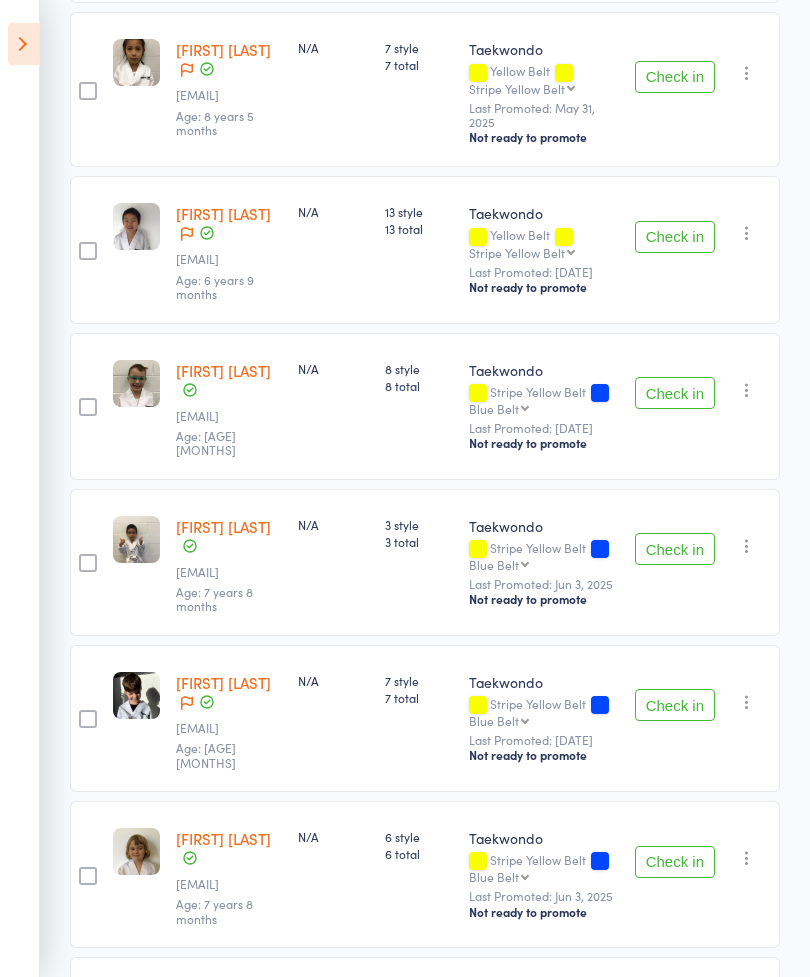 click at bounding box center (23, 44) 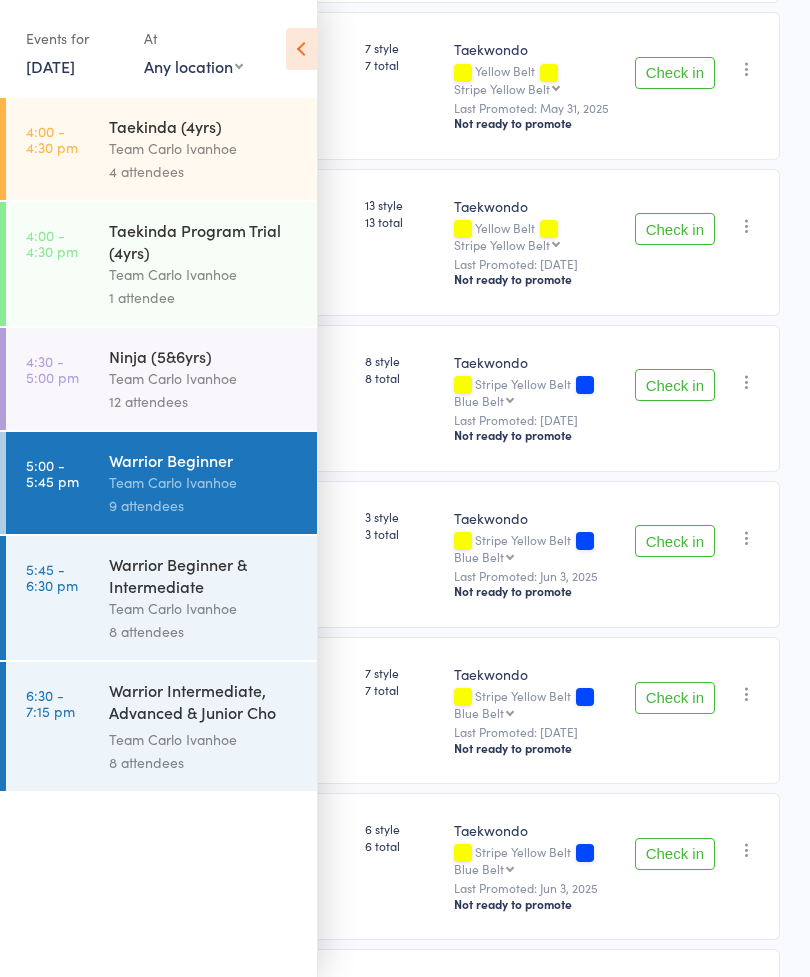 click on "[TIME] - [TIME] [CLASS] [RANK] [TEAM] [NAME] [NUMBER] attendees" at bounding box center [161, 598] 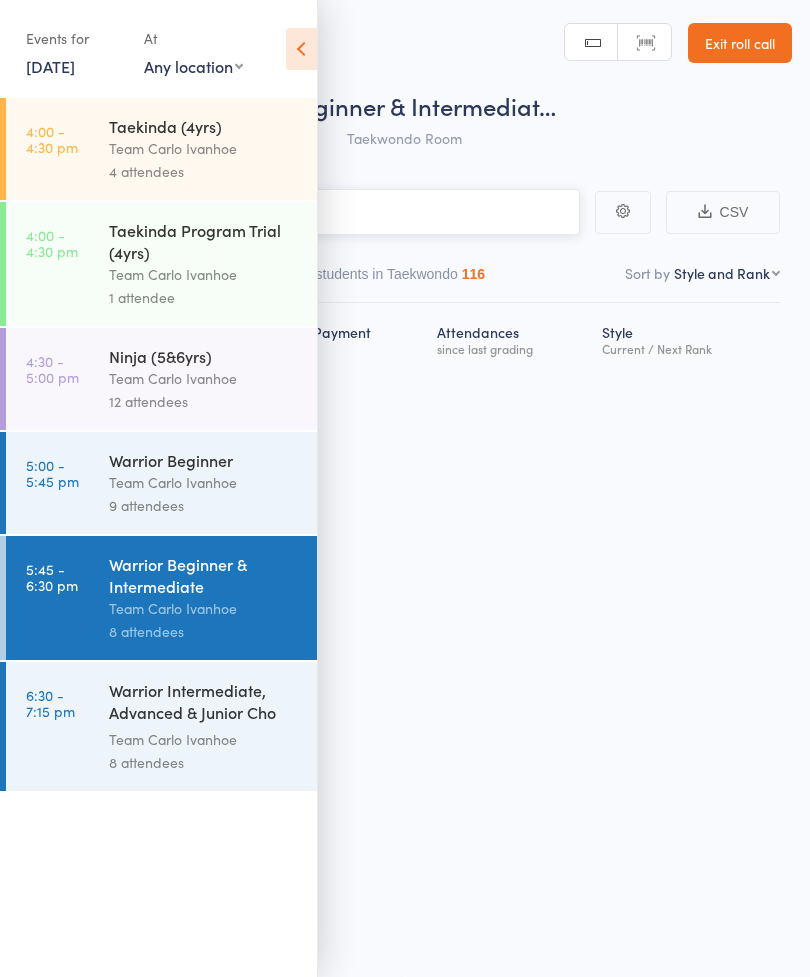 scroll, scrollTop: 14, scrollLeft: 0, axis: vertical 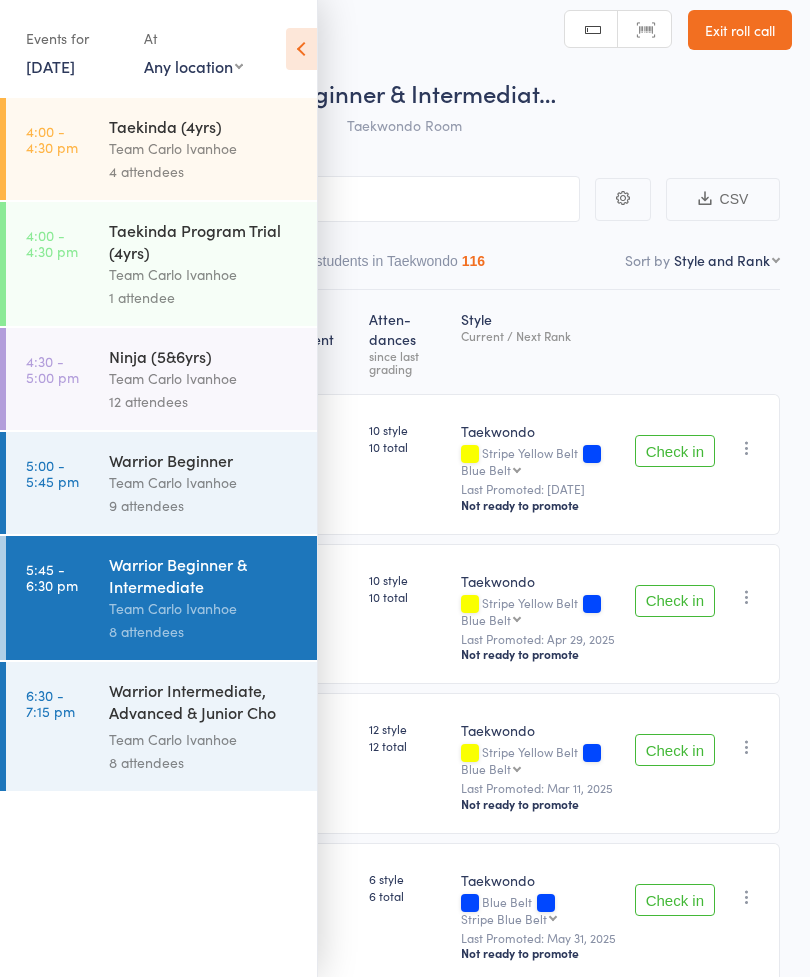 click at bounding box center (301, 49) 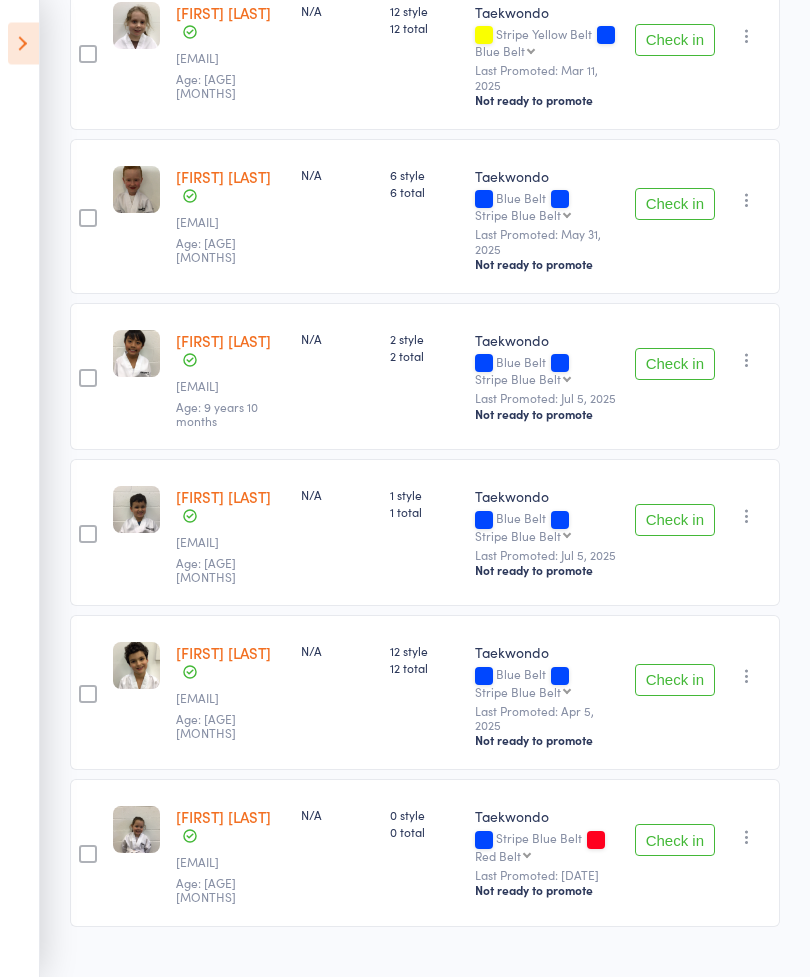 scroll, scrollTop: 753, scrollLeft: 0, axis: vertical 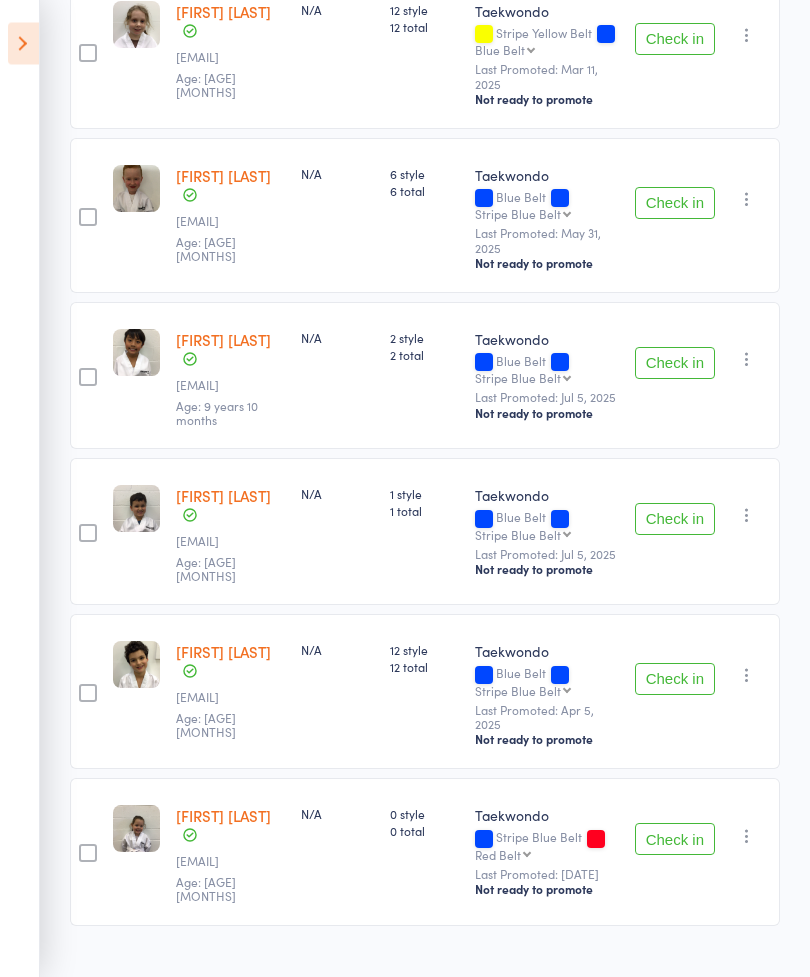 click at bounding box center [23, 44] 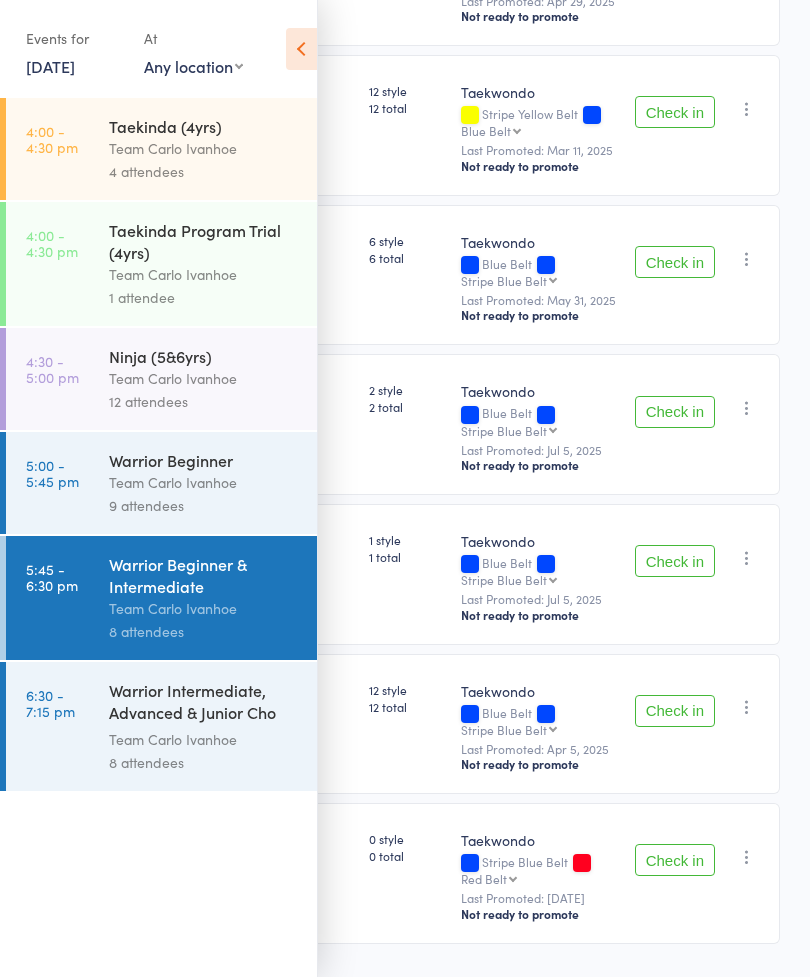 click on "[TIME] - [TIME] [CLASS] [RANK] [TEAM] [NAME] [NUMBER] attendees" at bounding box center [161, 726] 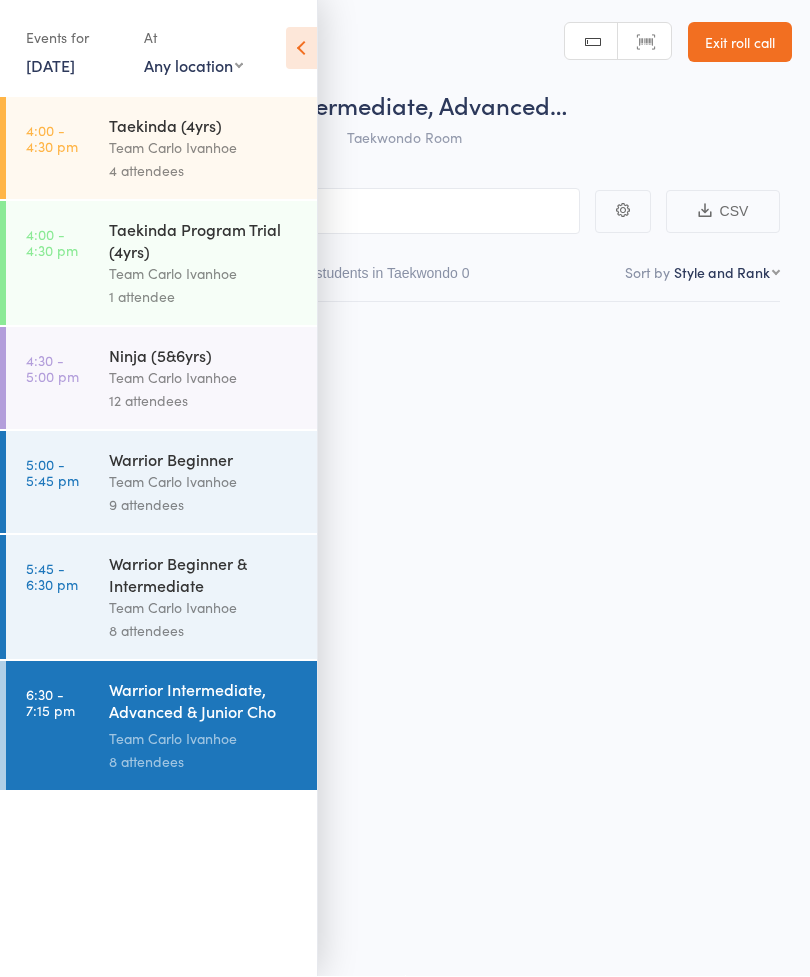 scroll, scrollTop: 14, scrollLeft: 0, axis: vertical 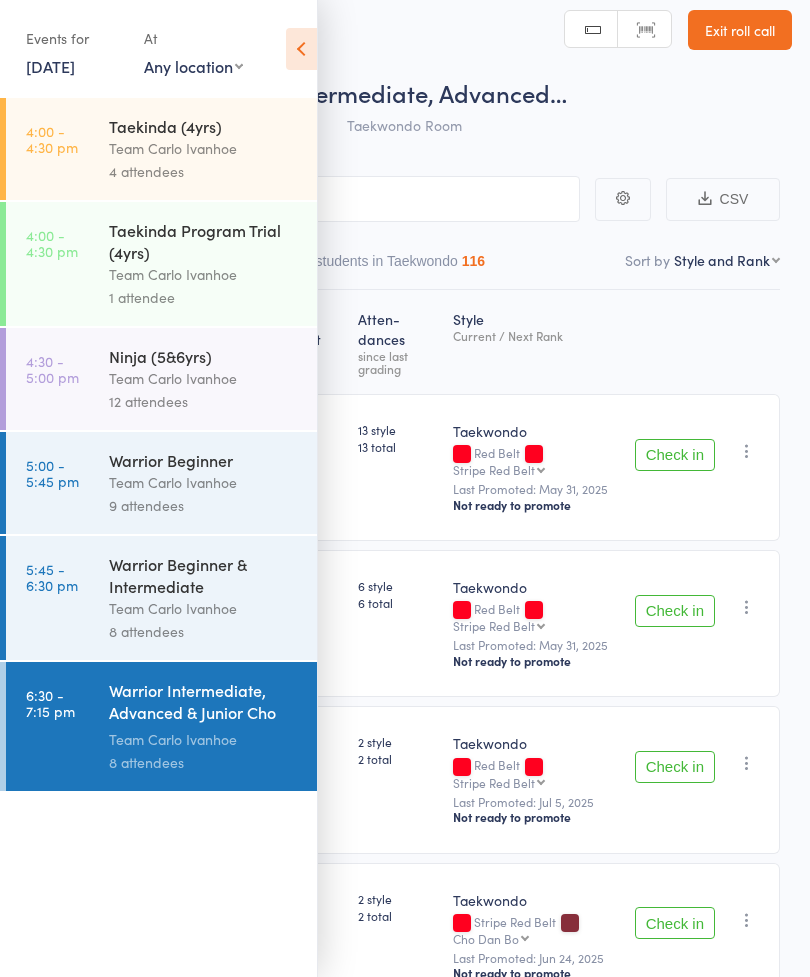 click at bounding box center (301, 49) 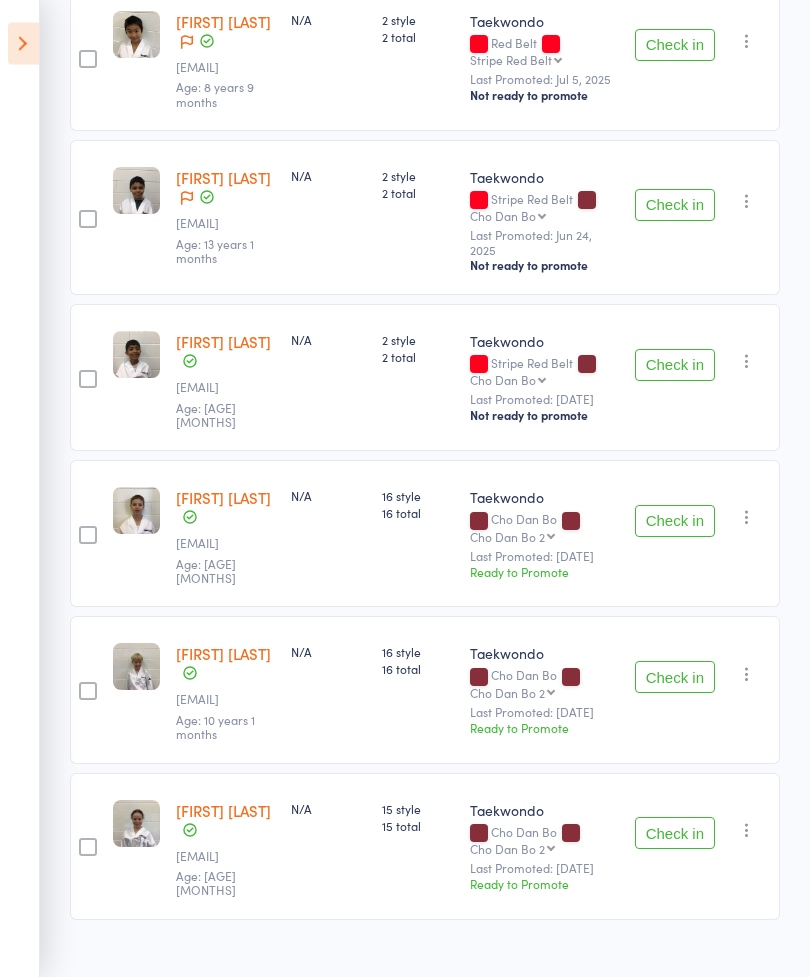 scroll, scrollTop: 764, scrollLeft: 0, axis: vertical 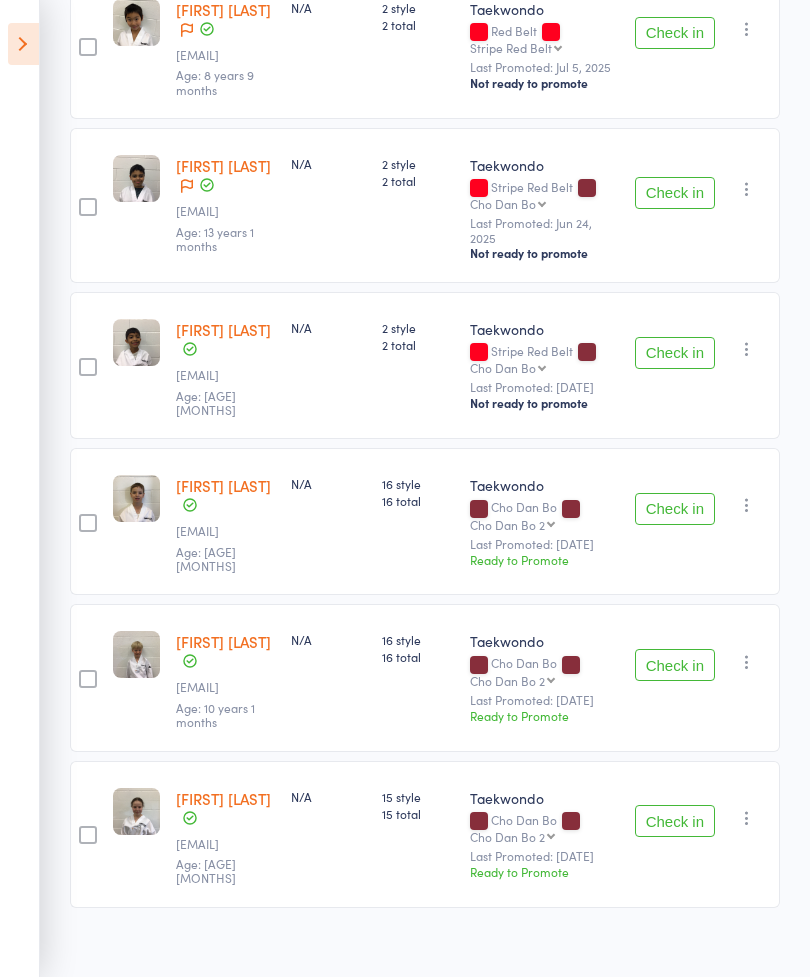 click on "Events for 5 Aug, 2025 5 Aug, 2025
August 2025
Sun Mon Tue Wed Thu Fri Sat
31
27
28
29
30
31
01
02
32
03
04
05
06
07
08
09
33
10
11
12
13
14
15
16
34
17
18
19
20
21
22
23
35
24
25
26
27
28
29
30" at bounding box center [20, 488] 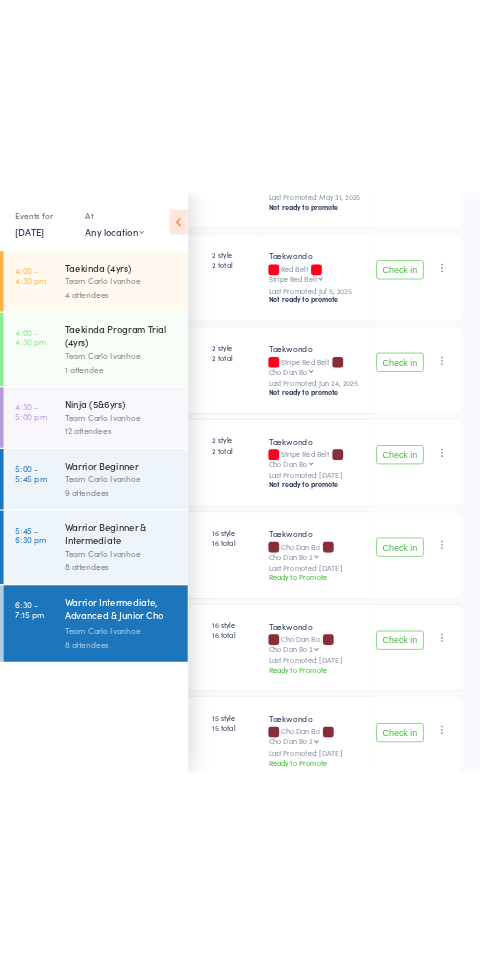 scroll, scrollTop: 0, scrollLeft: 0, axis: both 